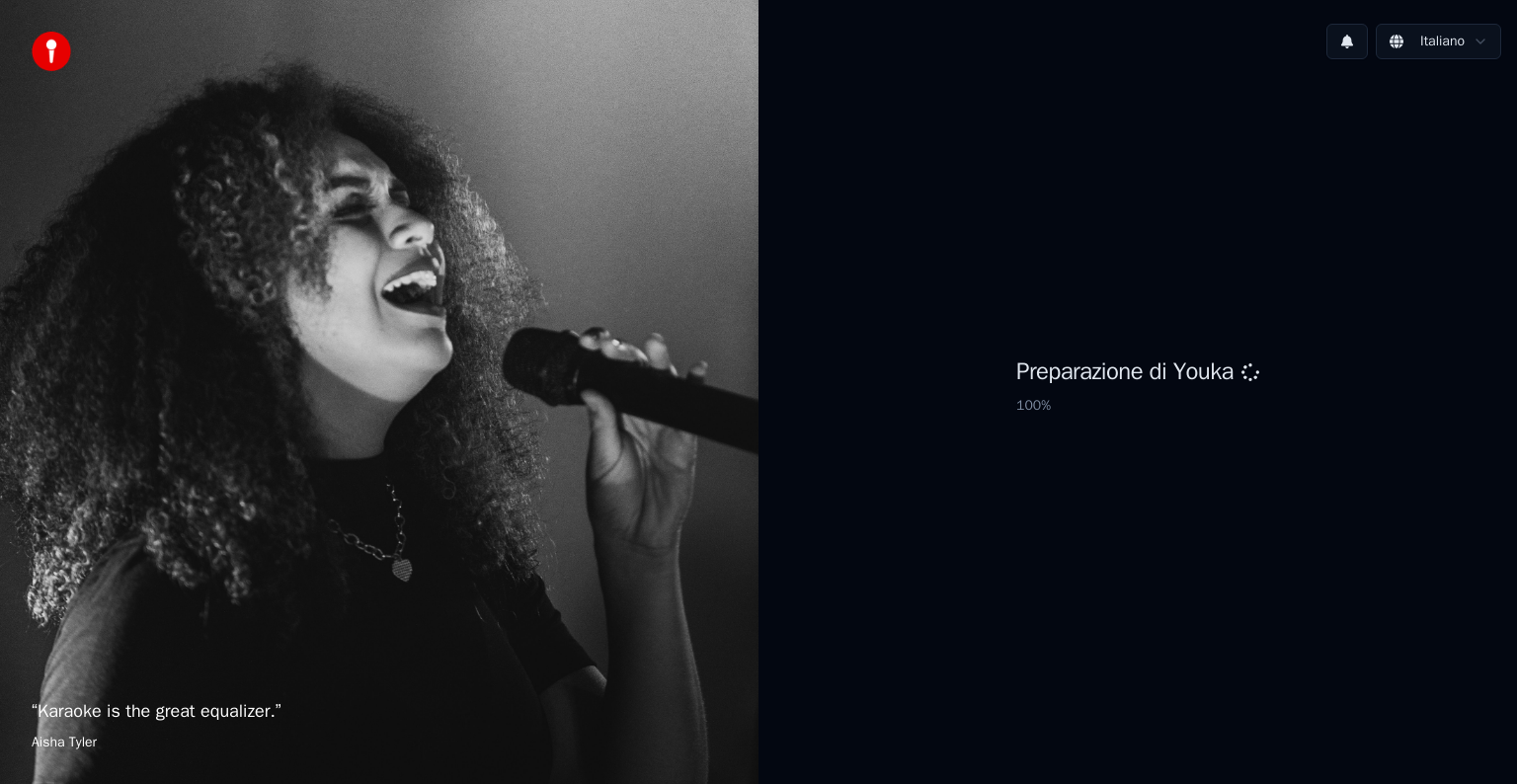 scroll, scrollTop: 0, scrollLeft: 0, axis: both 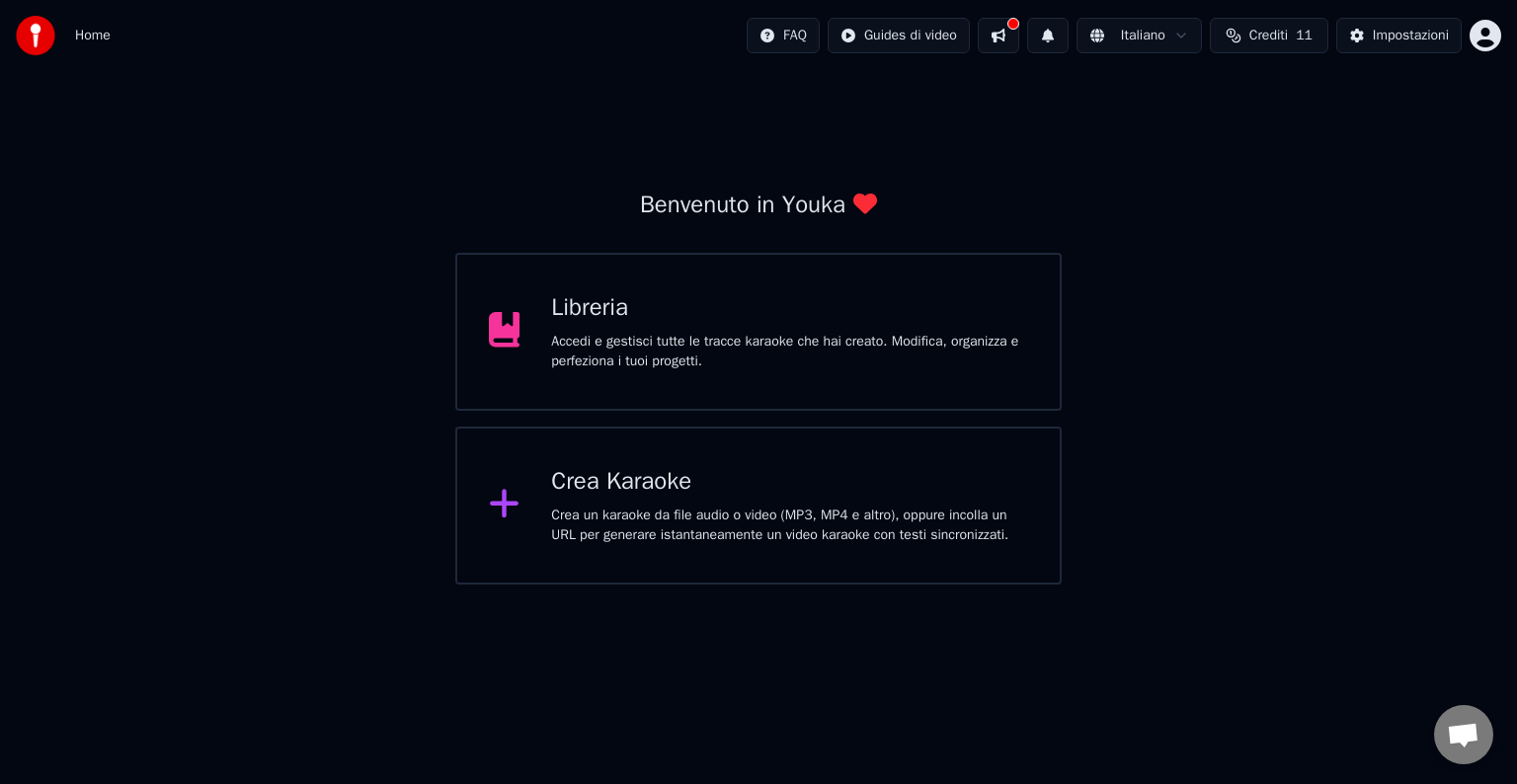 click on "Crea Karaoke" at bounding box center [789, 482] 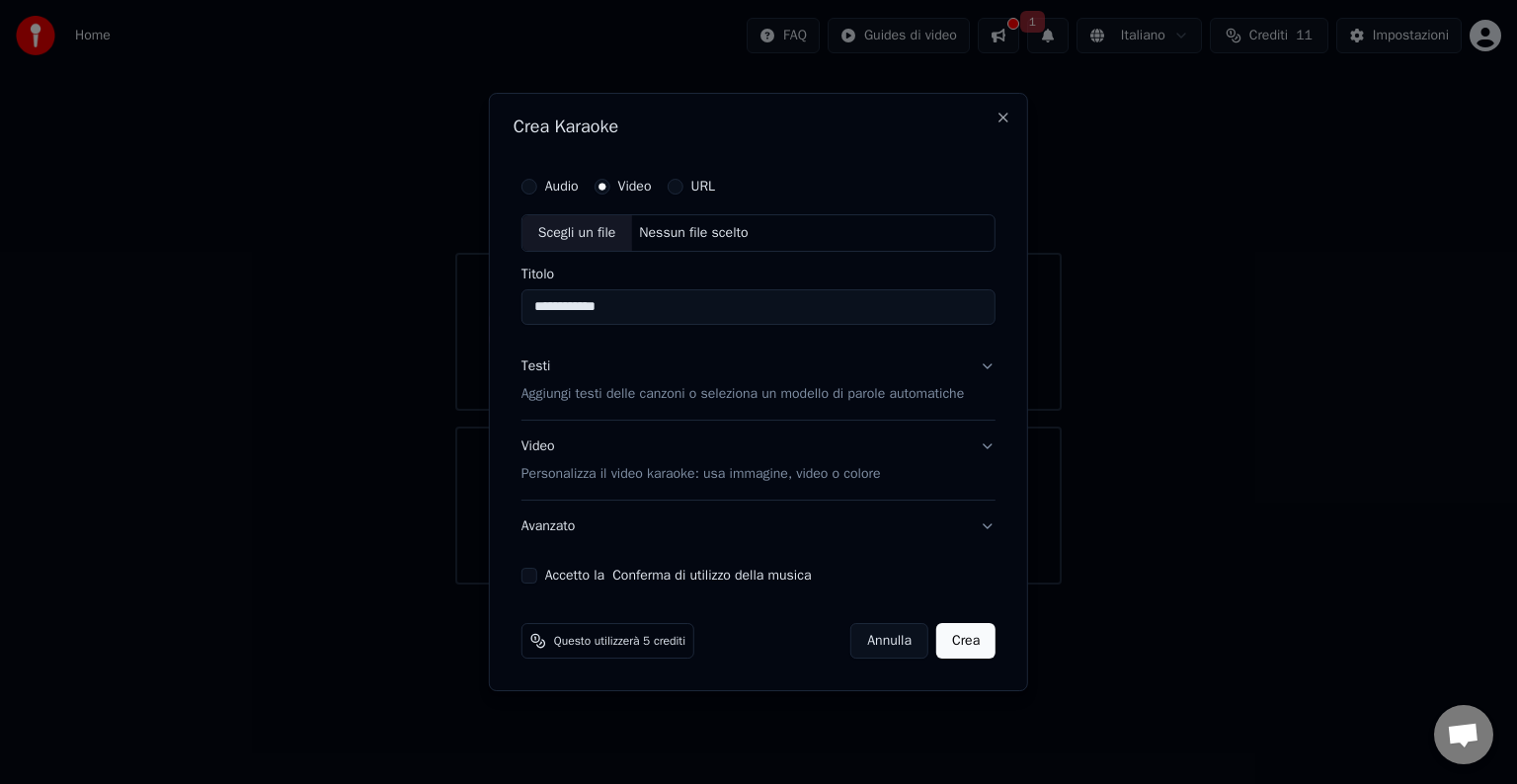 click on "Nessun file scelto" at bounding box center [693, 233] 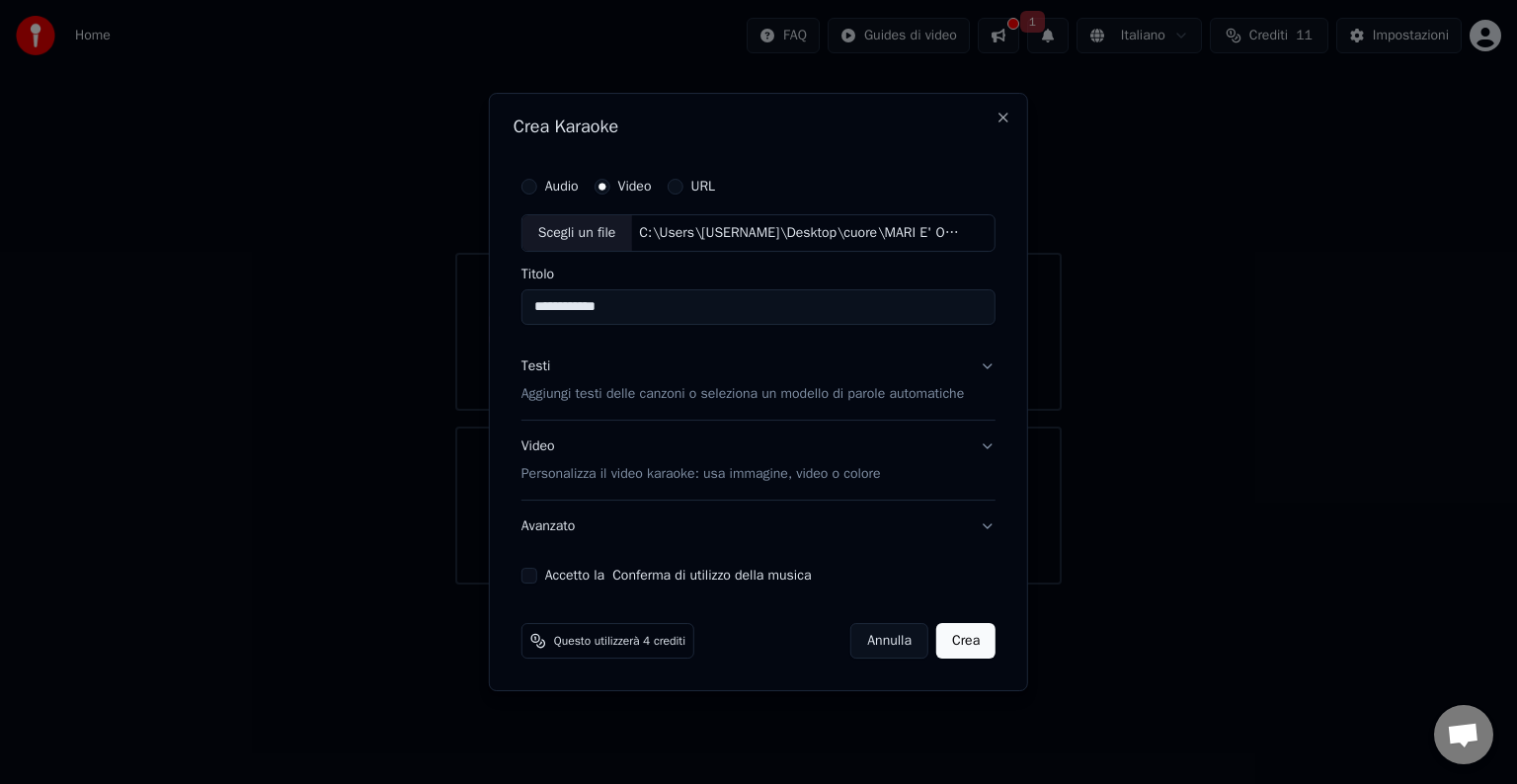 type on "**********" 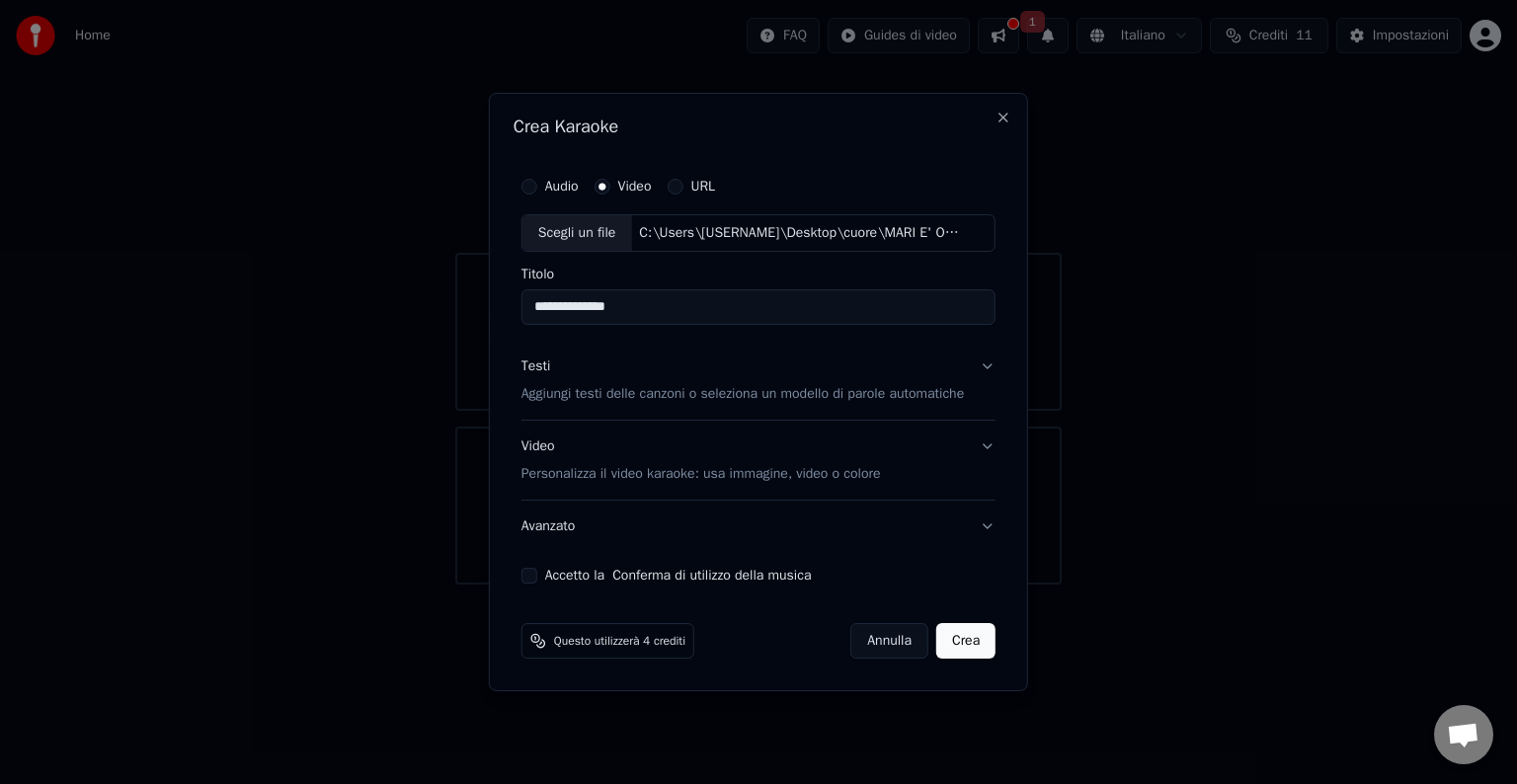 click on "Aggiungi testi delle canzoni o seleziona un modello di parole automatiche" at bounding box center [743, 394] 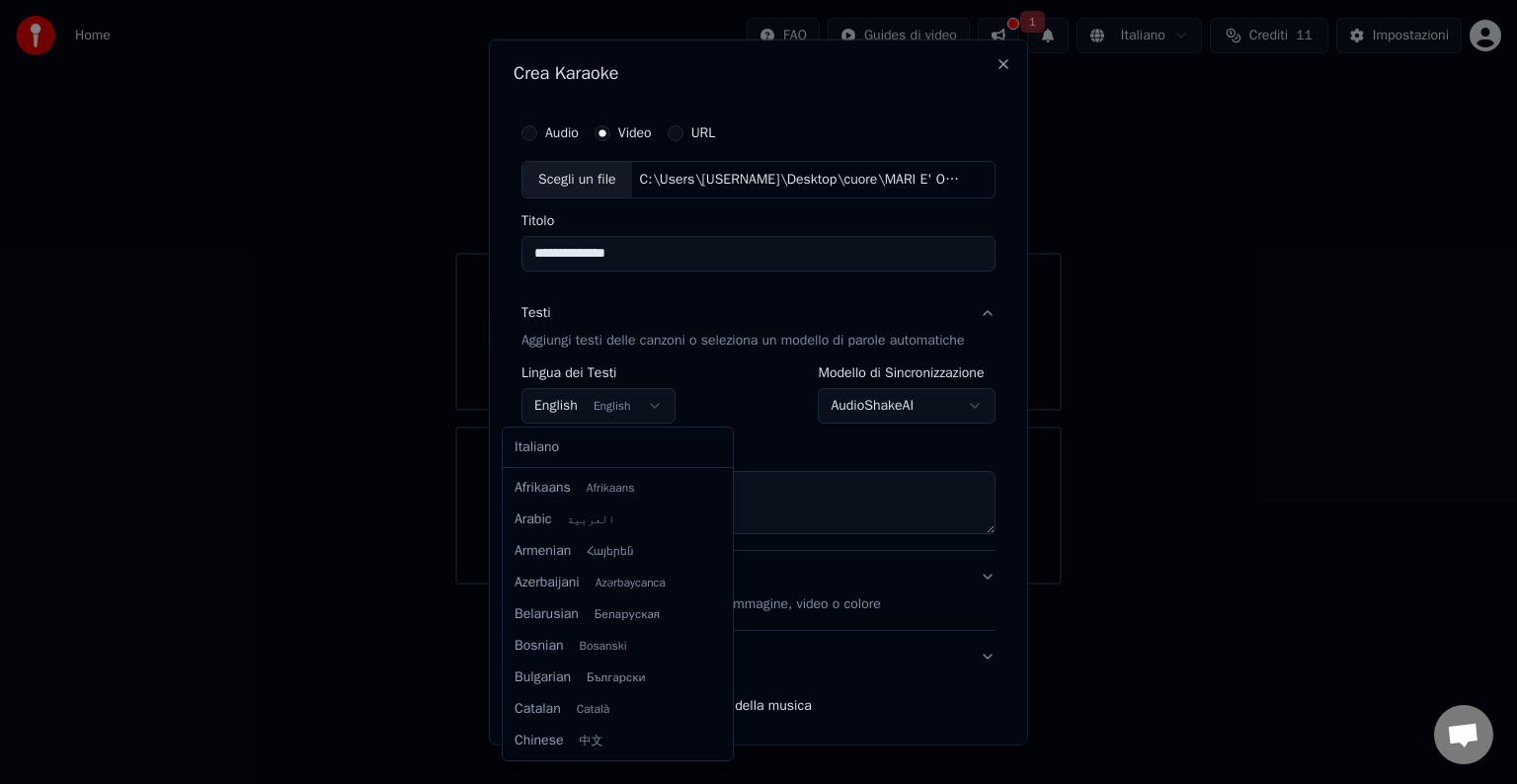 click on "**********" at bounding box center (758, 292) 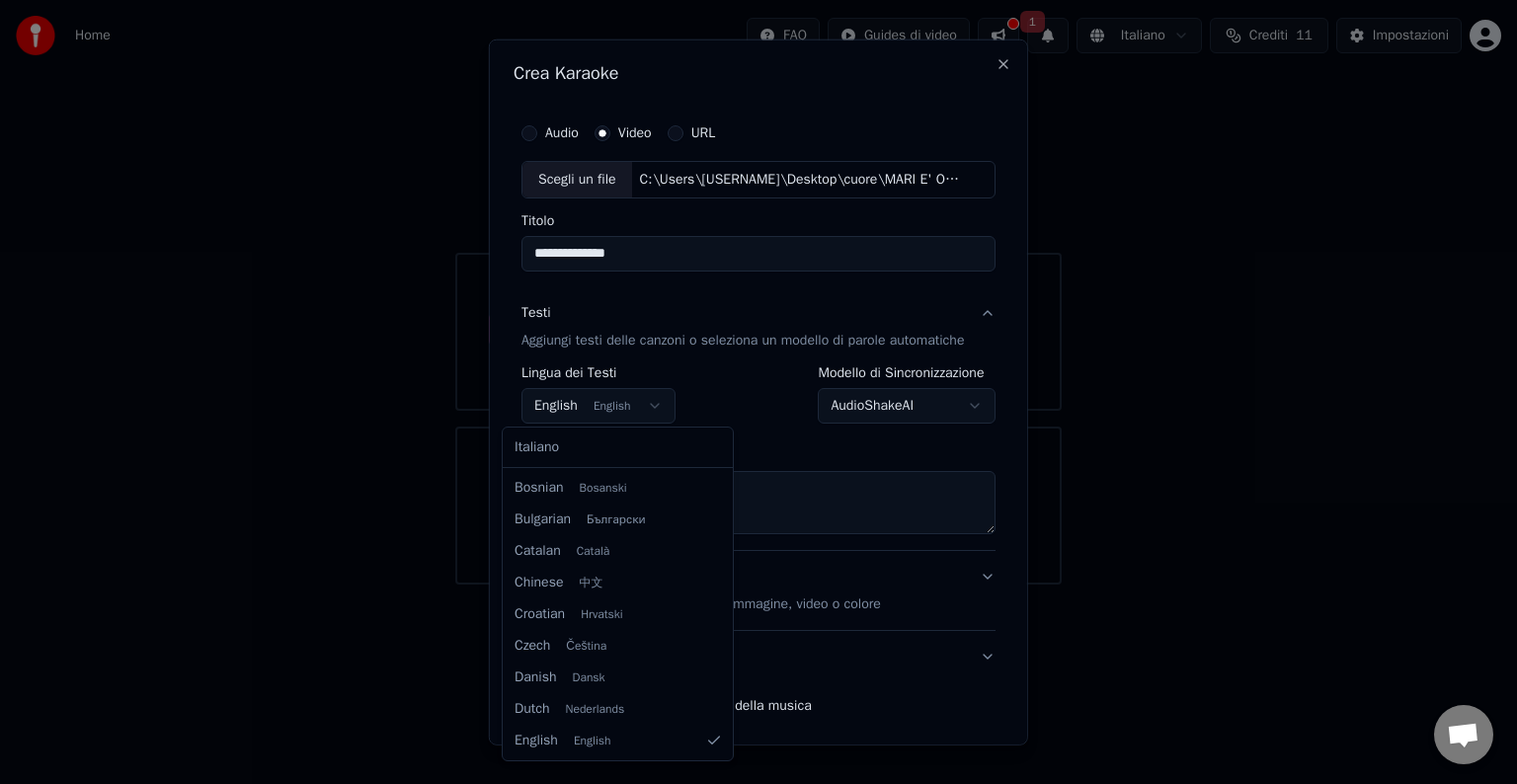 select on "**" 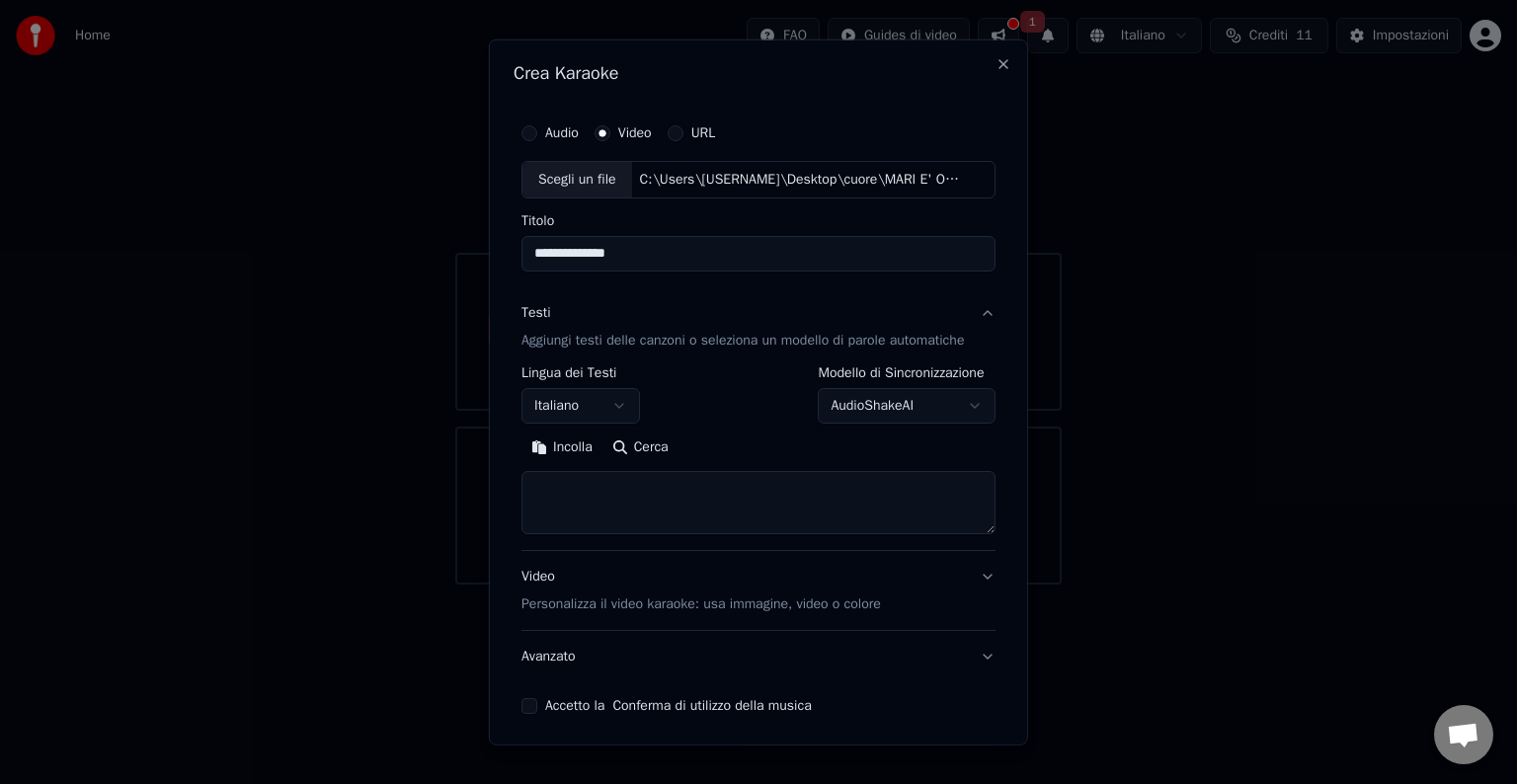 click on "Incolla" at bounding box center (562, 447) 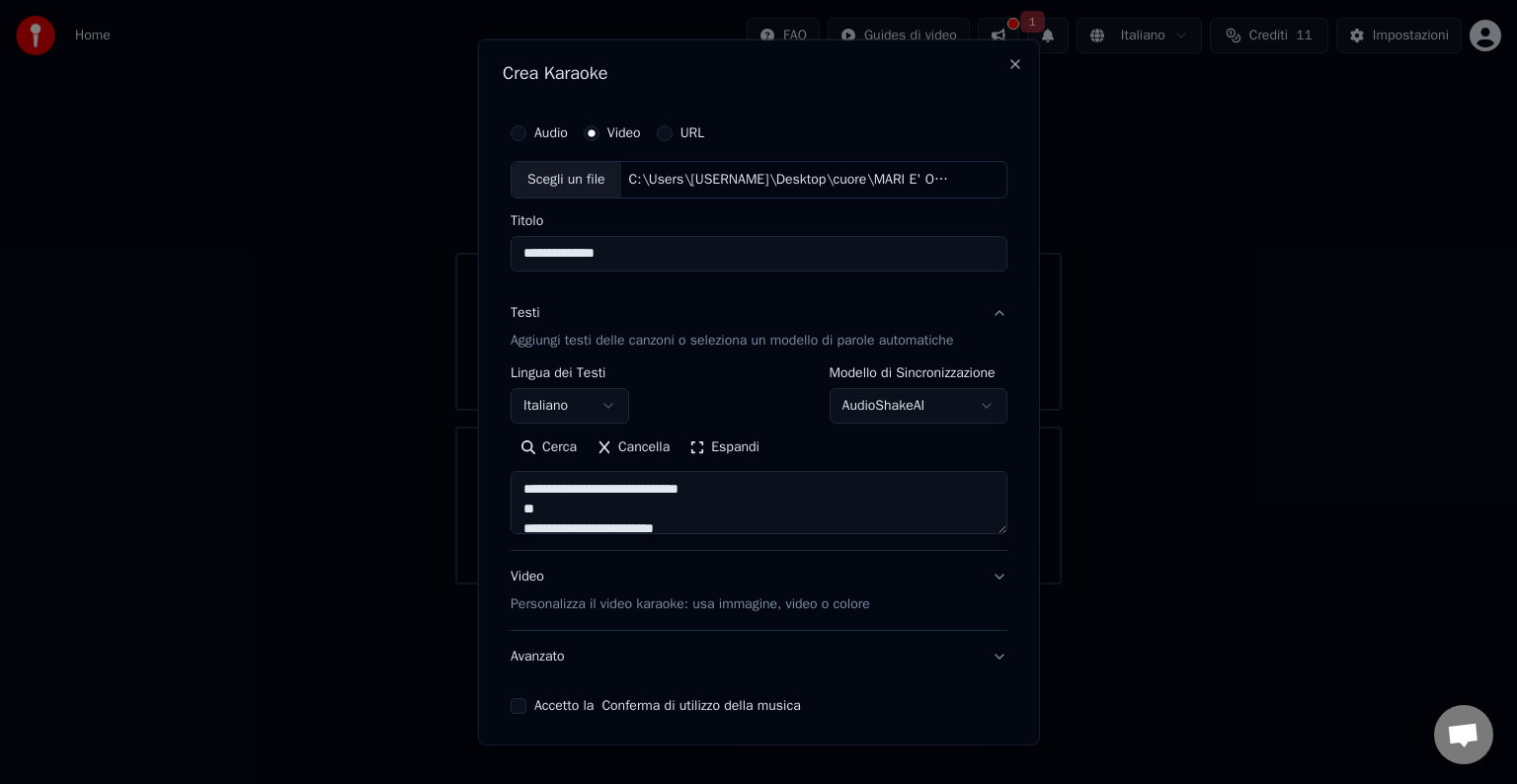 click at bounding box center [758, 503] 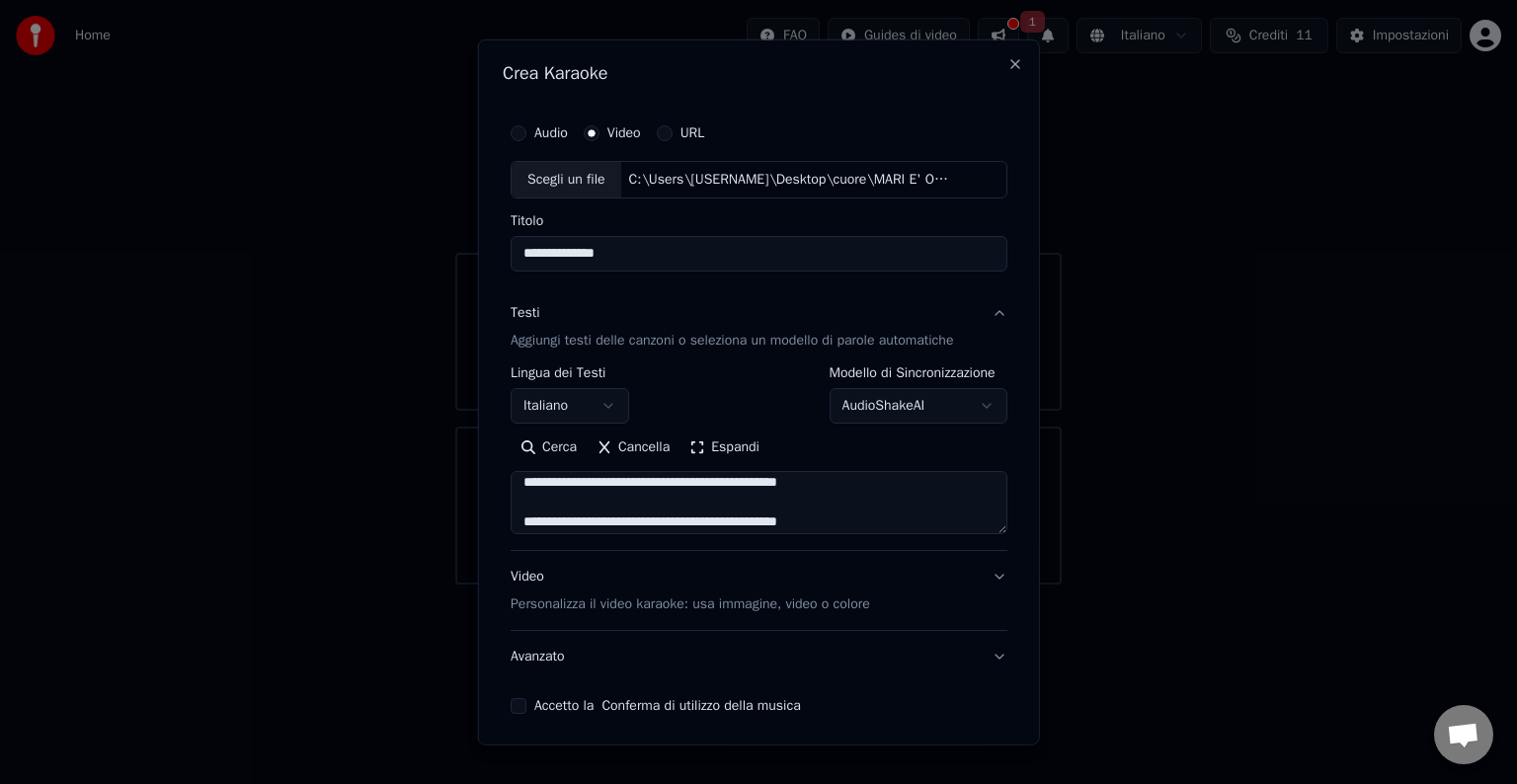 scroll, scrollTop: 244, scrollLeft: 0, axis: vertical 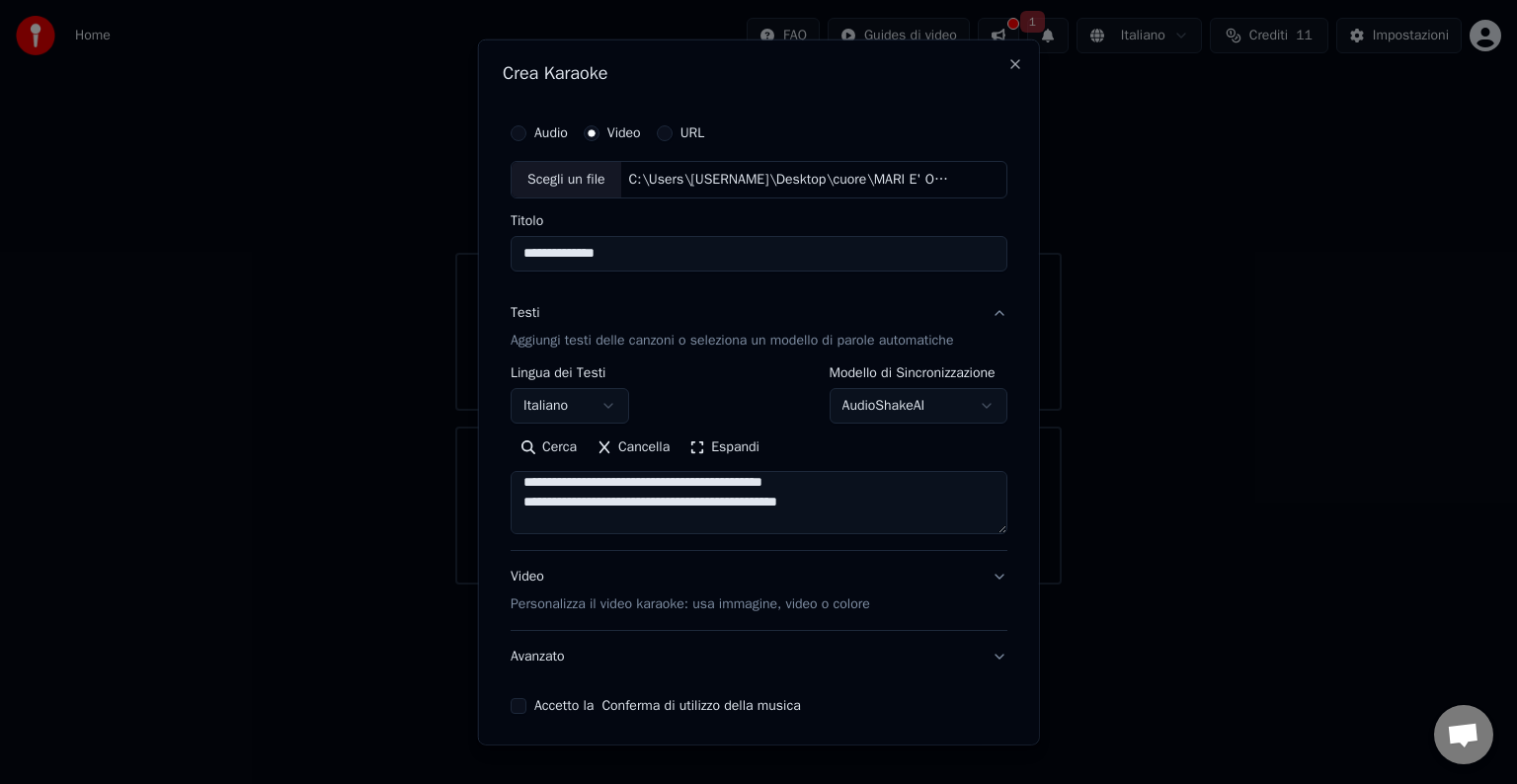 click on "Personalizza il video karaoke: usa immagine, video o colore" at bounding box center [690, 604] 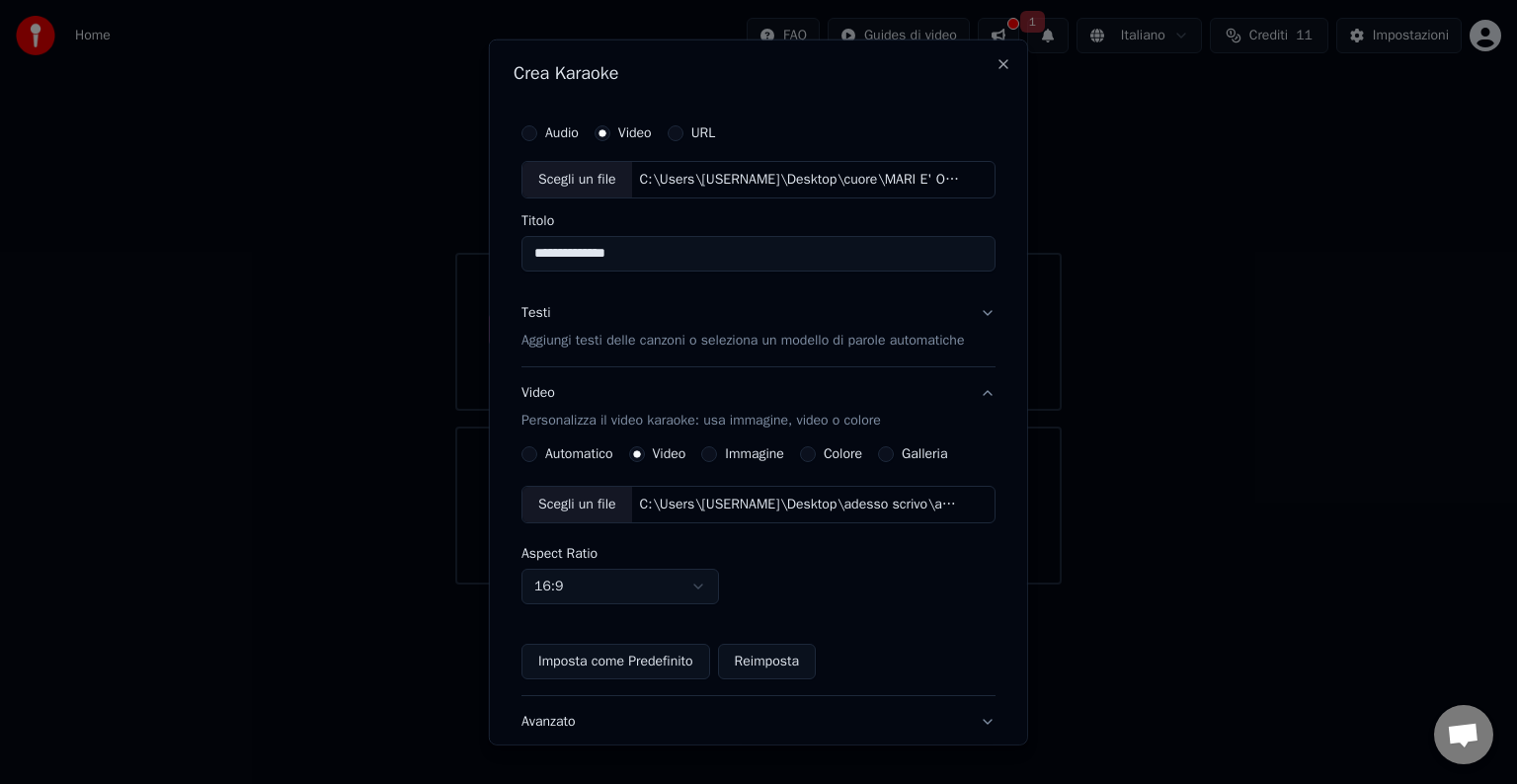 click on "Aggiungi testi delle canzoni o seleziona un modello di parole automatiche" at bounding box center (743, 341) 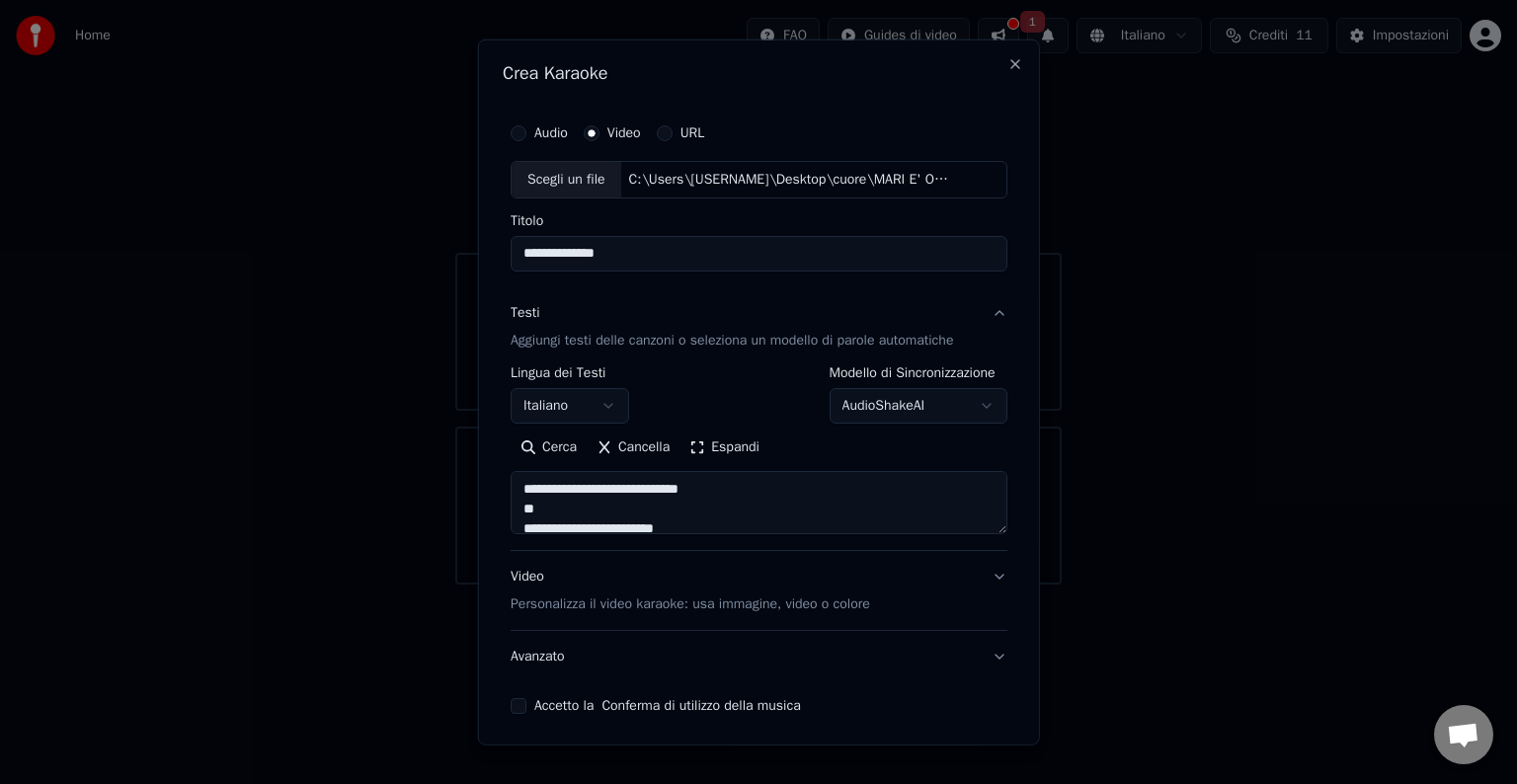 click on "Personalizza il video karaoke: usa immagine, video o colore" at bounding box center (690, 604) 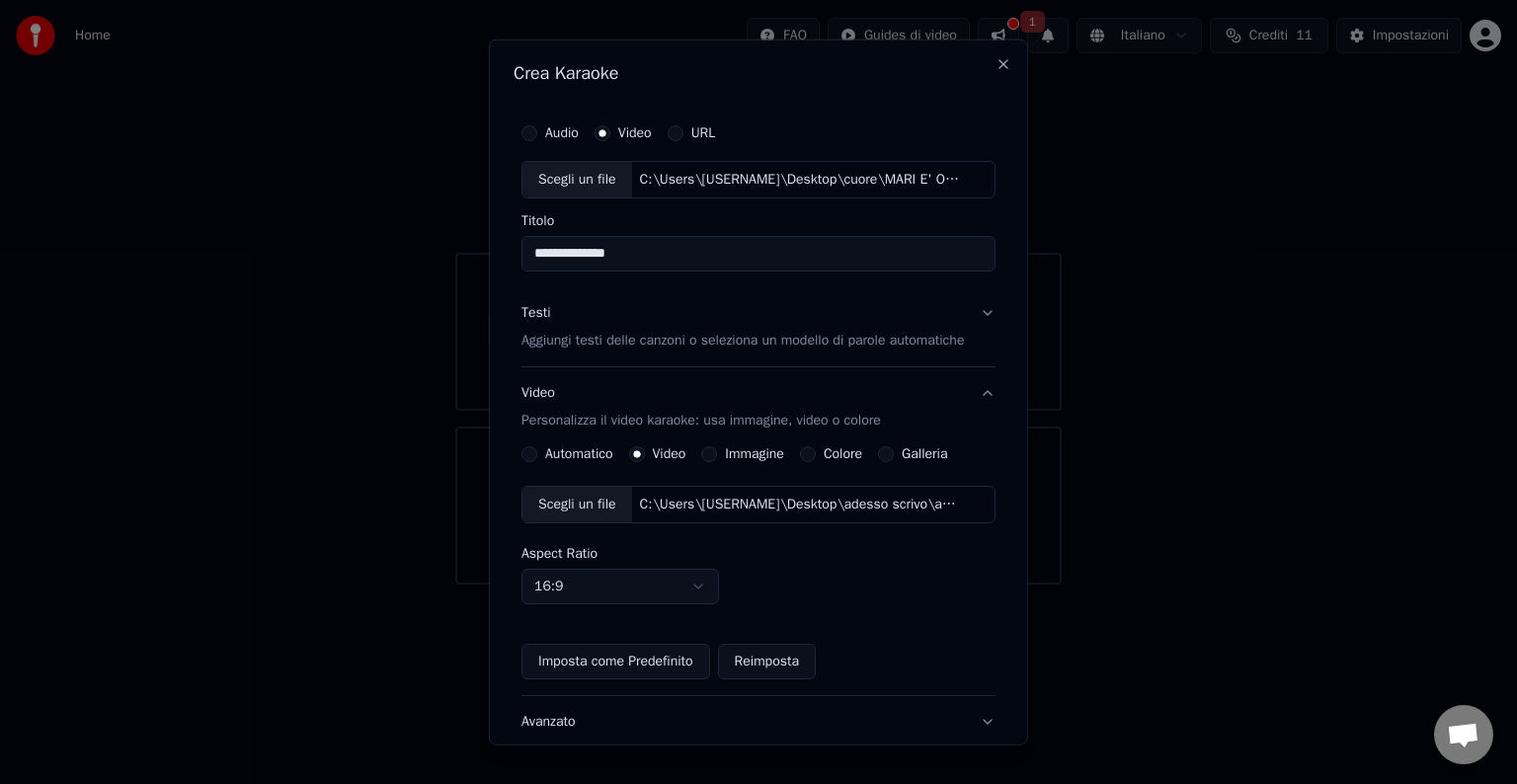click on "C:\Users\[USERNAME]\Desktop\adesso scrivo\adesso scrivo.mov" at bounding box center [799, 505] 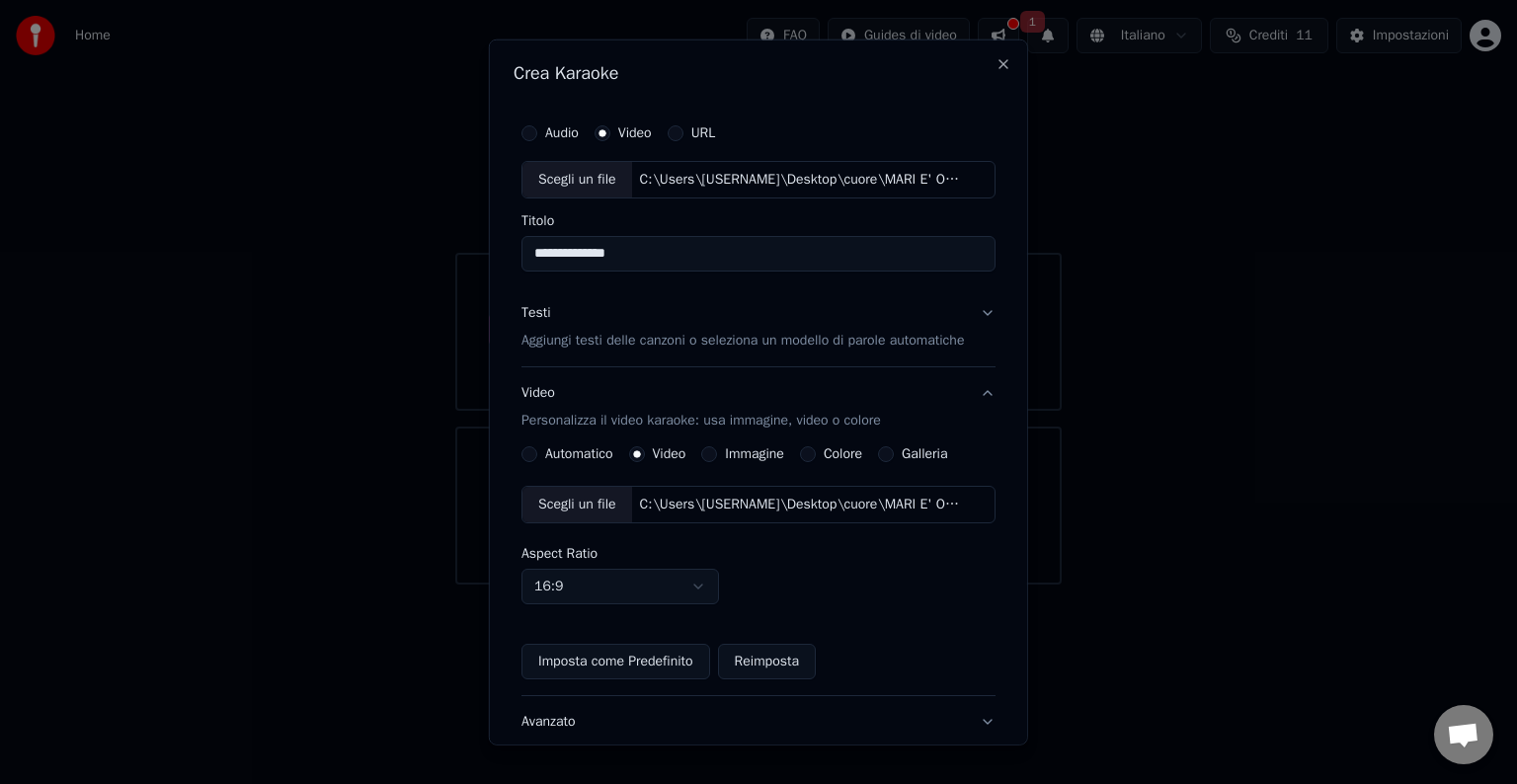 click on "Avanzato" at bounding box center [758, 722] 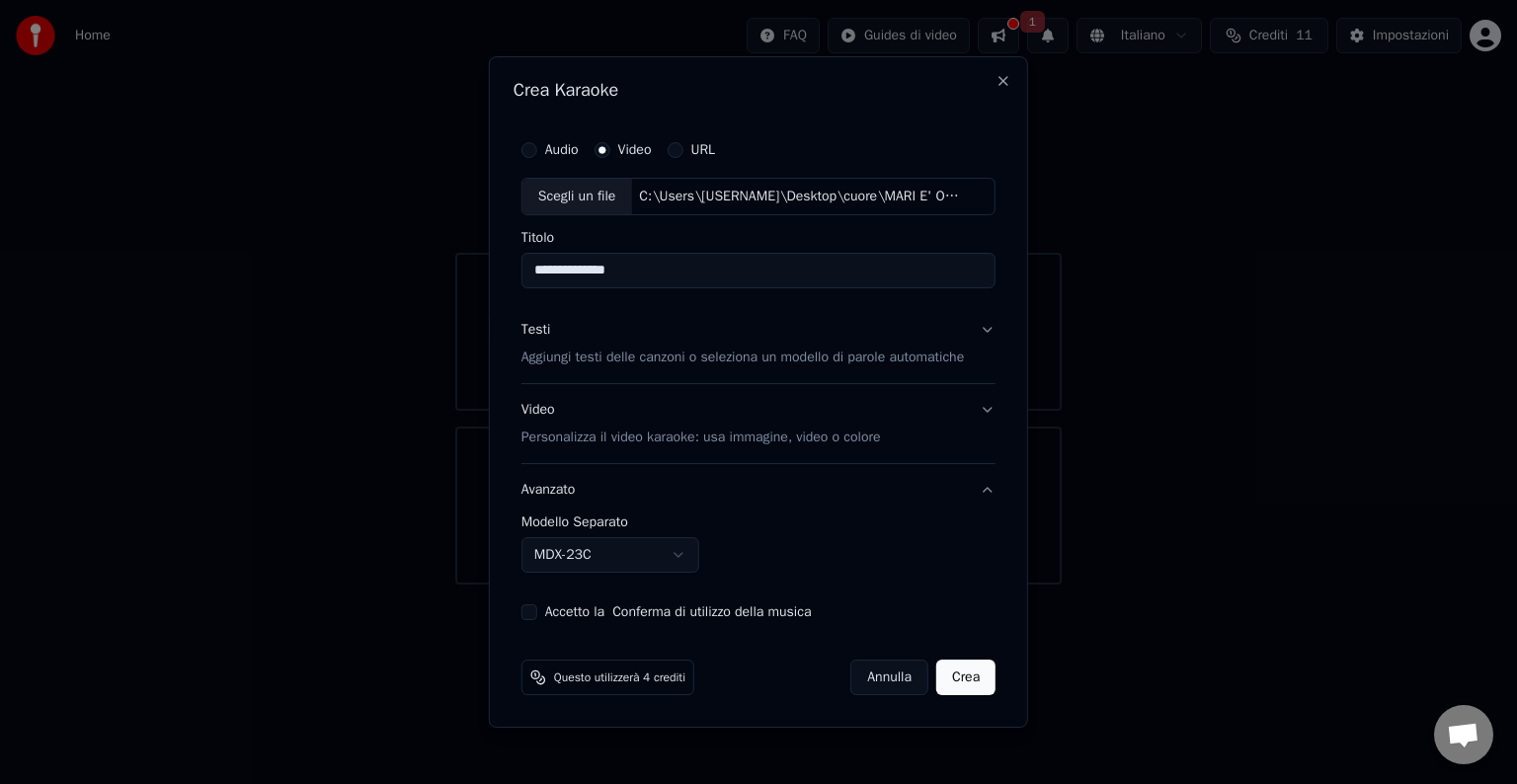 click on "Accetto la   Conferma di utilizzo della musica" at bounding box center (529, 612) 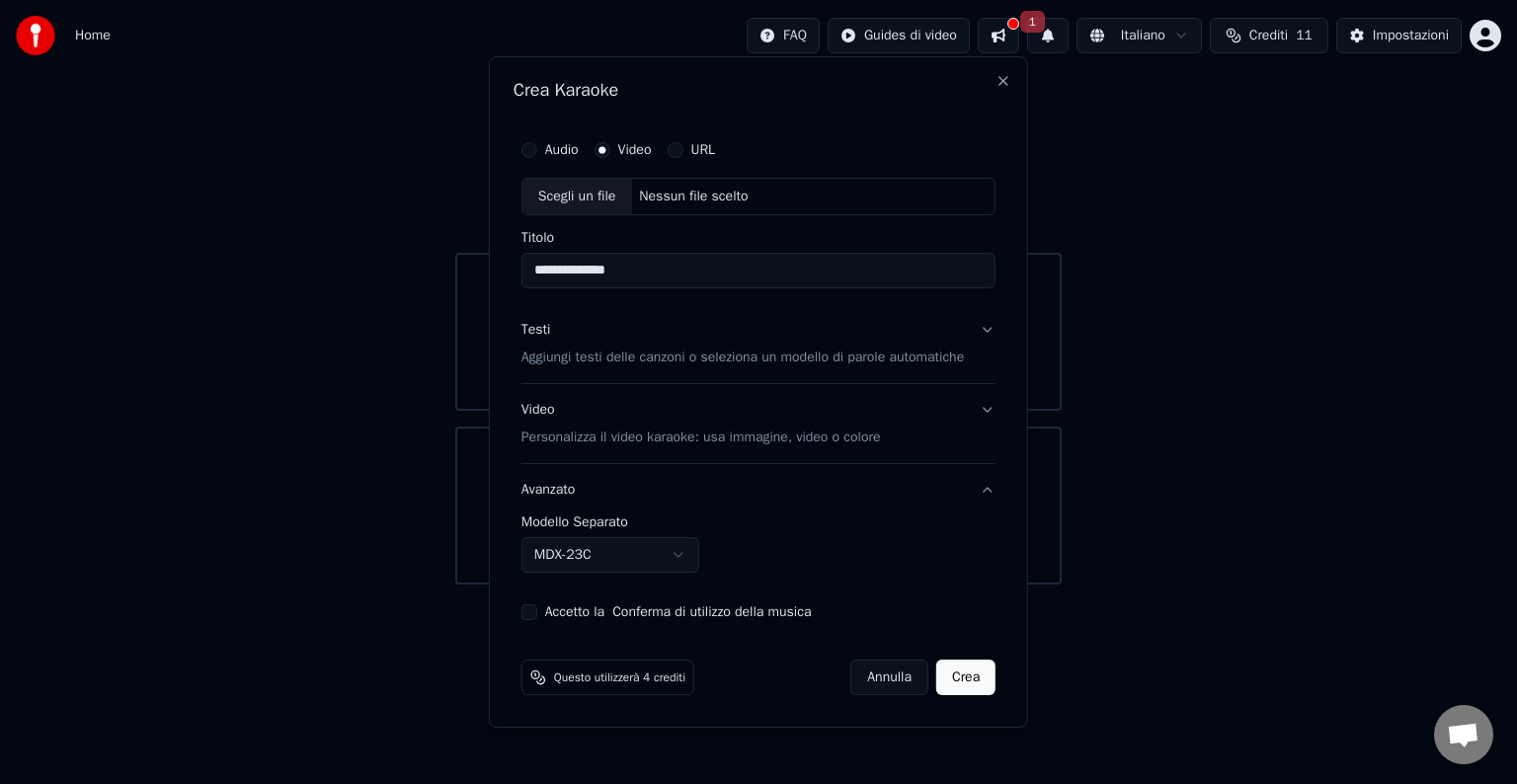 type 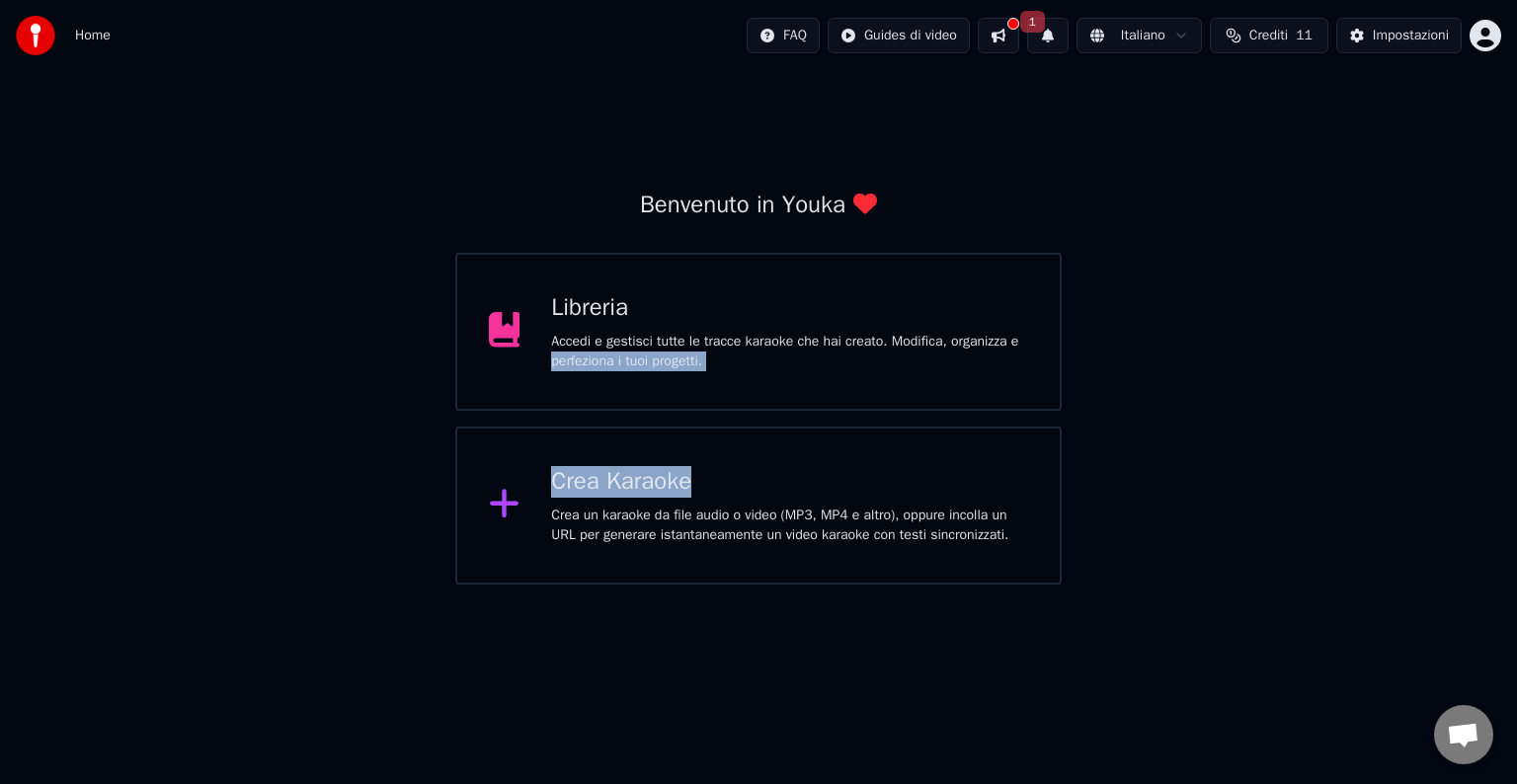 drag, startPoint x: 1048, startPoint y: 332, endPoint x: 843, endPoint y: 432, distance: 228.08989 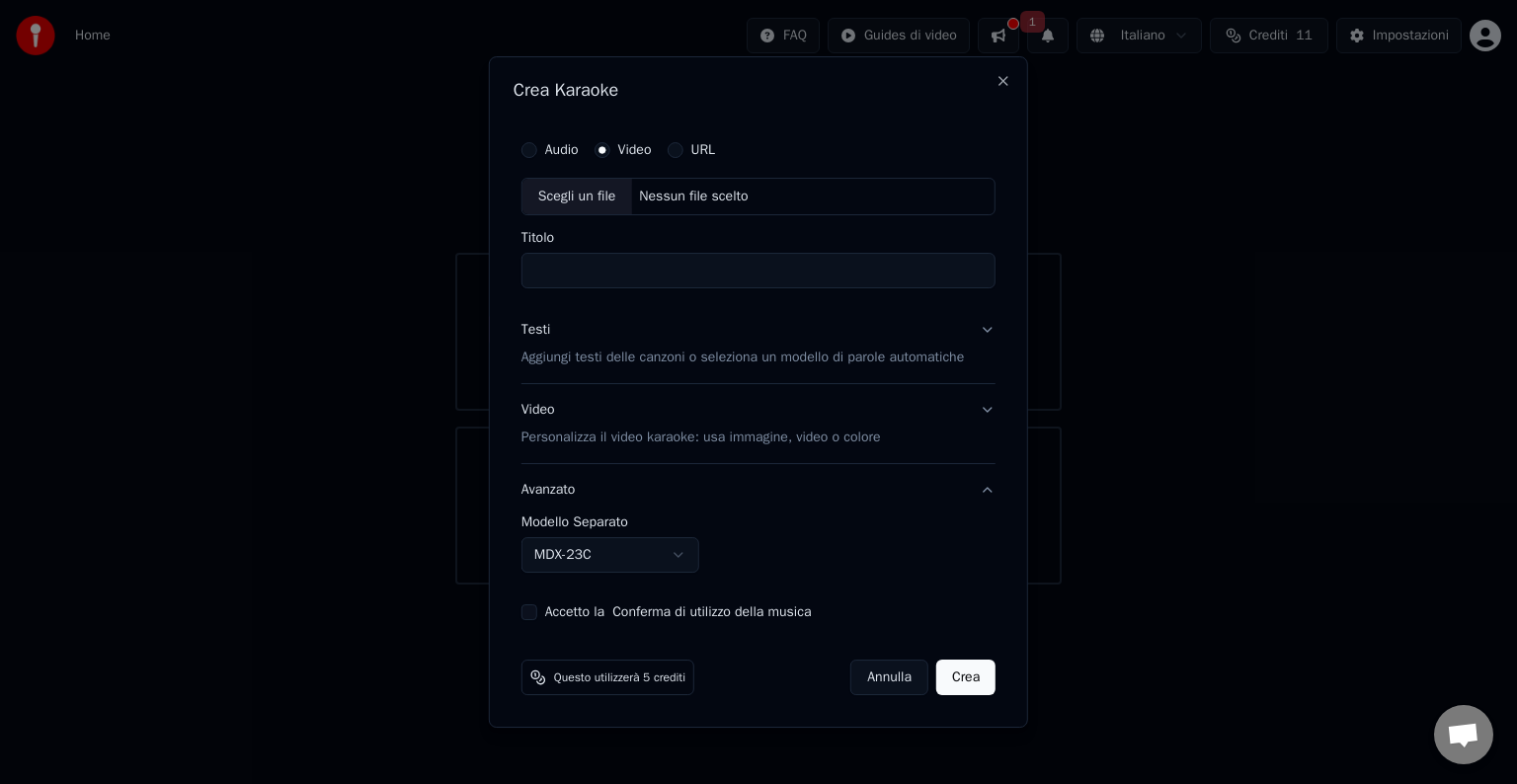 click on "Nessun file scelto" at bounding box center (693, 196) 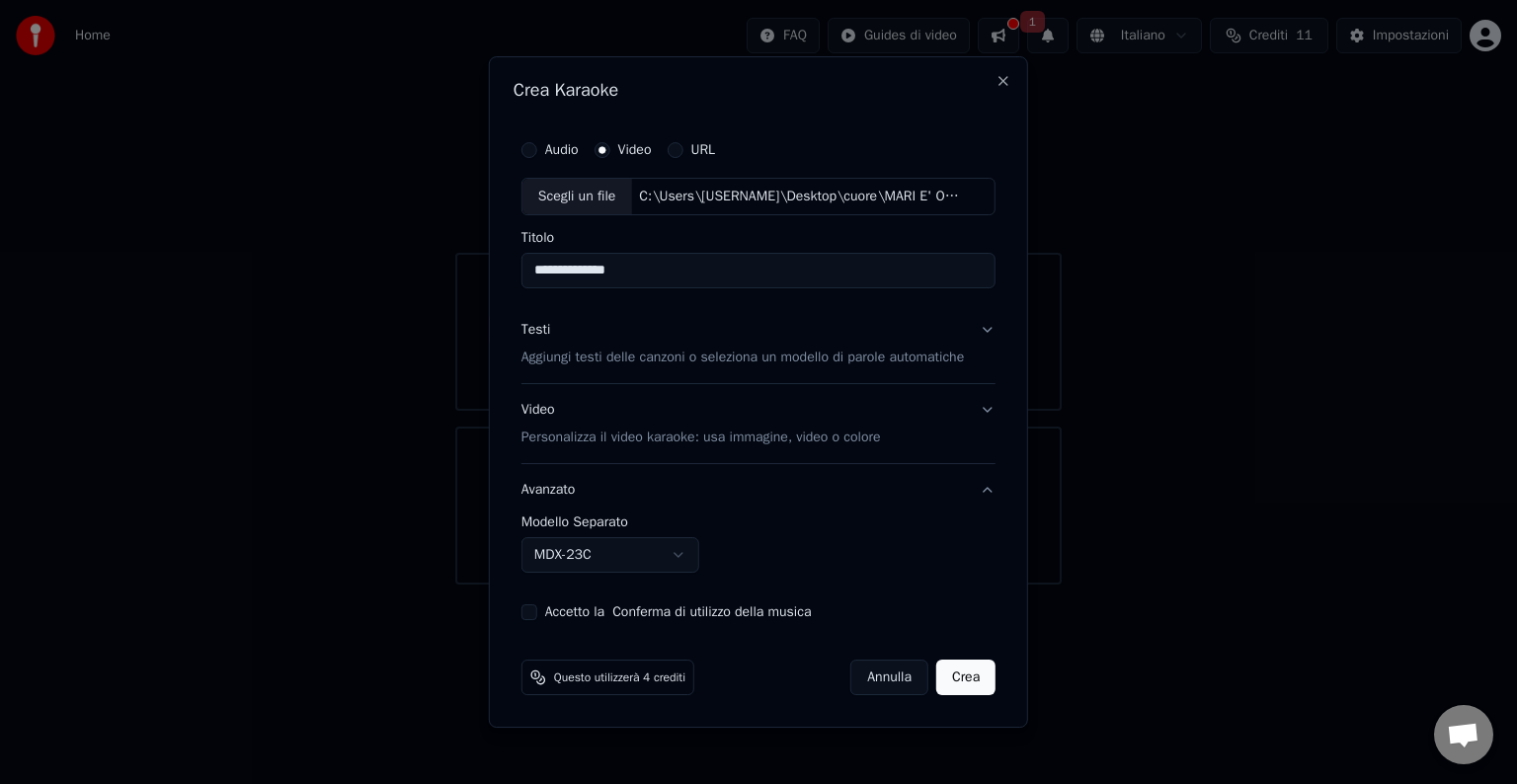 type on "**********" 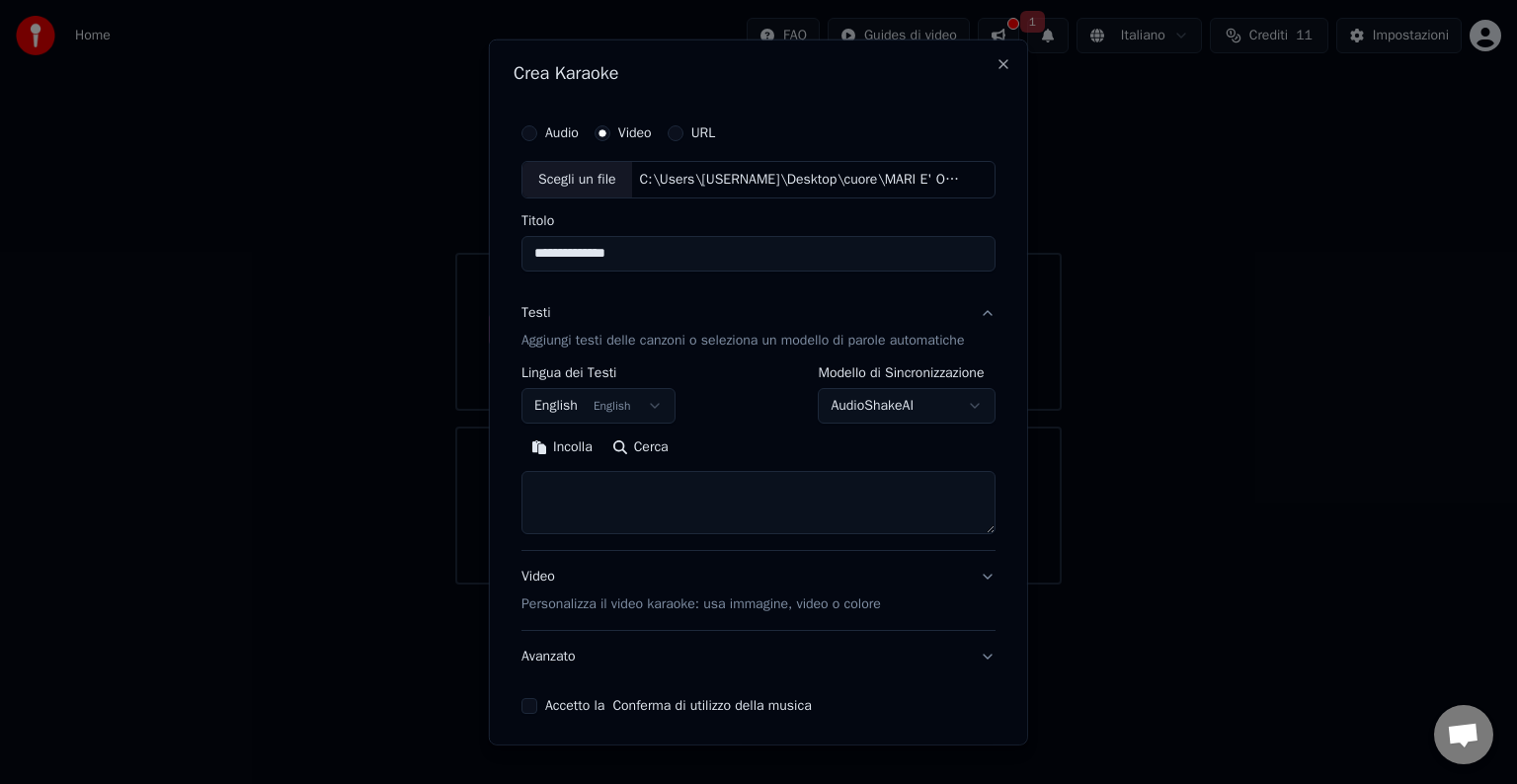 click on "Incolla" at bounding box center [562, 447] 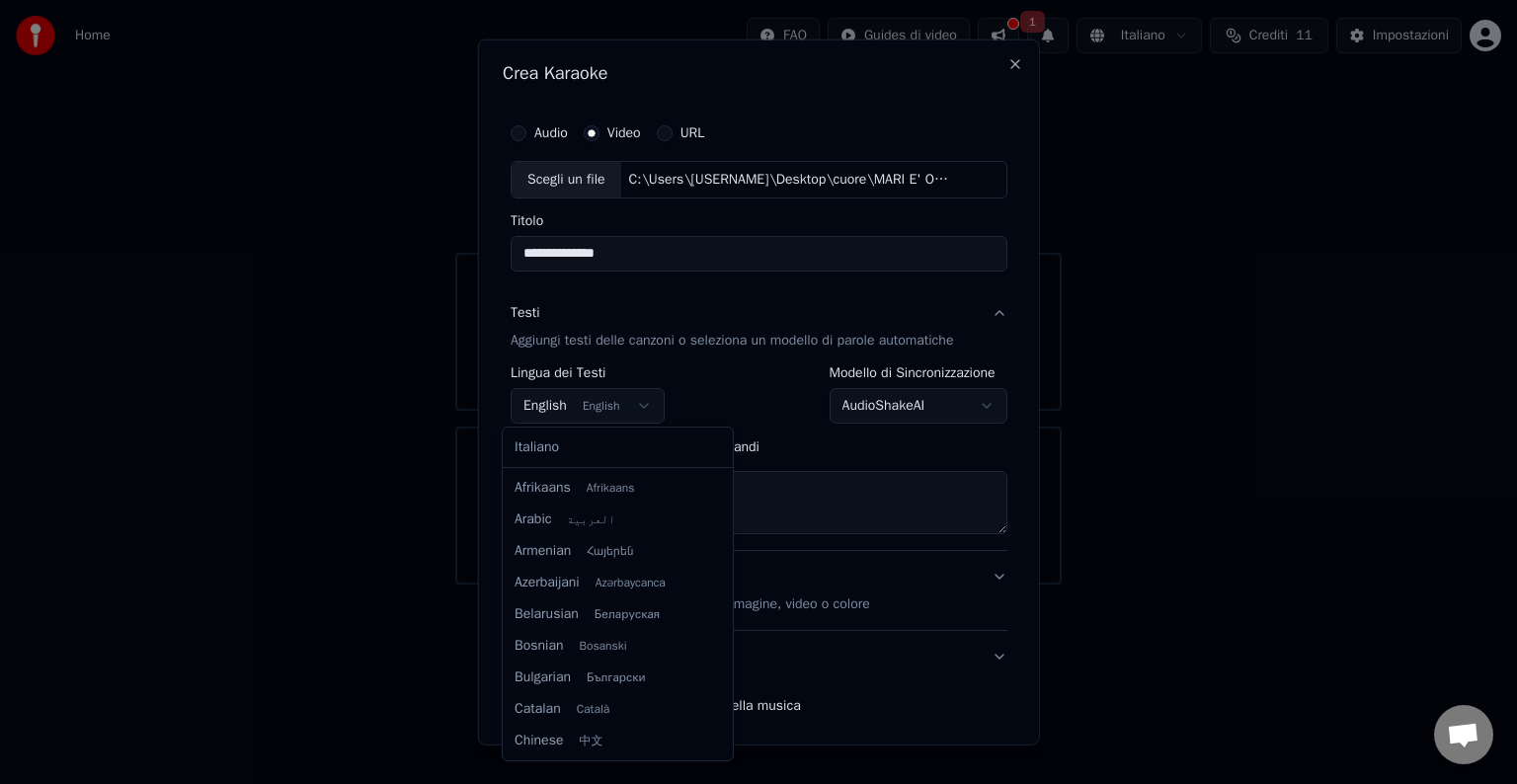 click on "**********" at bounding box center [758, 292] 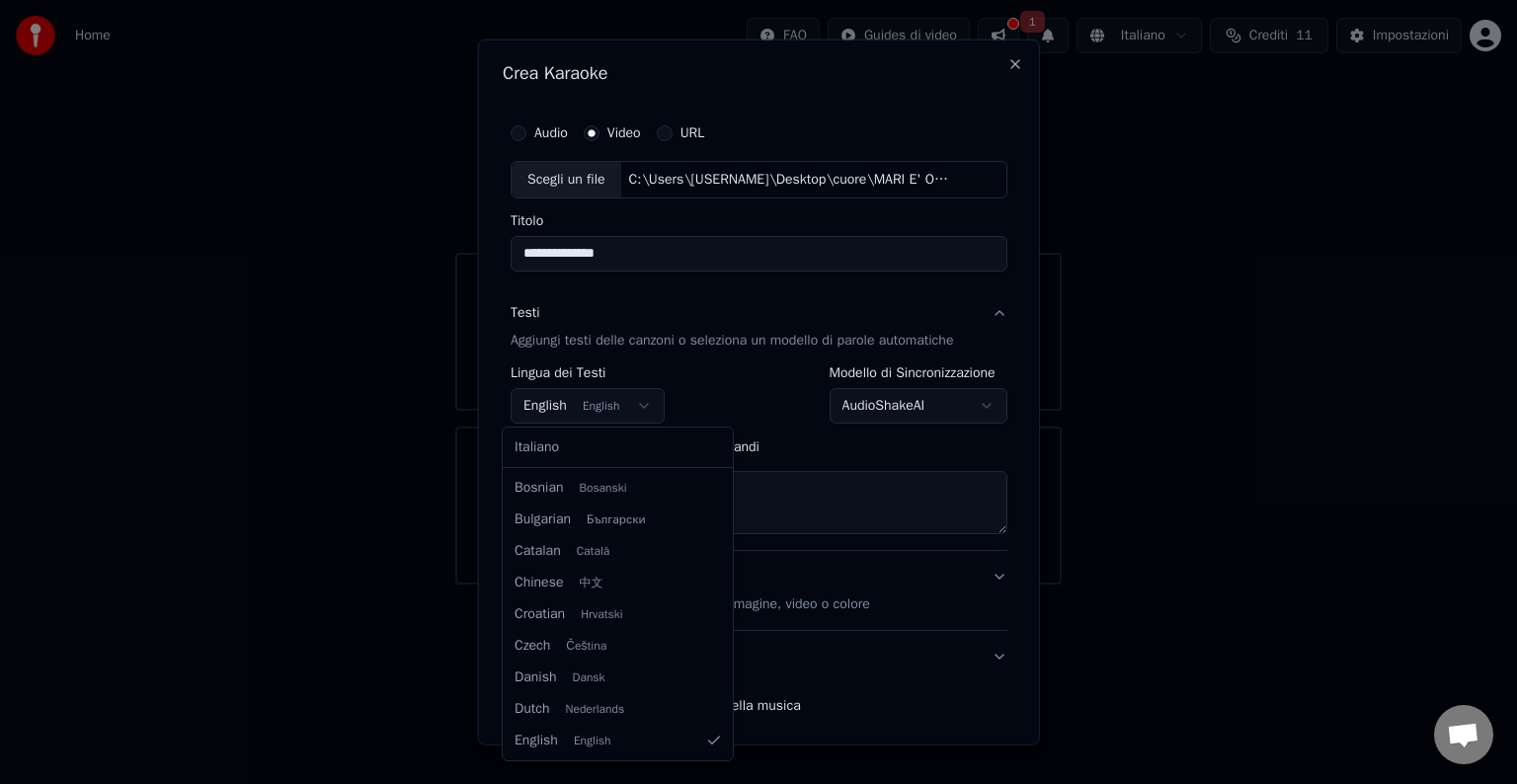 select on "**" 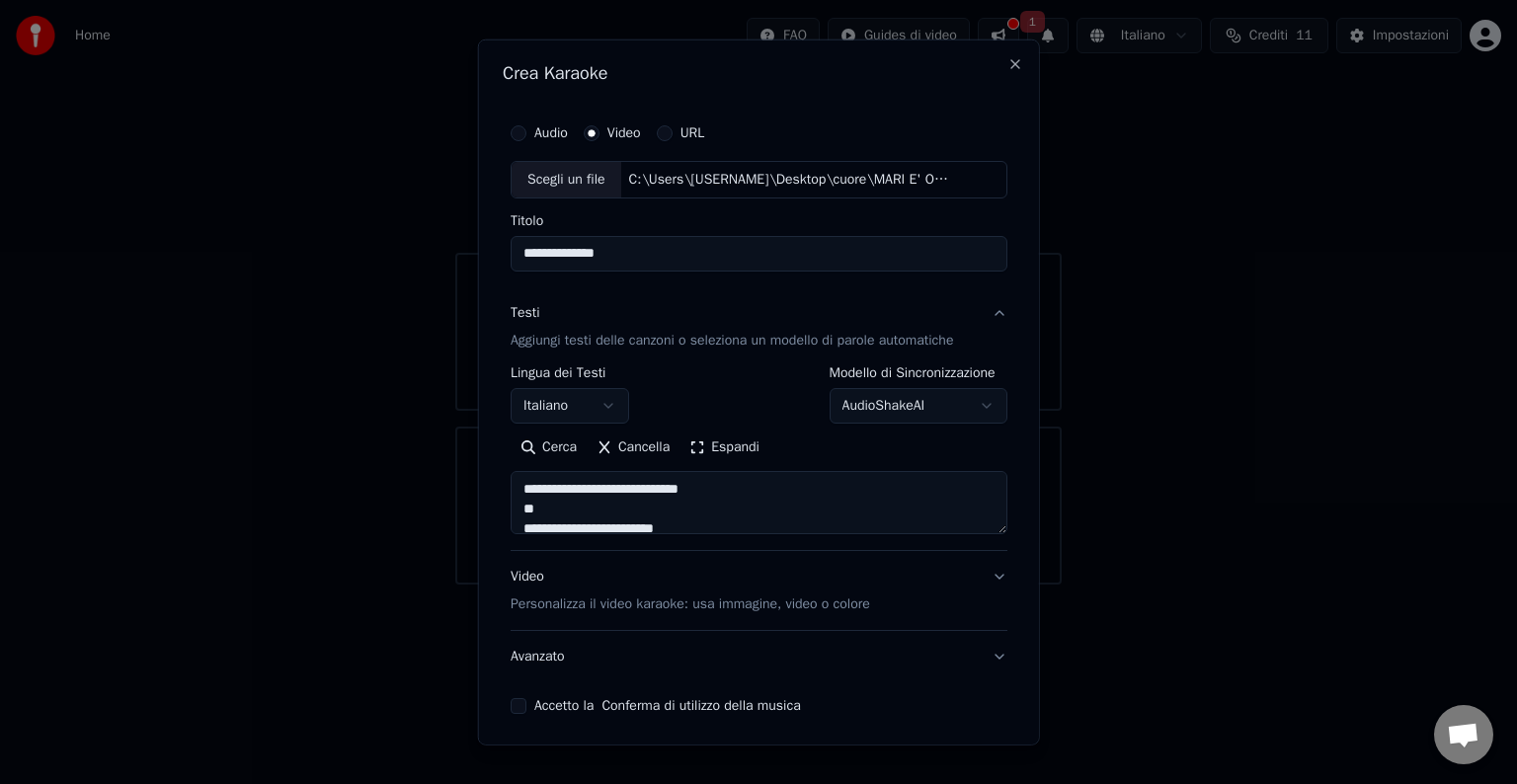 click on "Video Personalizza il video karaoke: usa immagine, video o colore" at bounding box center (758, 590) 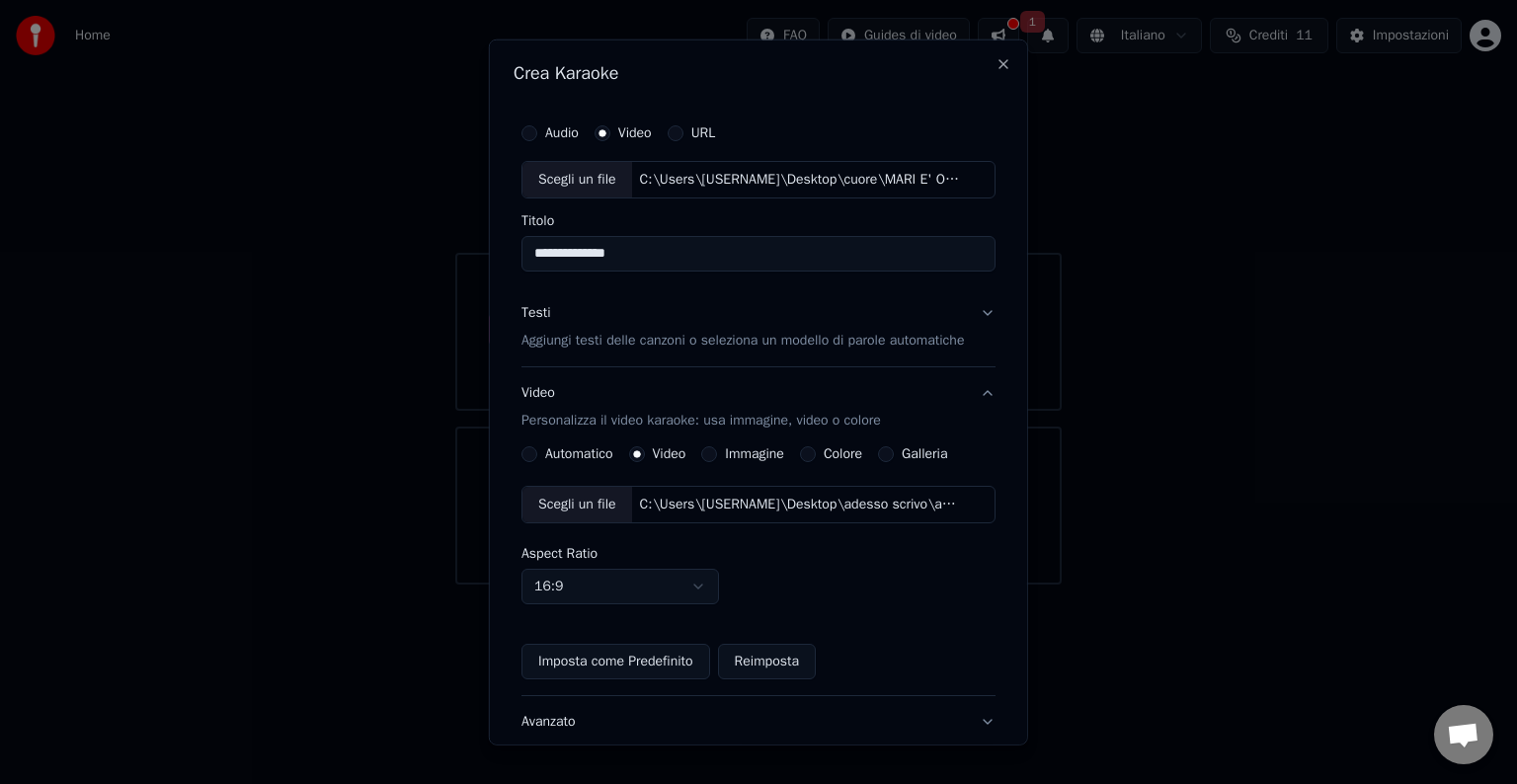 click on "C:\Users\[USERNAME]\Desktop\adesso scrivo\adesso scrivo.mov" at bounding box center [799, 505] 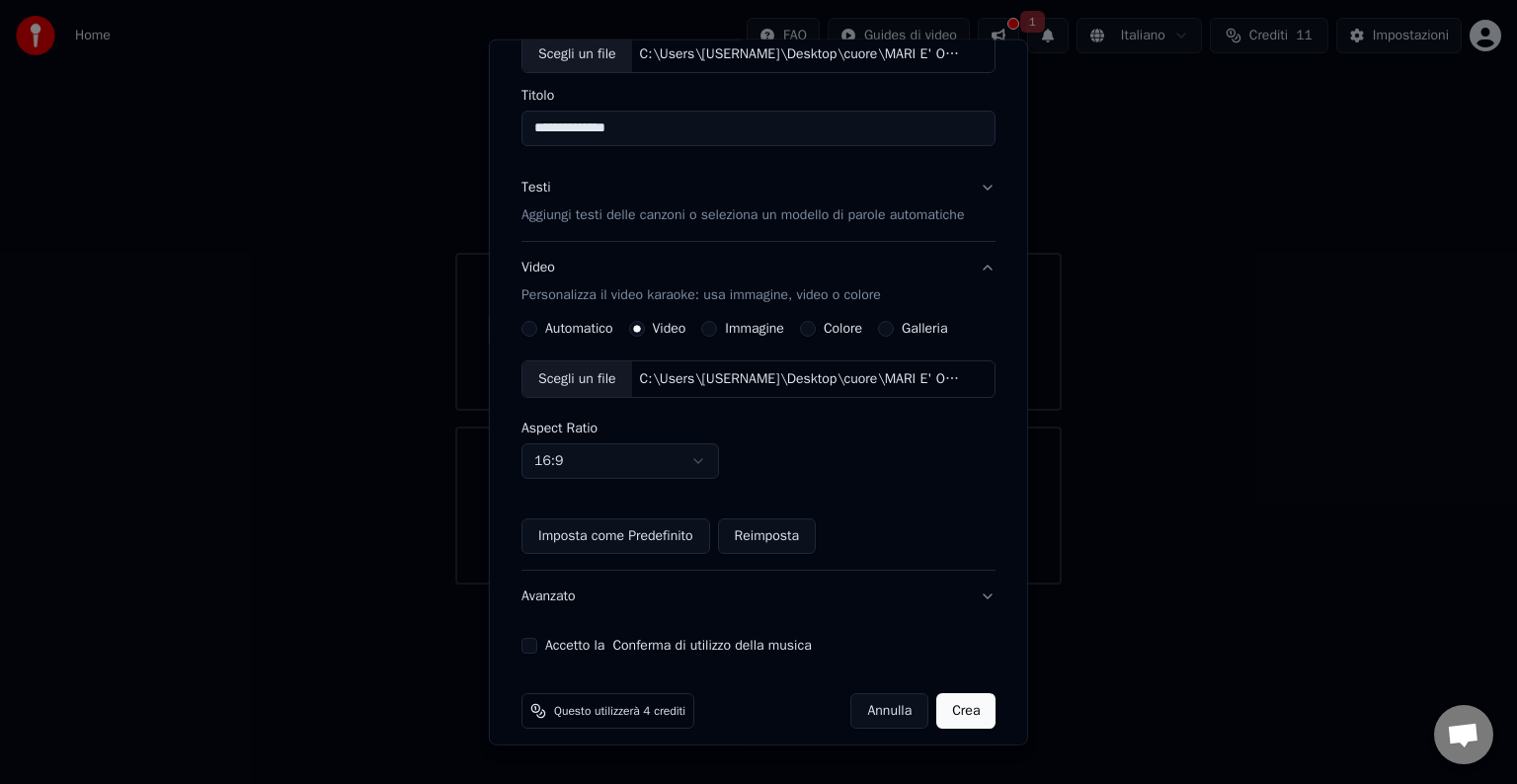 scroll, scrollTop: 139, scrollLeft: 0, axis: vertical 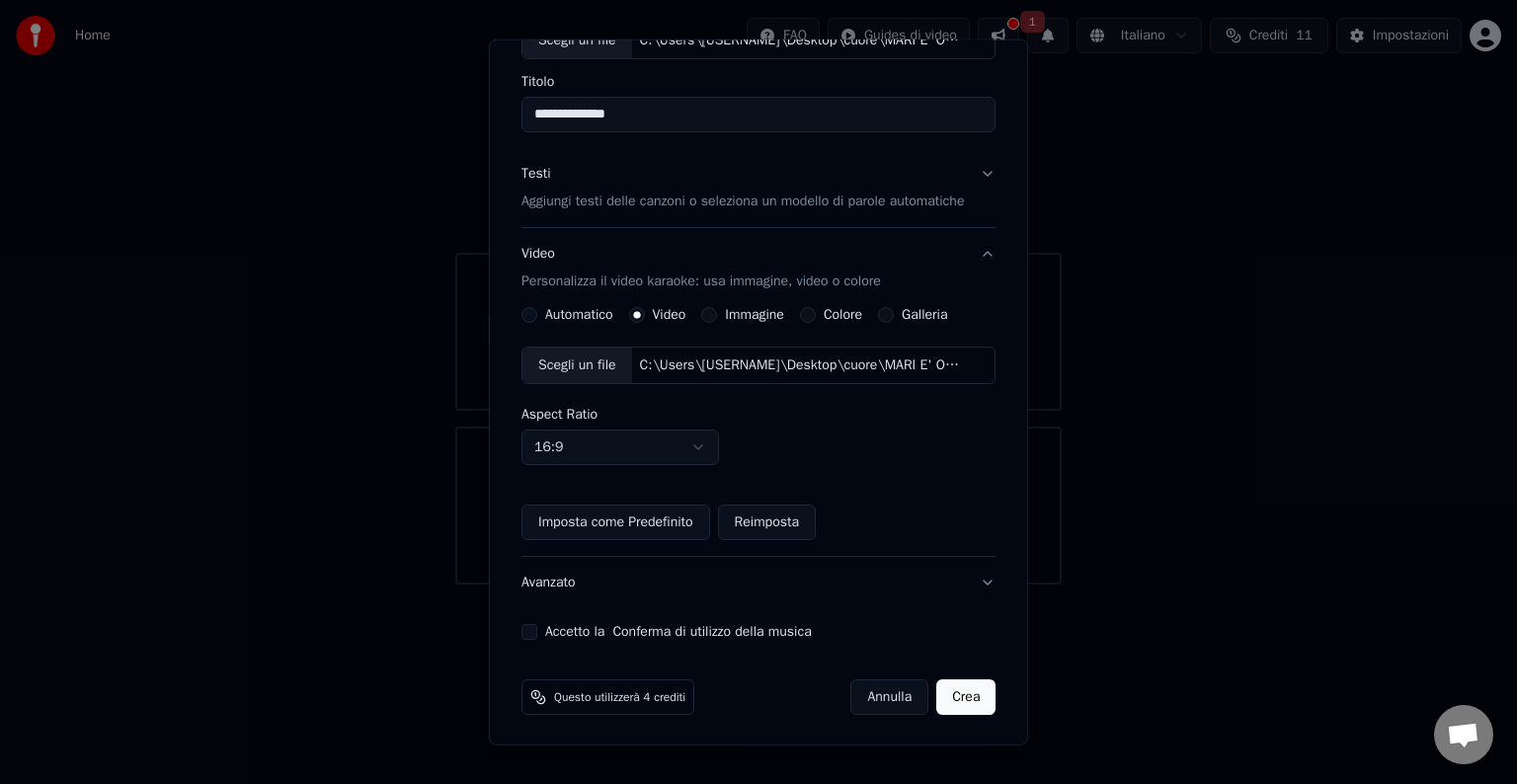 click on "**********" at bounding box center [758, 307] 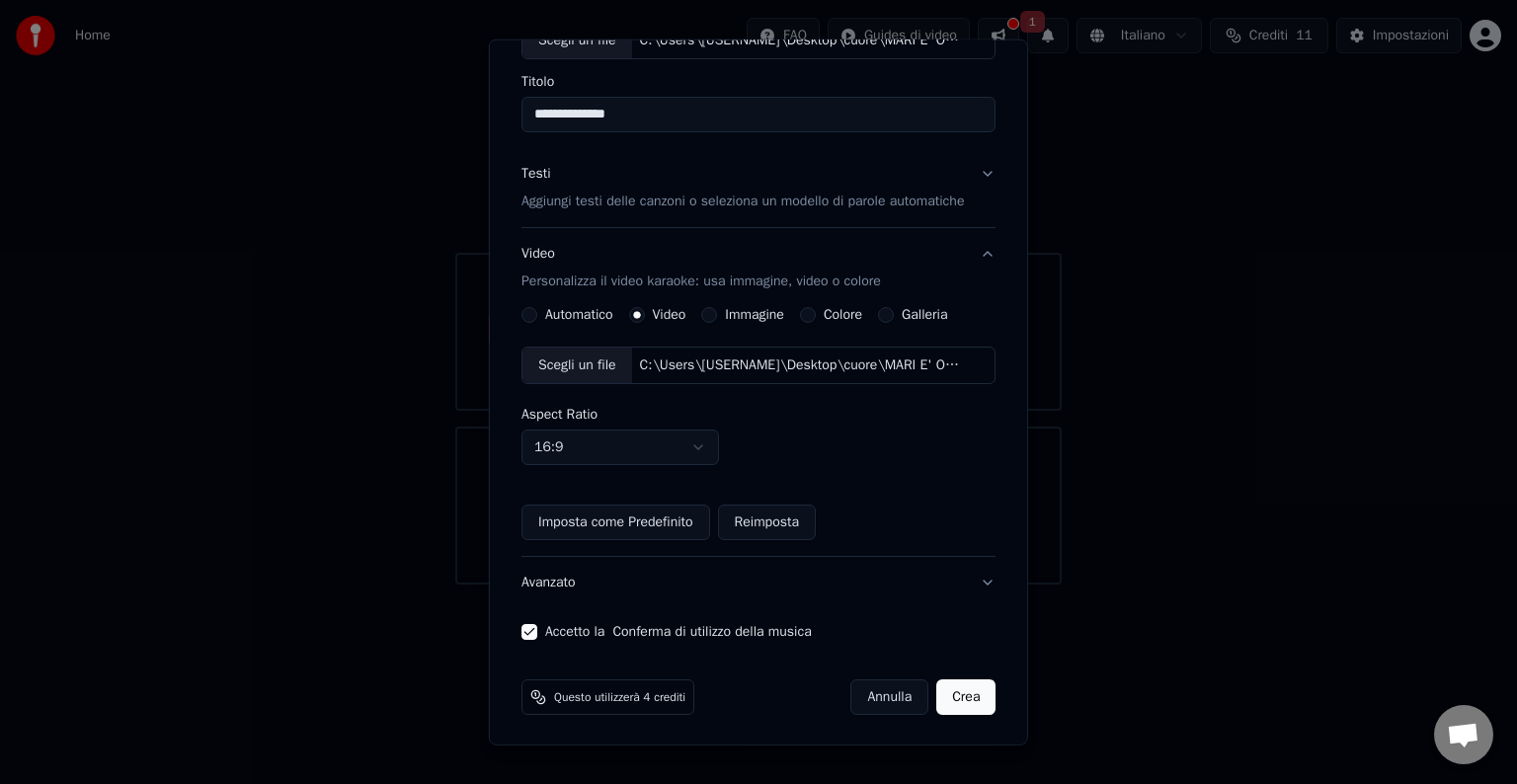 click on "Testi Aggiungi testi delle canzoni o seleziona un modello di parole automatiche" at bounding box center [758, 188] 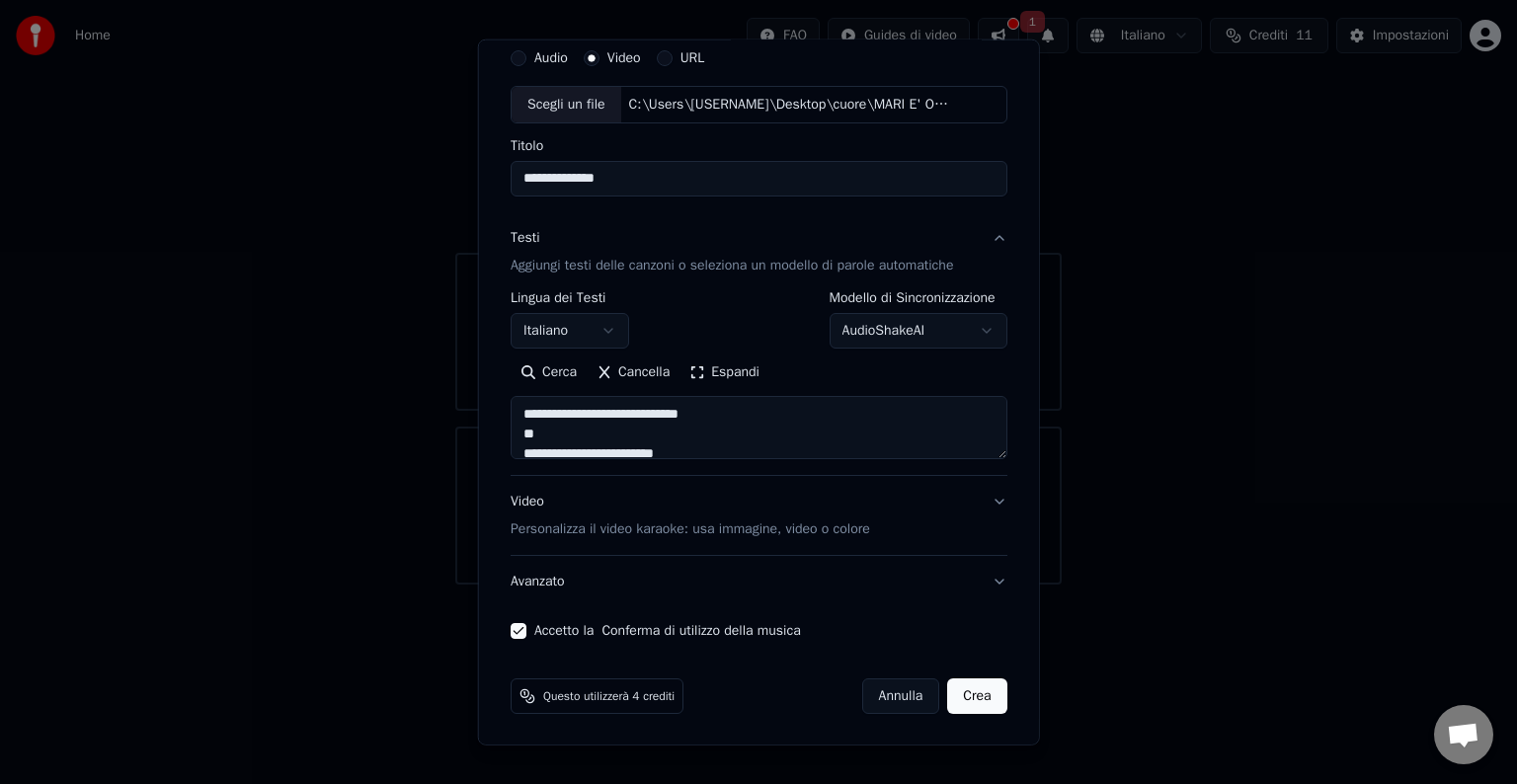 click on "Crea" at bounding box center [977, 696] 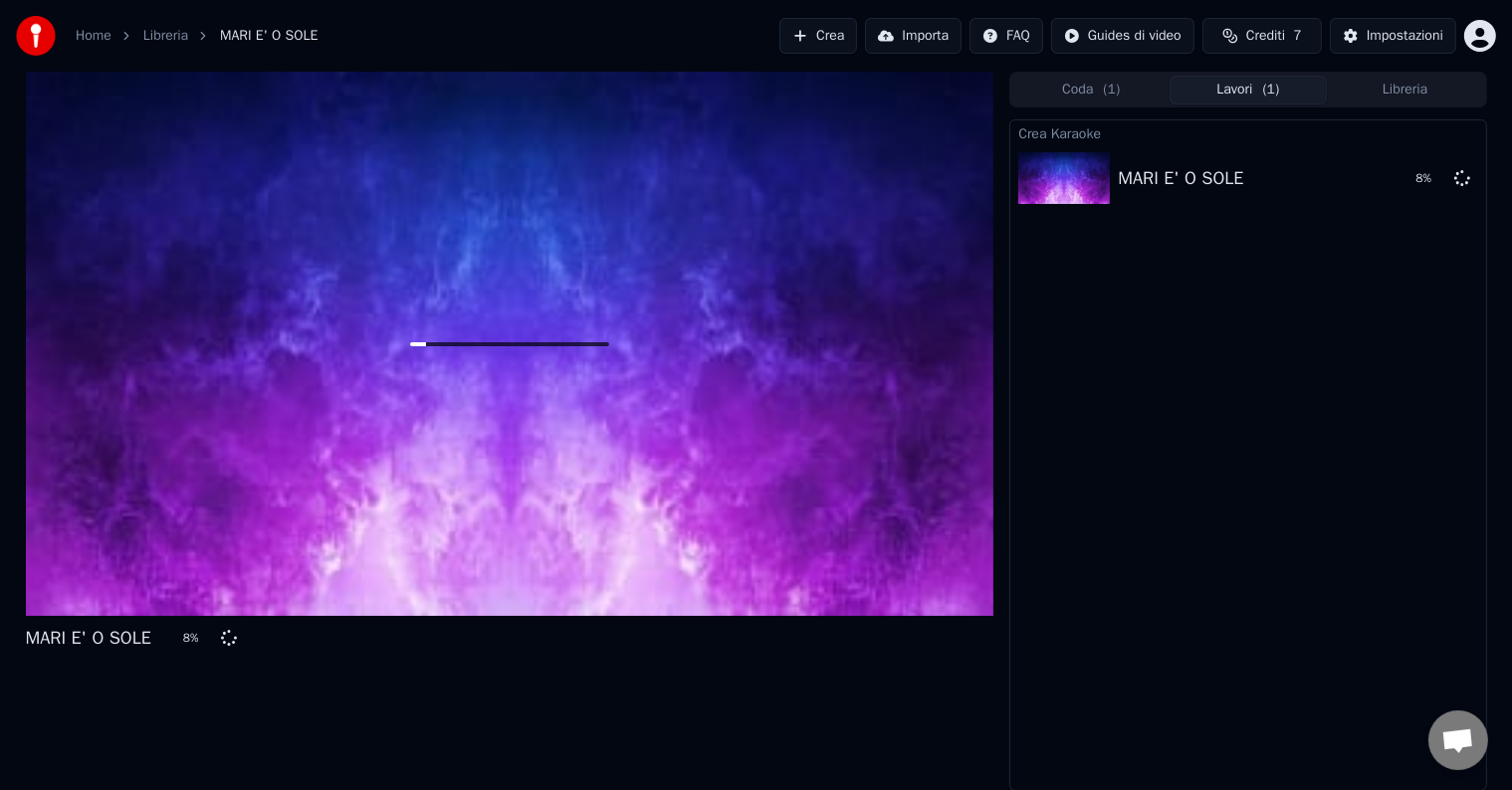 click on "Crea" at bounding box center (818, 36) 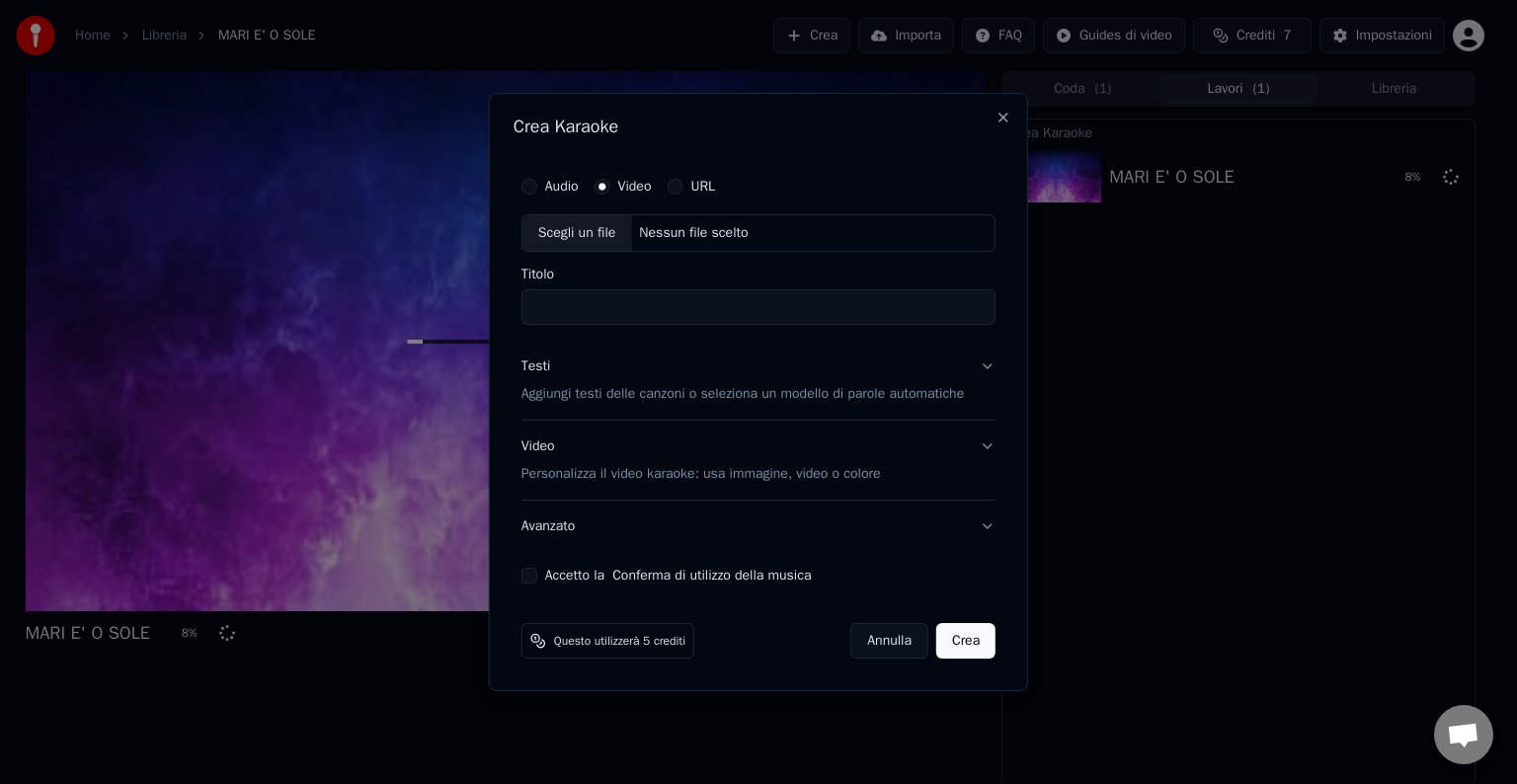 click on "Nessun file scelto" at bounding box center [693, 233] 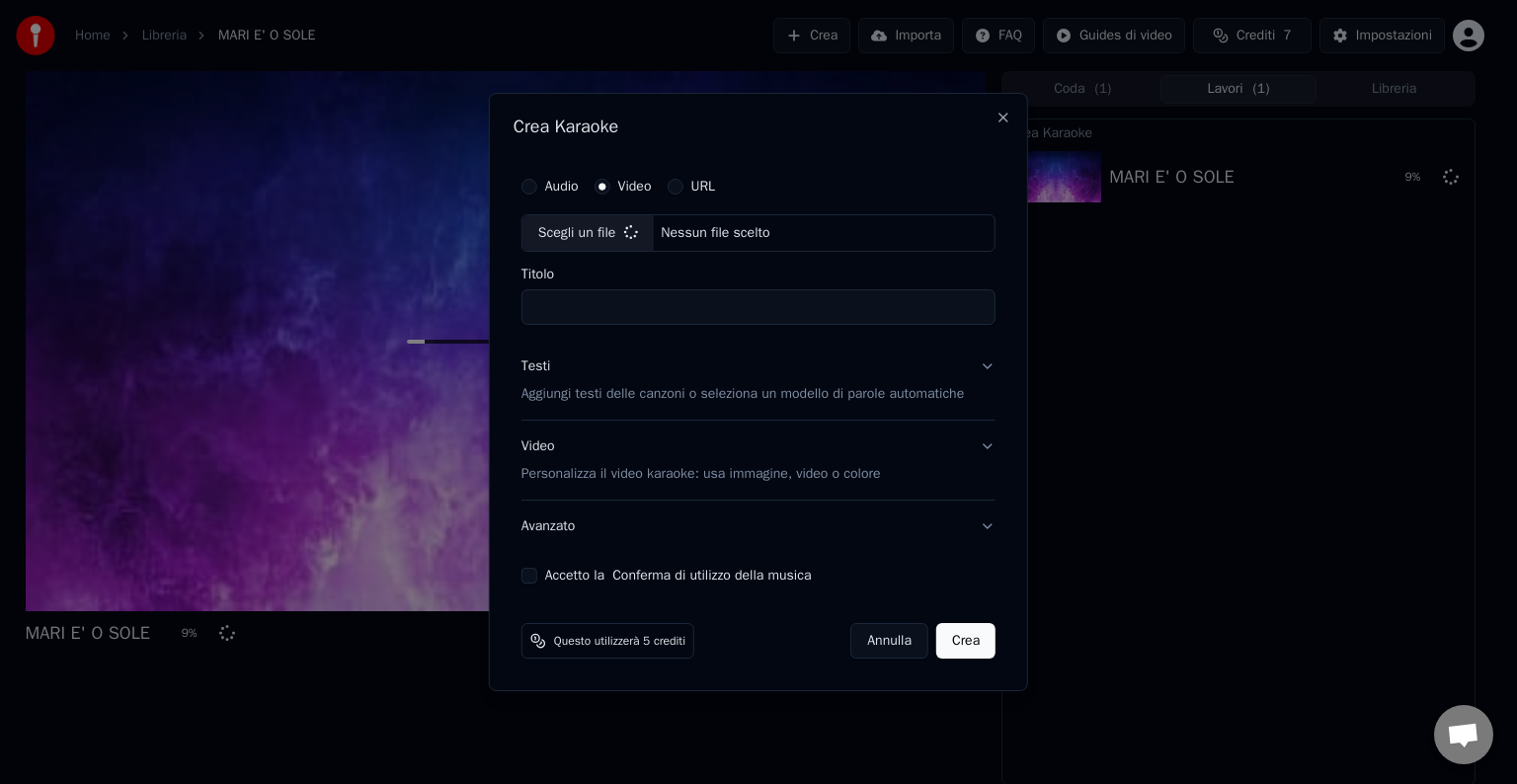 type on "**********" 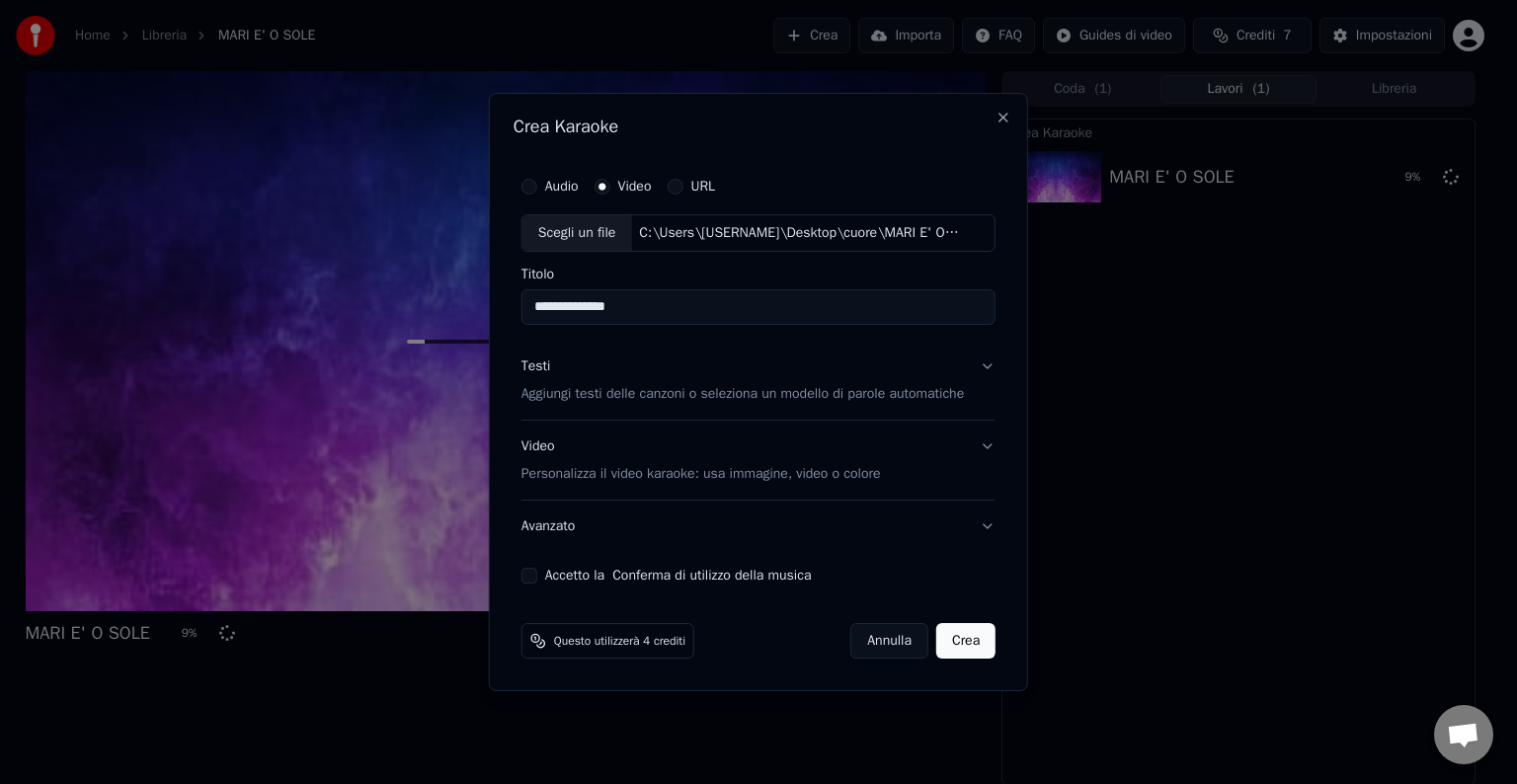 click on "**********" at bounding box center [758, 307] 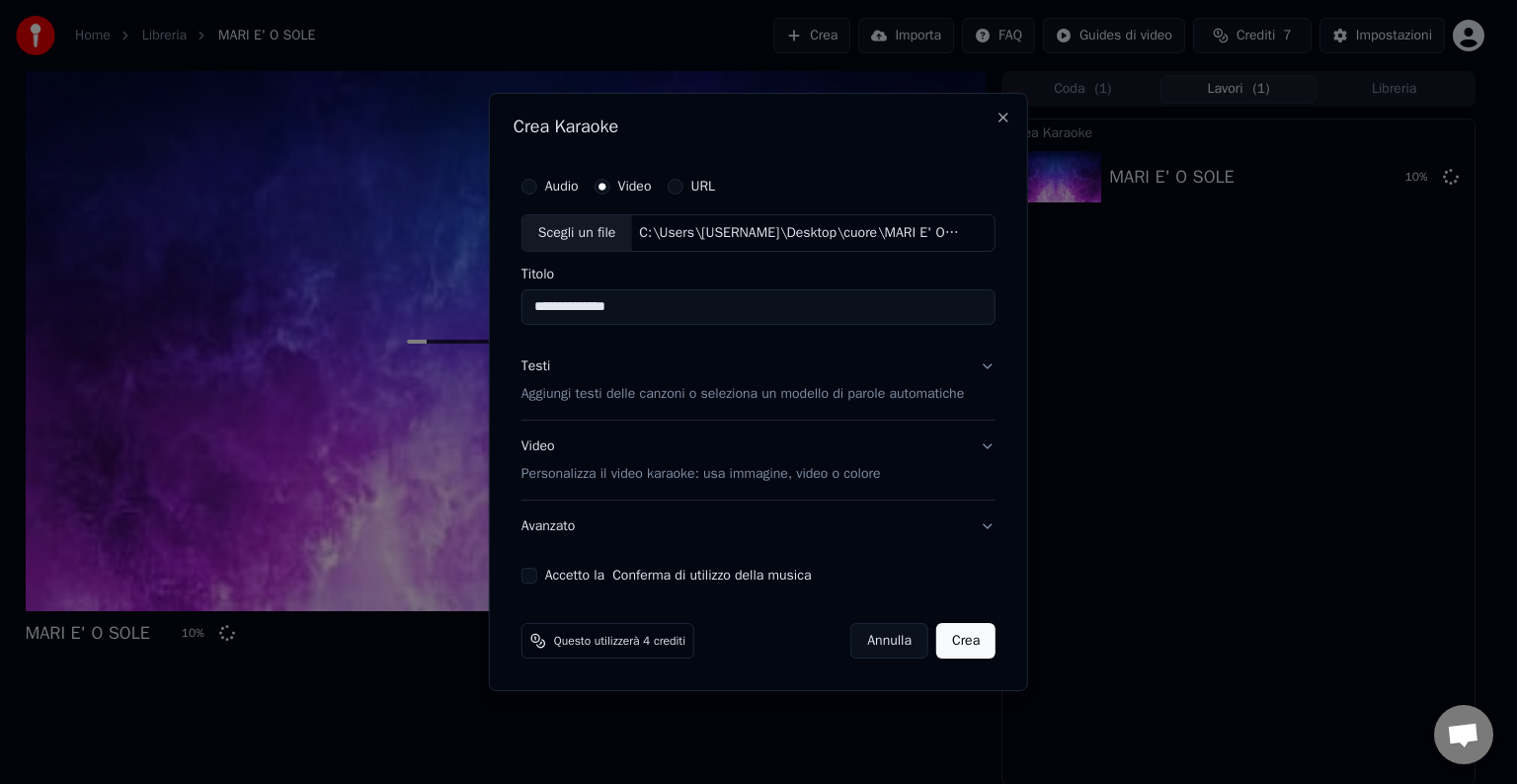 click on "Aggiungi testi delle canzoni o seleziona un modello di parole automatiche" at bounding box center [743, 394] 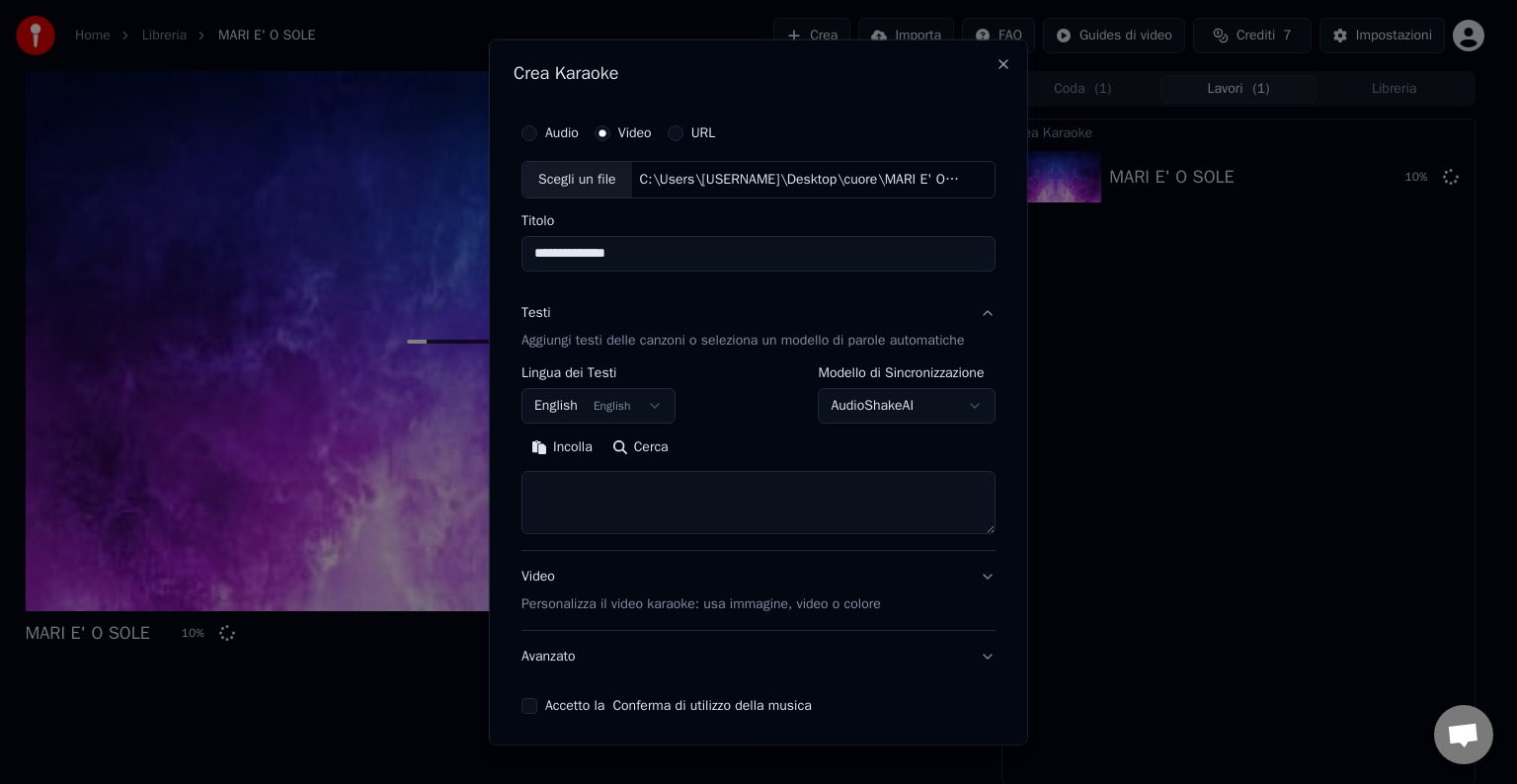 click on "Incolla" at bounding box center (562, 447) 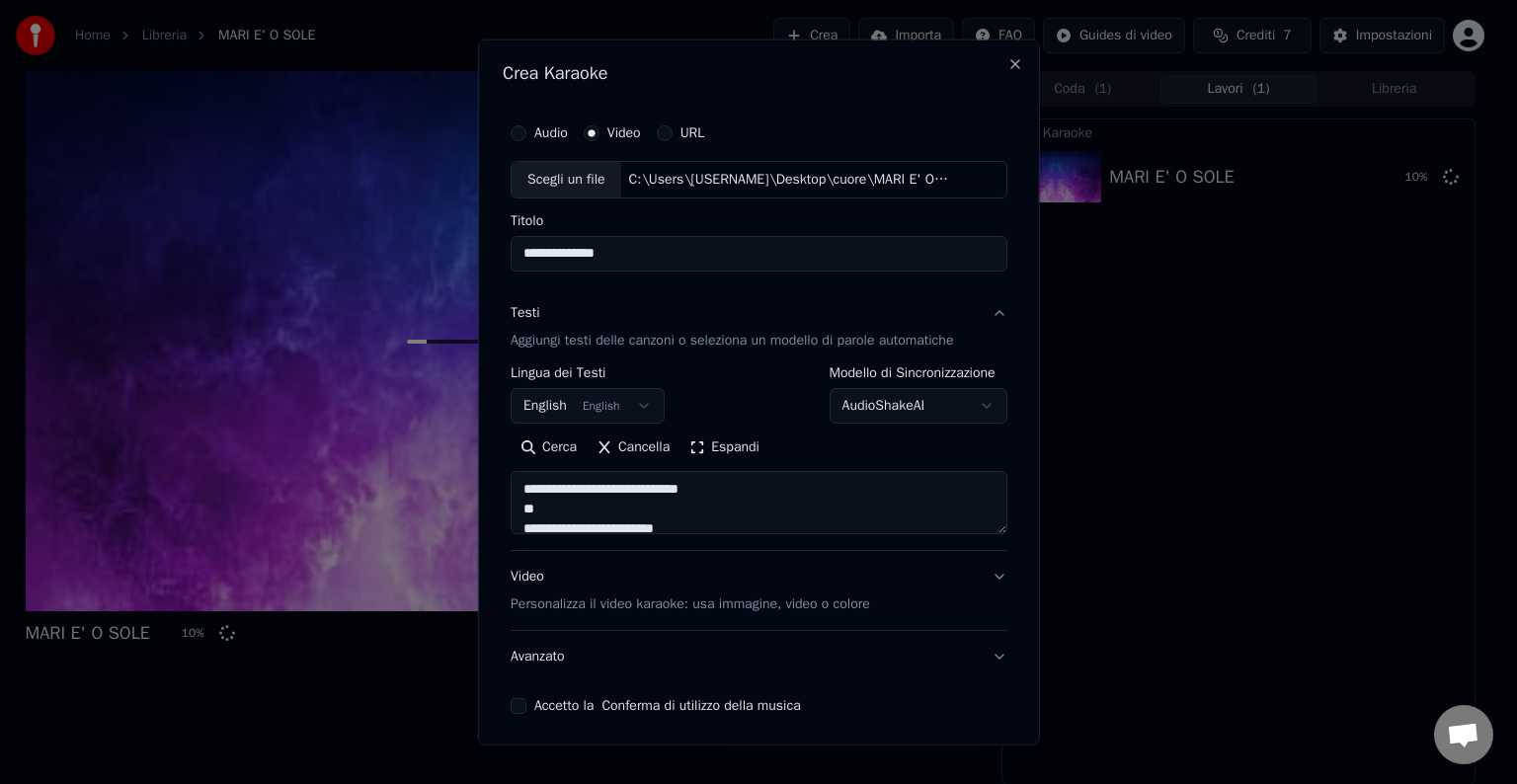 click on "**********" at bounding box center (750, 392) 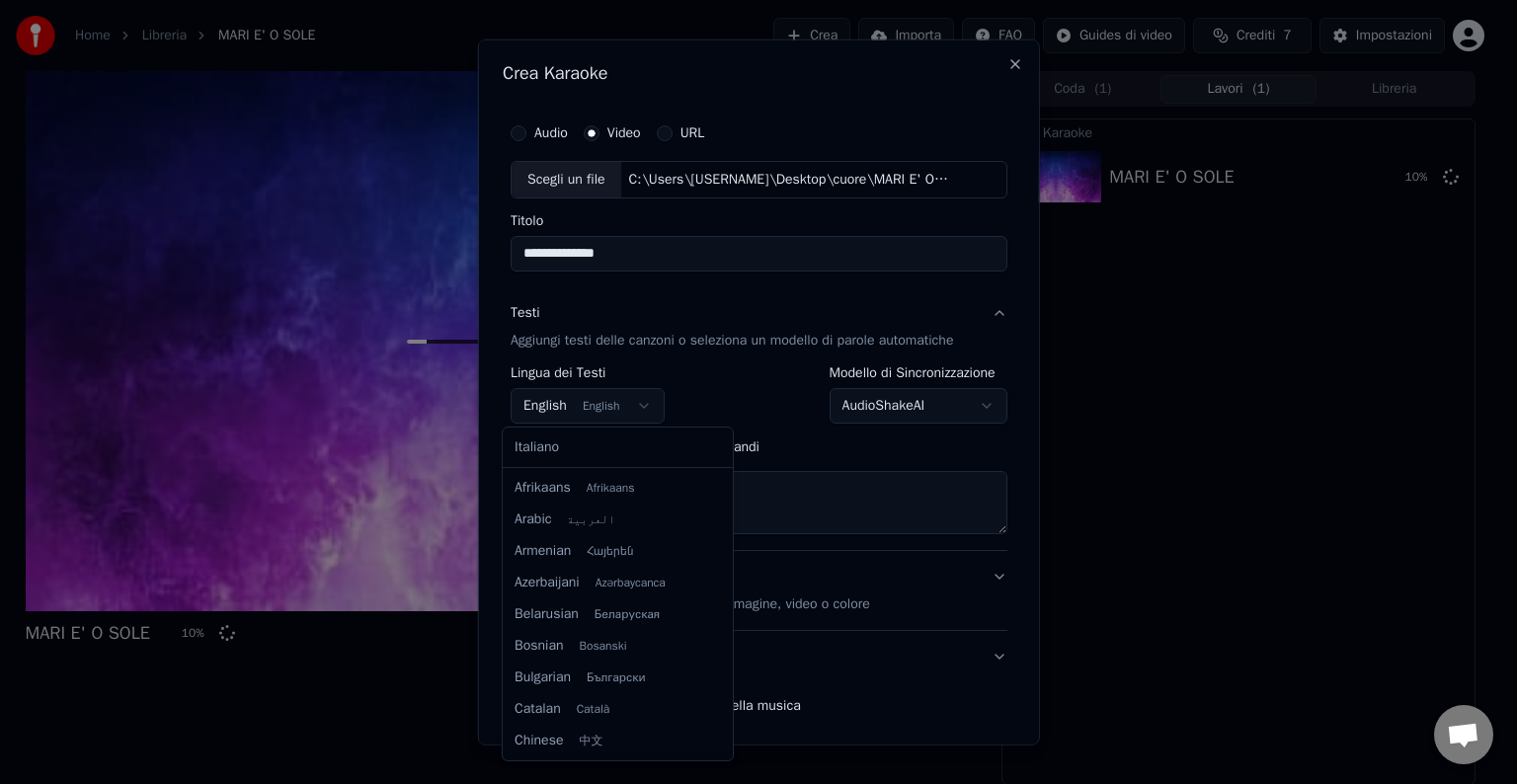 scroll, scrollTop: 158, scrollLeft: 0, axis: vertical 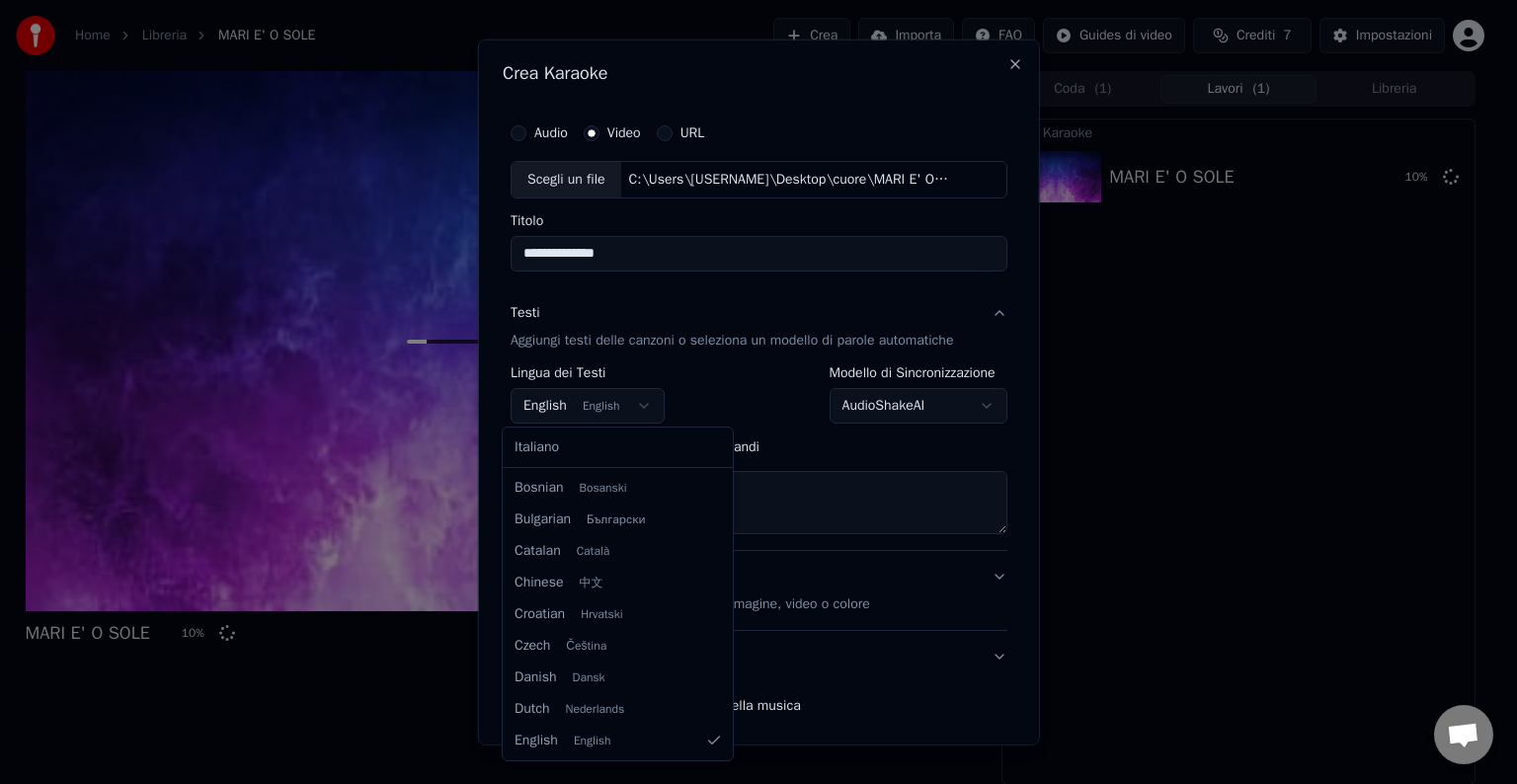 select on "**" 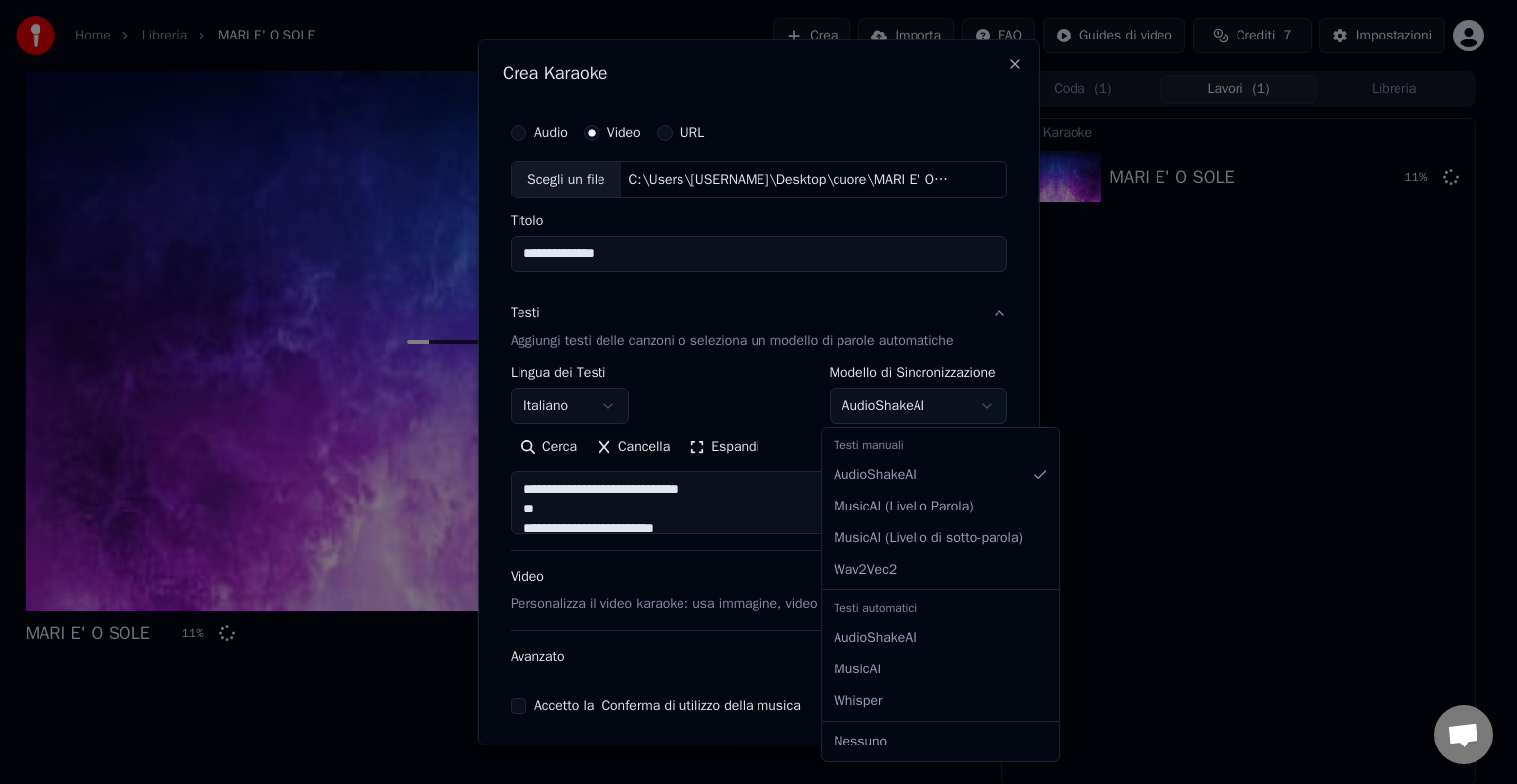 click on "**********" at bounding box center (750, 392) 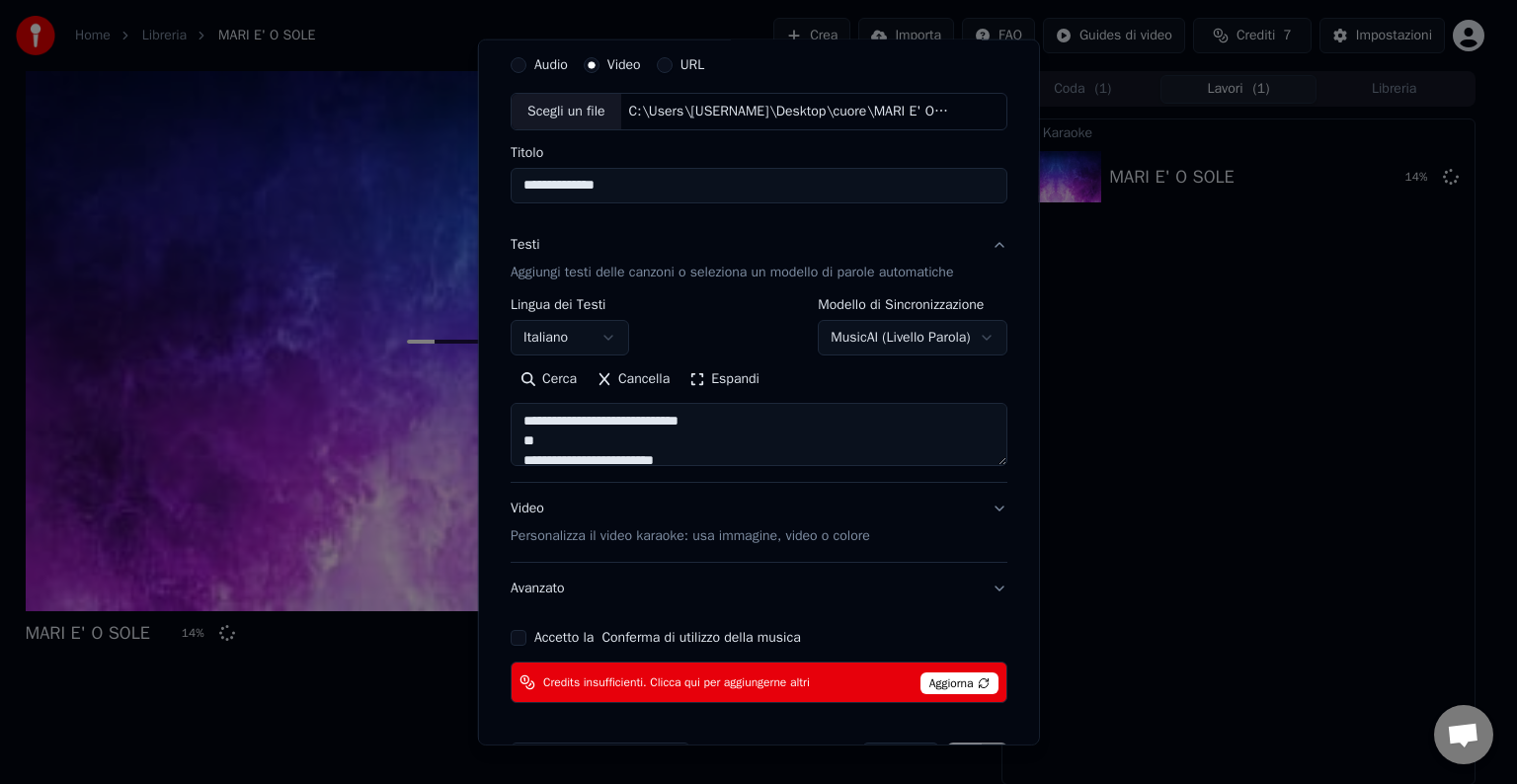 scroll, scrollTop: 71, scrollLeft: 0, axis: vertical 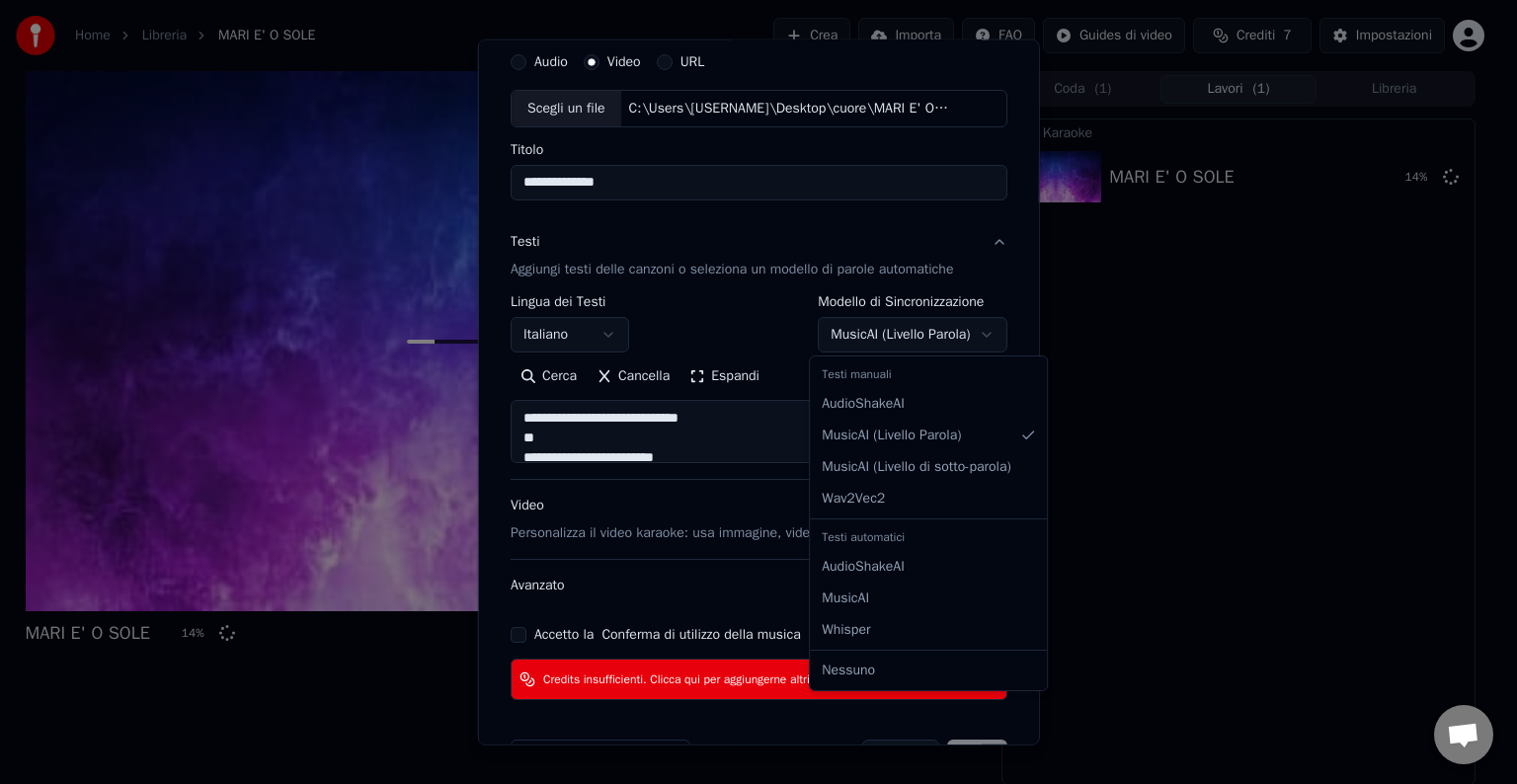 click on "**********" at bounding box center [750, 392] 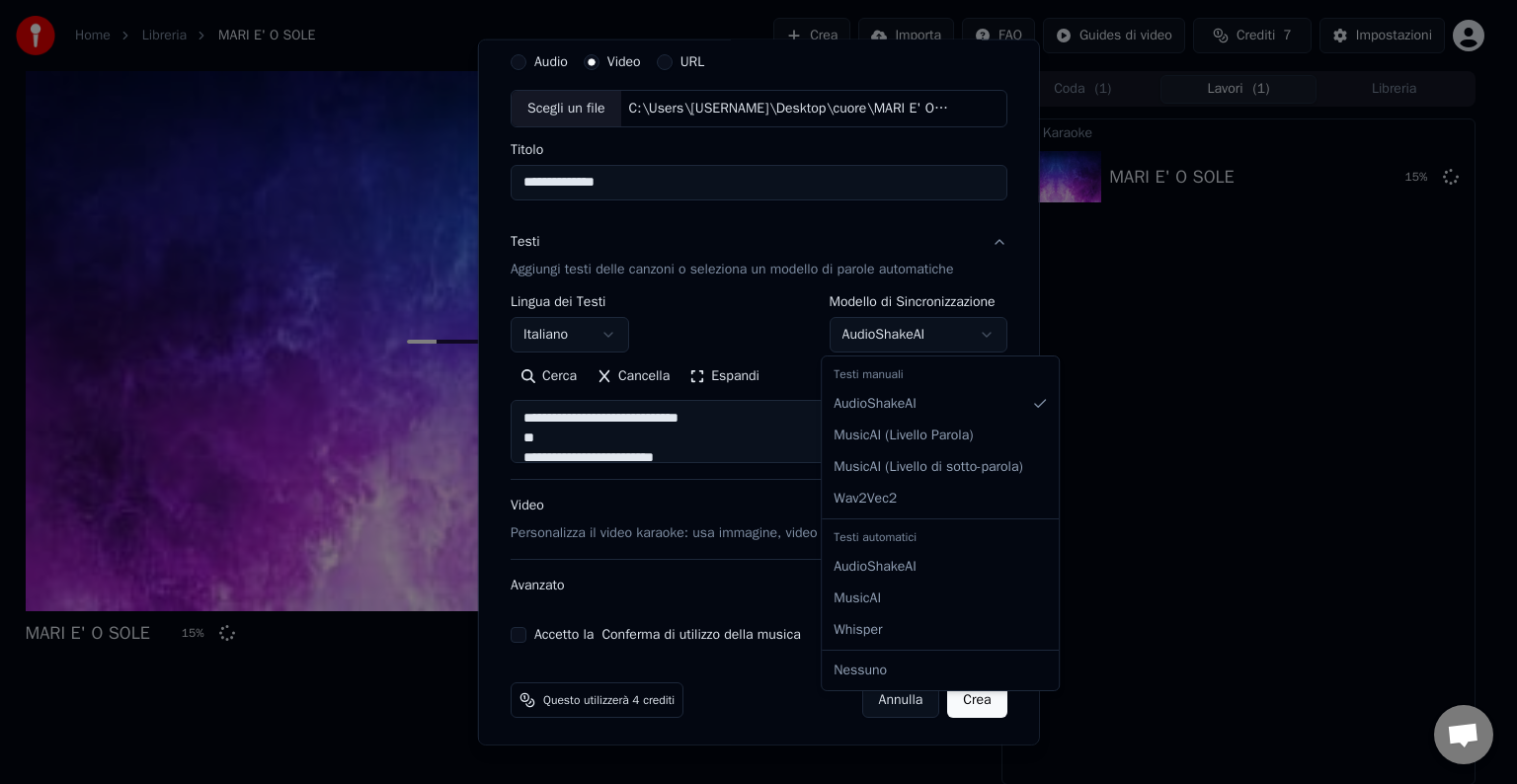 click on "**********" at bounding box center (750, 392) 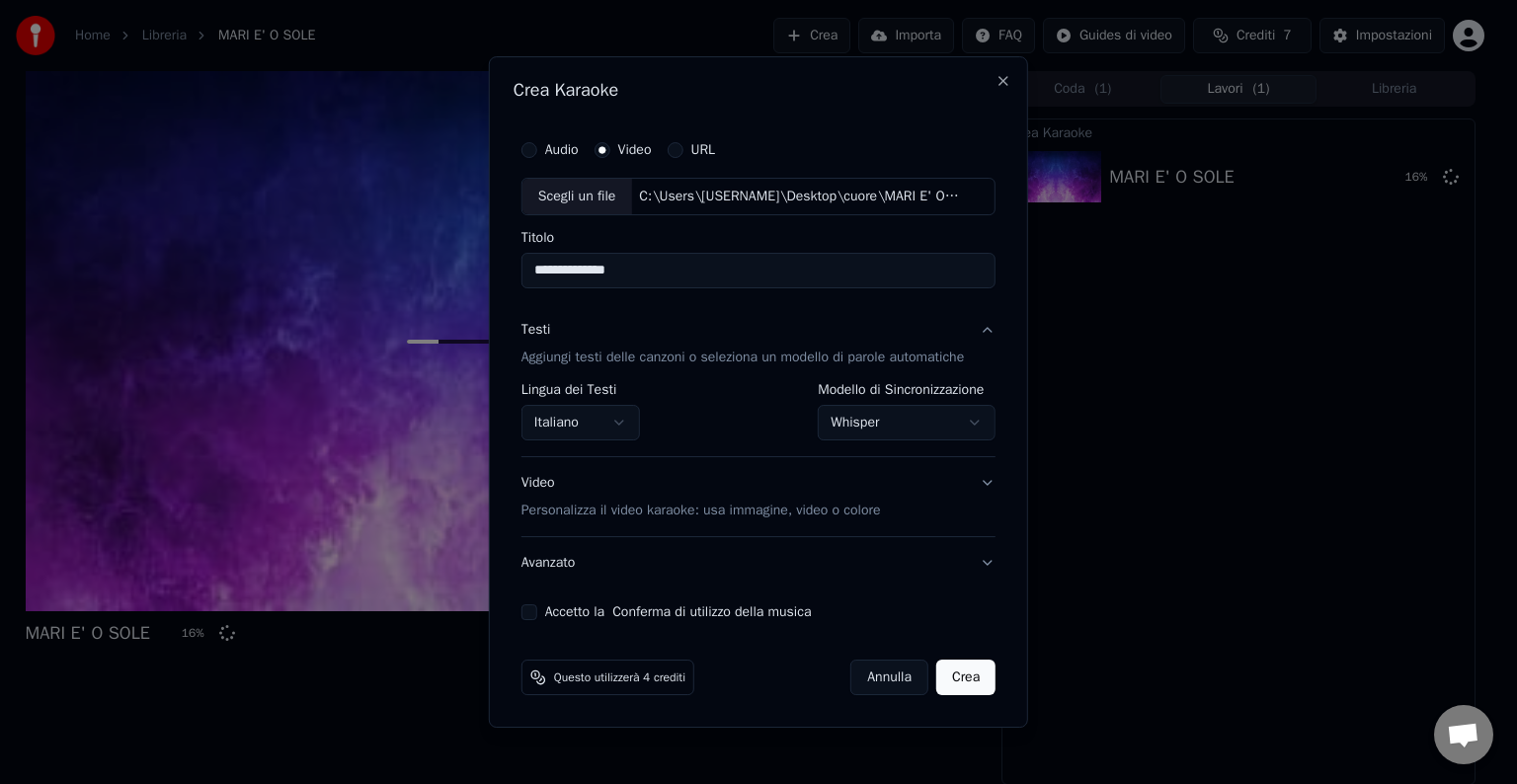 scroll, scrollTop: 0, scrollLeft: 0, axis: both 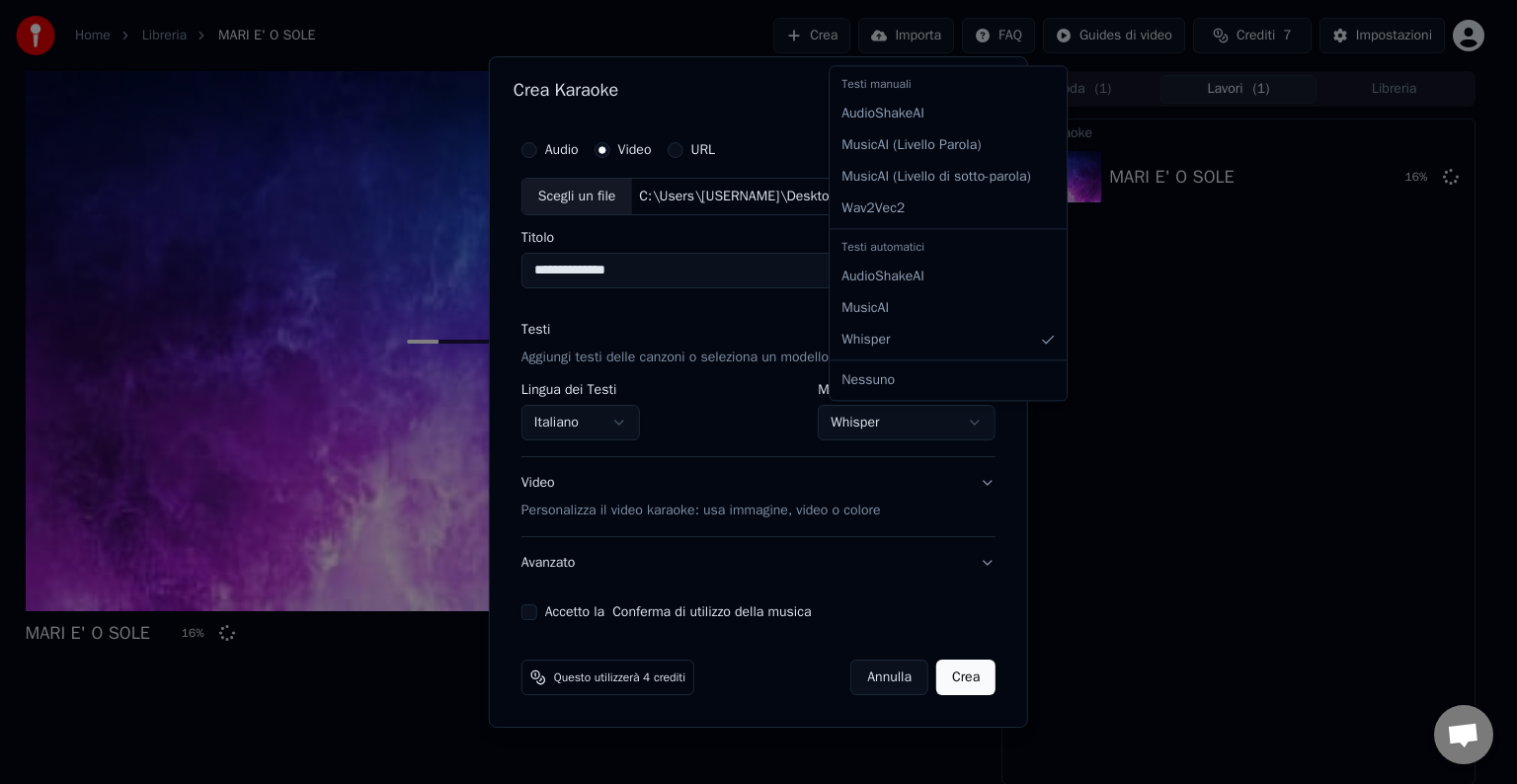 click on "**********" at bounding box center [750, 392] 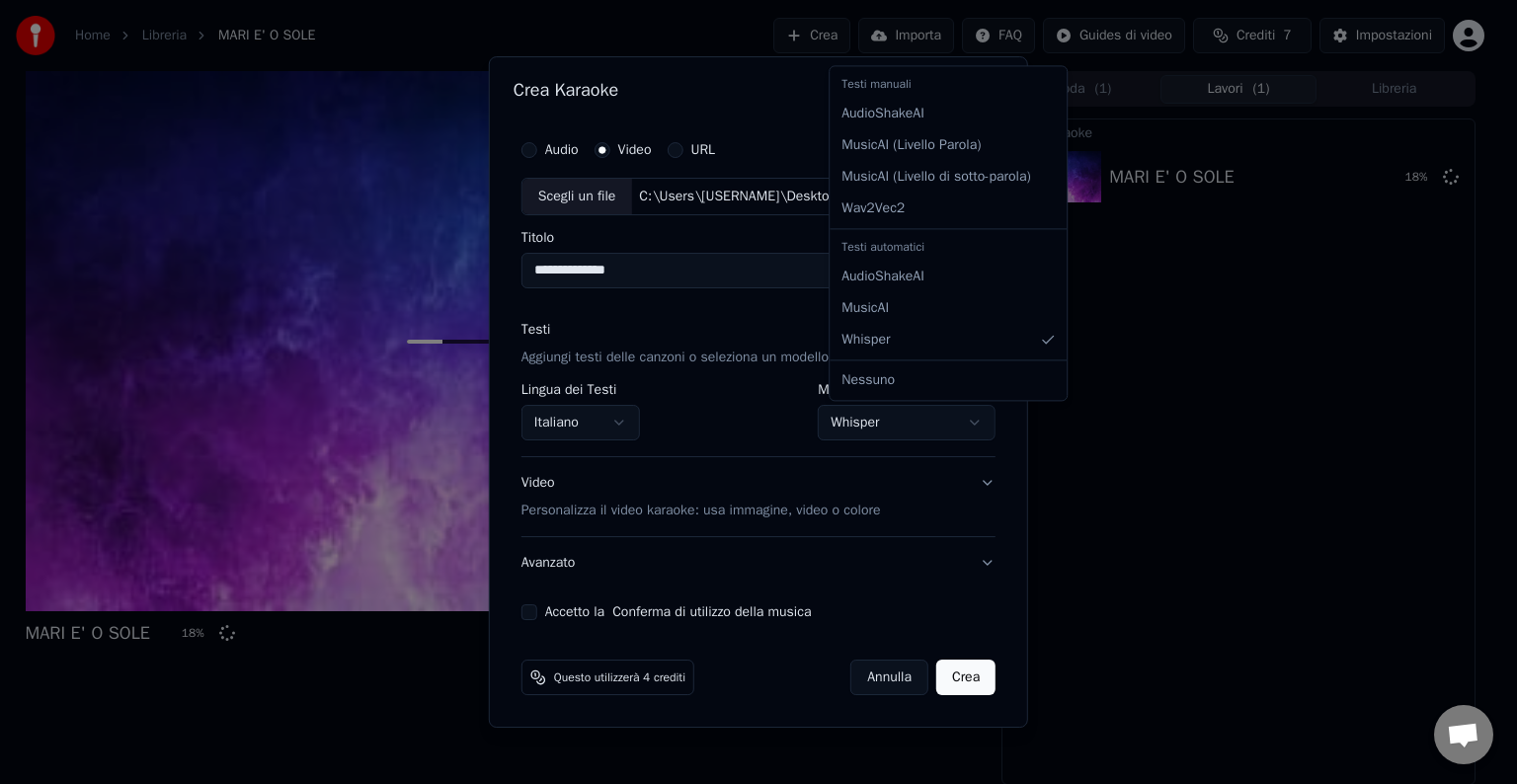 click on "**********" at bounding box center (750, 392) 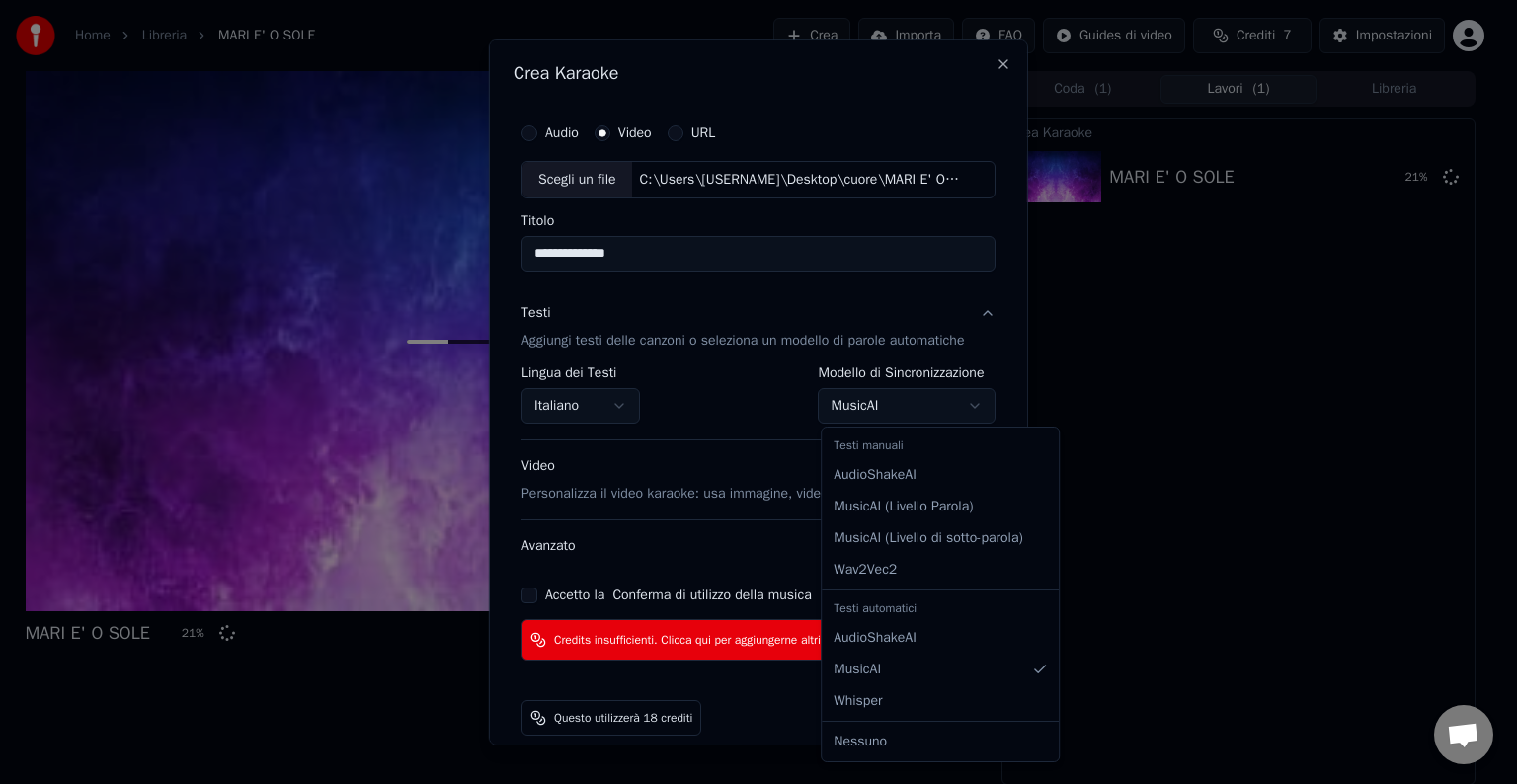 click on "**********" at bounding box center (750, 392) 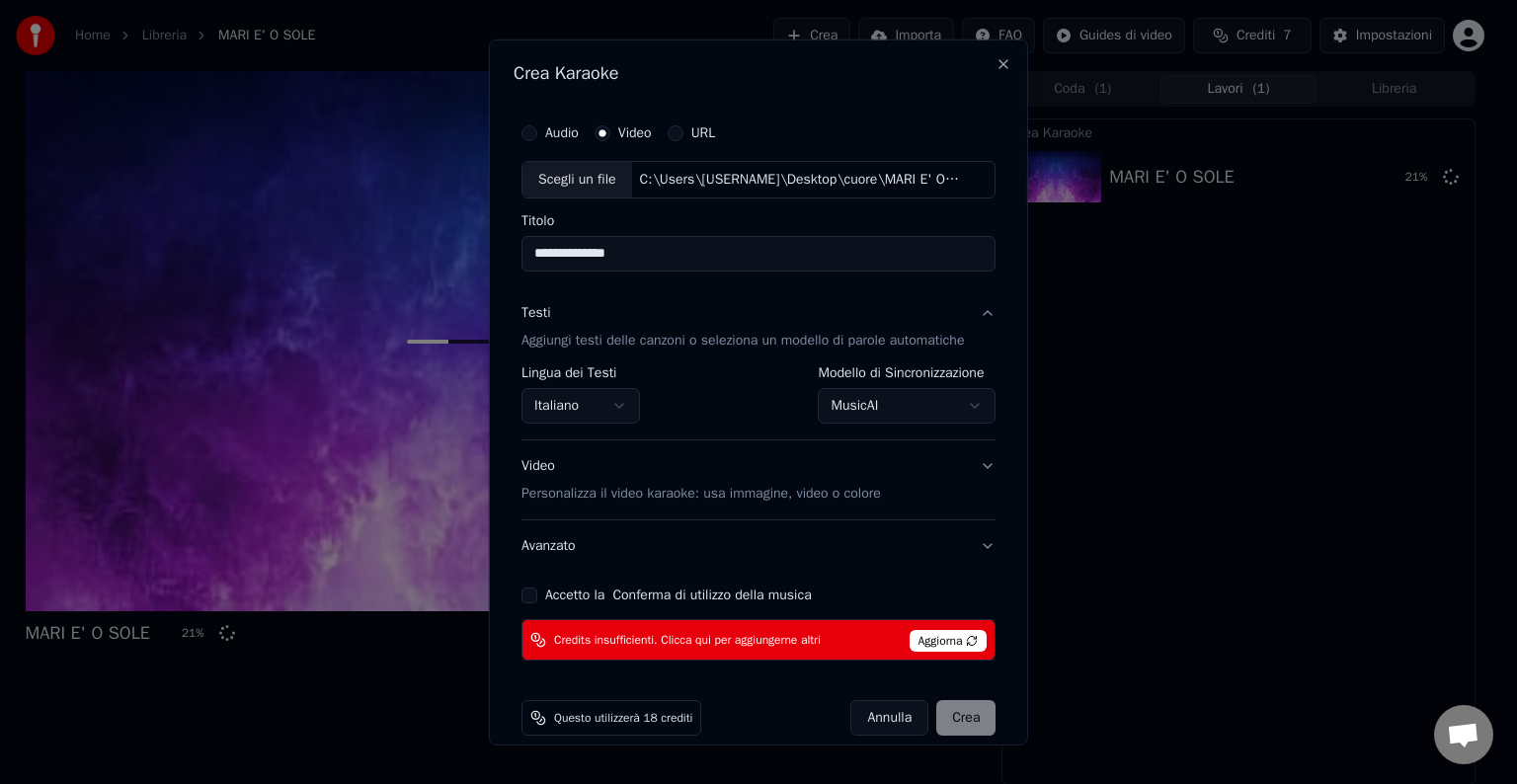 drag, startPoint x: 1040, startPoint y: 286, endPoint x: 925, endPoint y: 399, distance: 161.2265 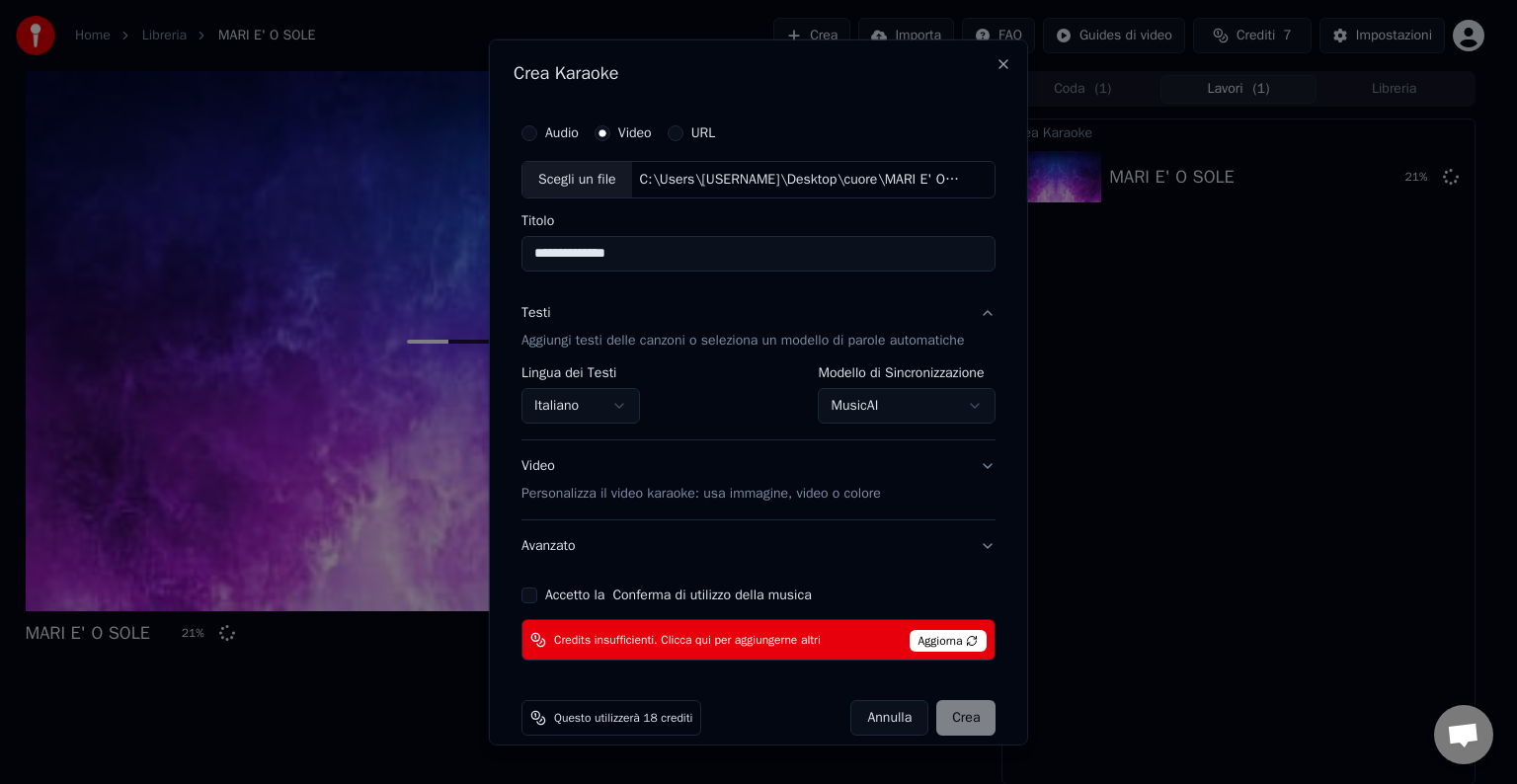 click on "**********" at bounding box center (750, 392) 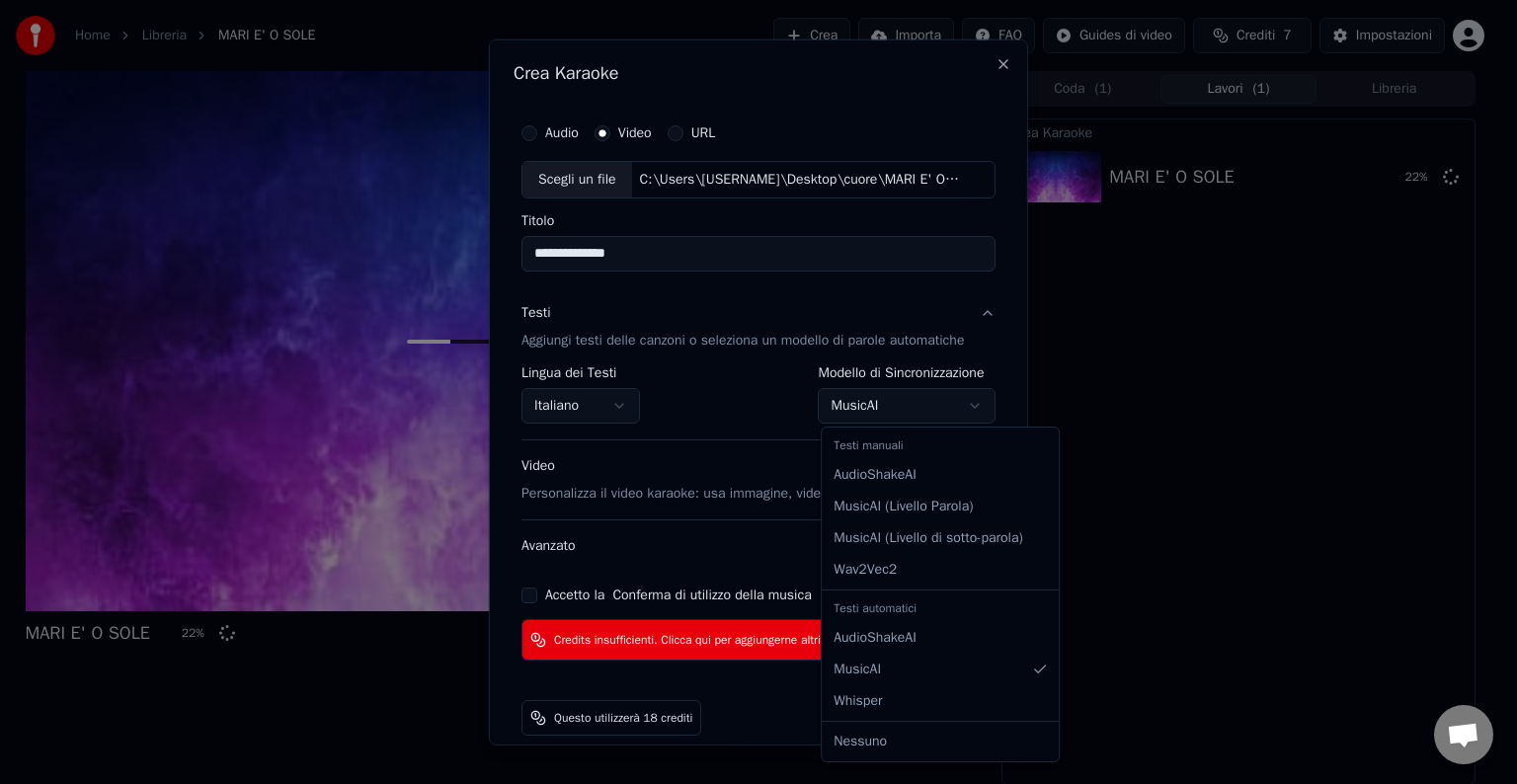 click on "**********" at bounding box center [750, 392] 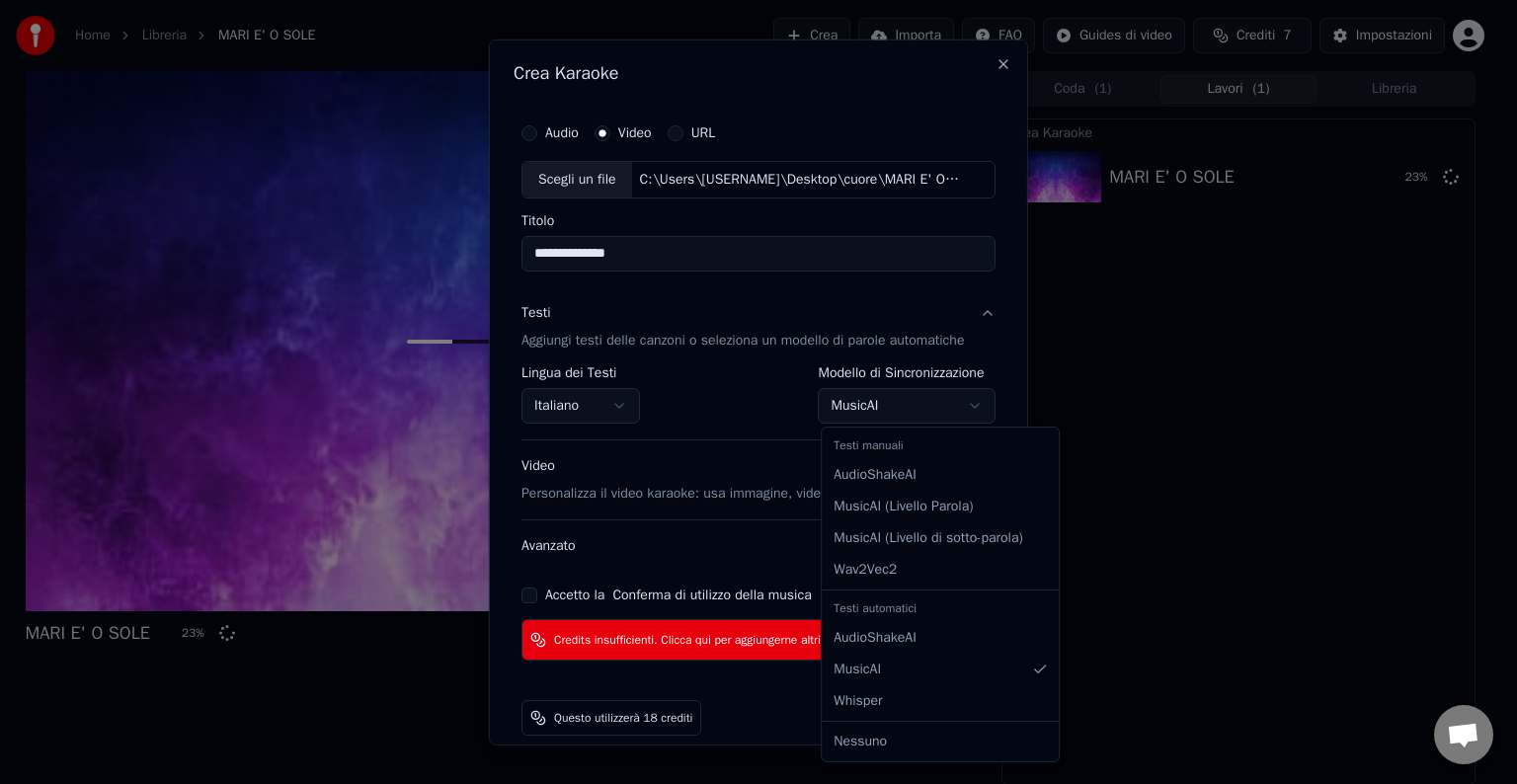 select on "**********" 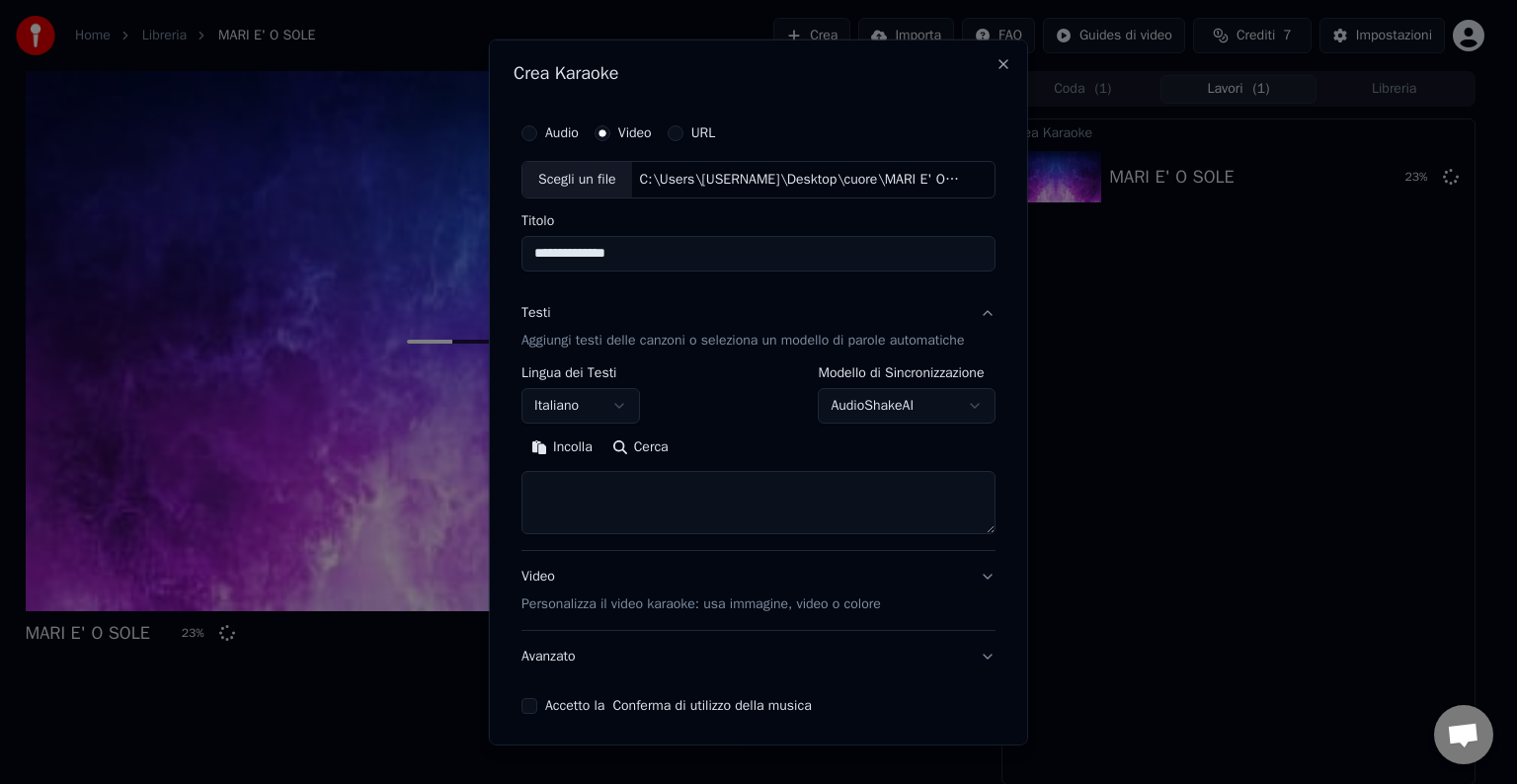 click at bounding box center (758, 503) 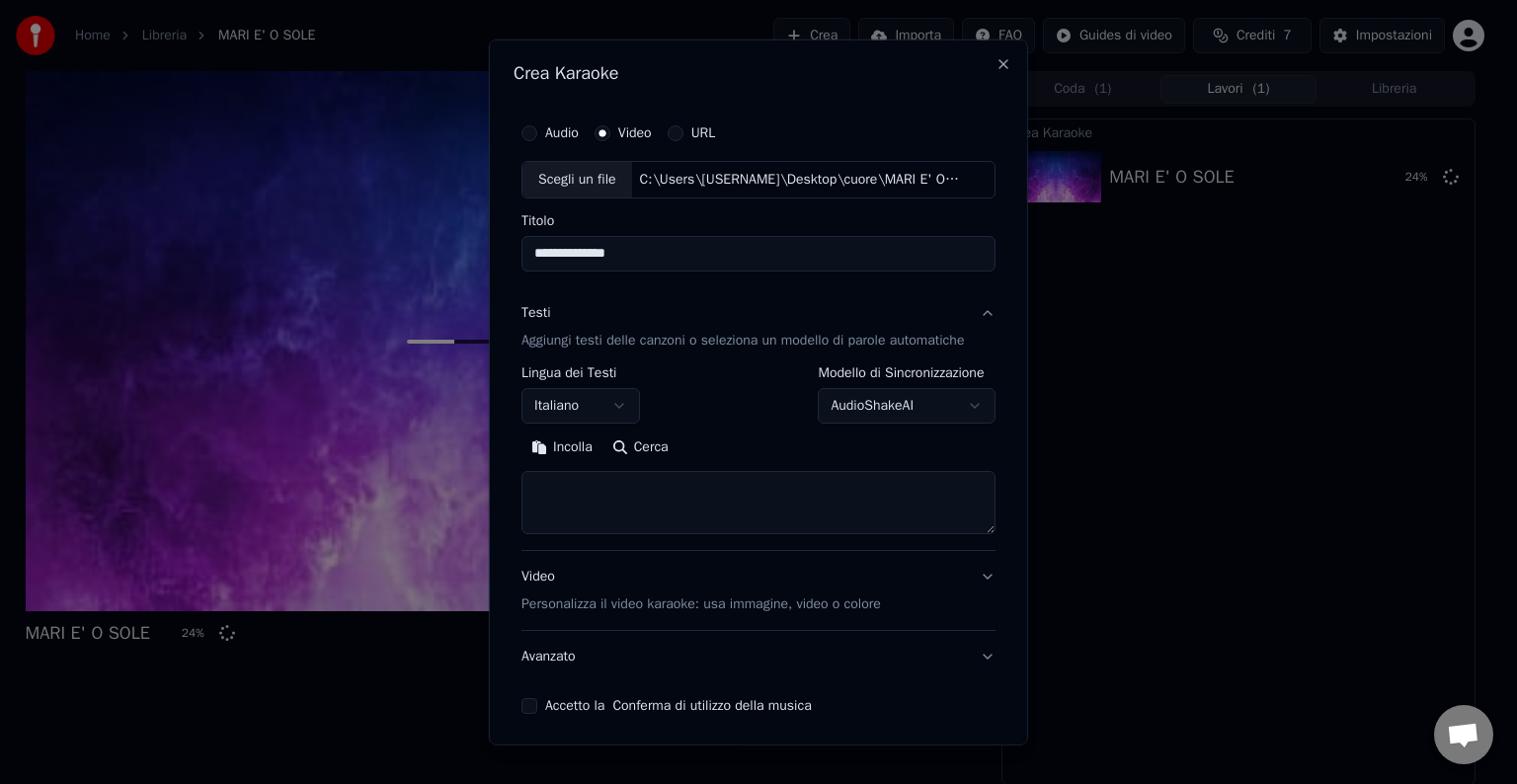 paste on "**********" 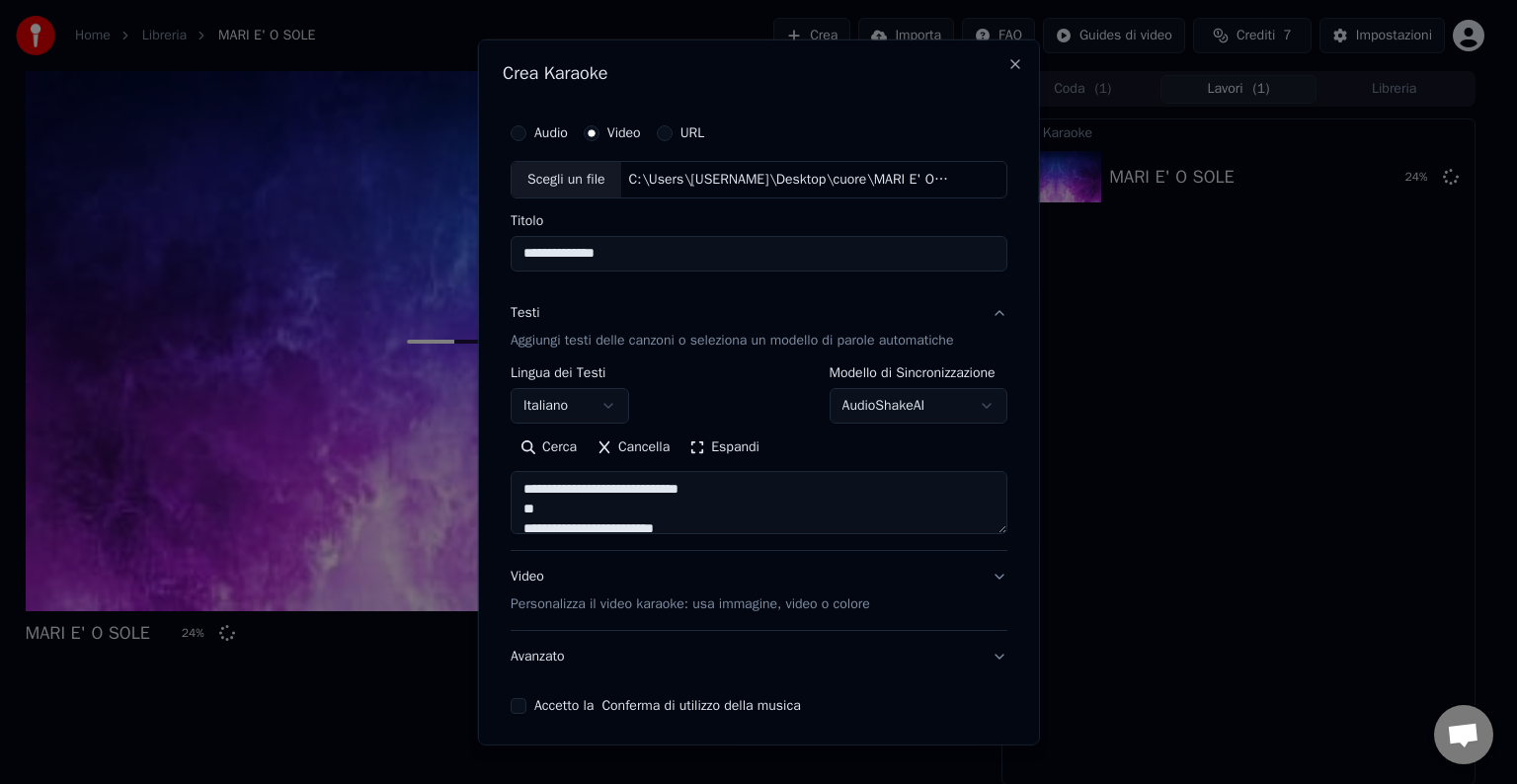 scroll, scrollTop: 1268, scrollLeft: 0, axis: vertical 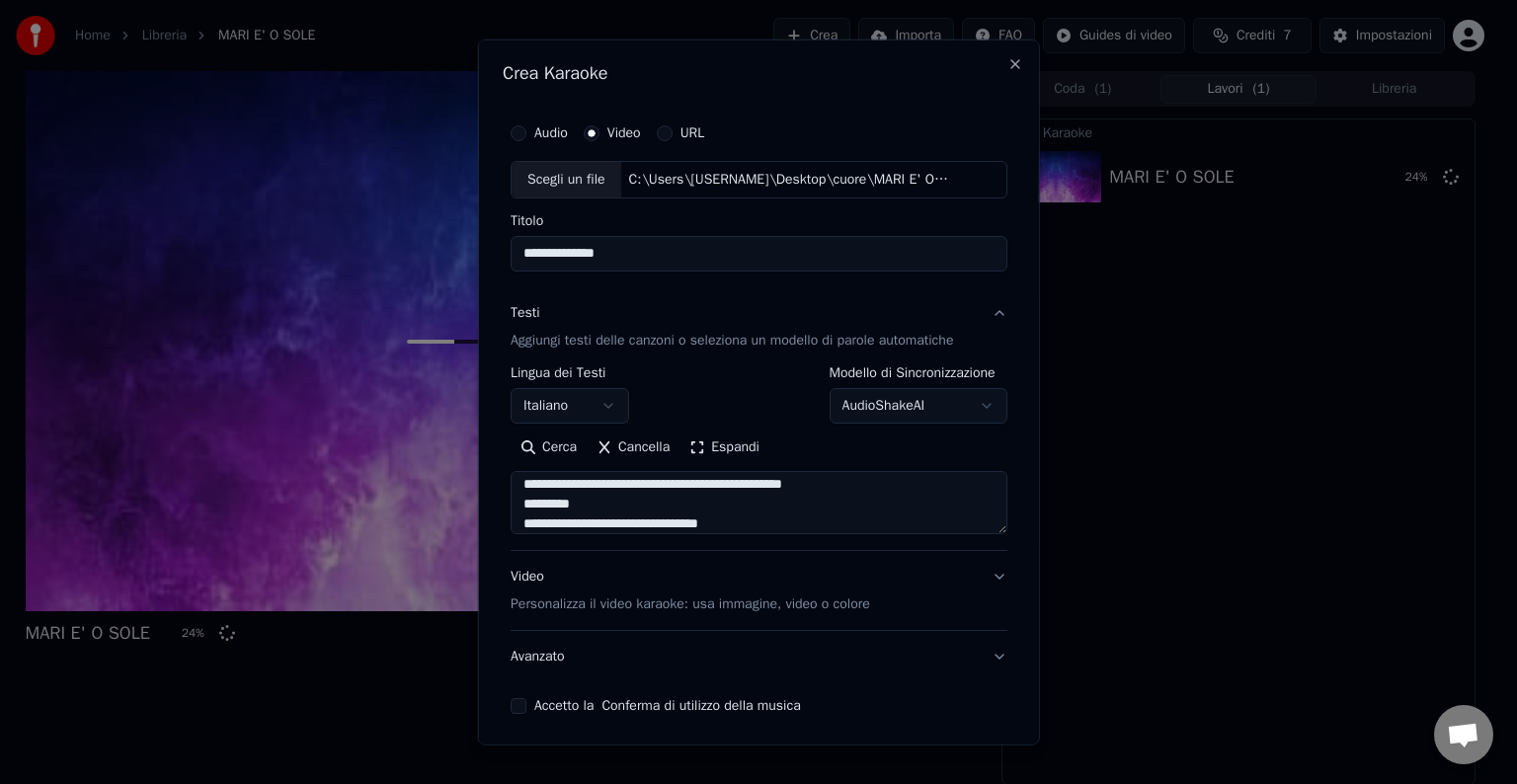 type on "**********" 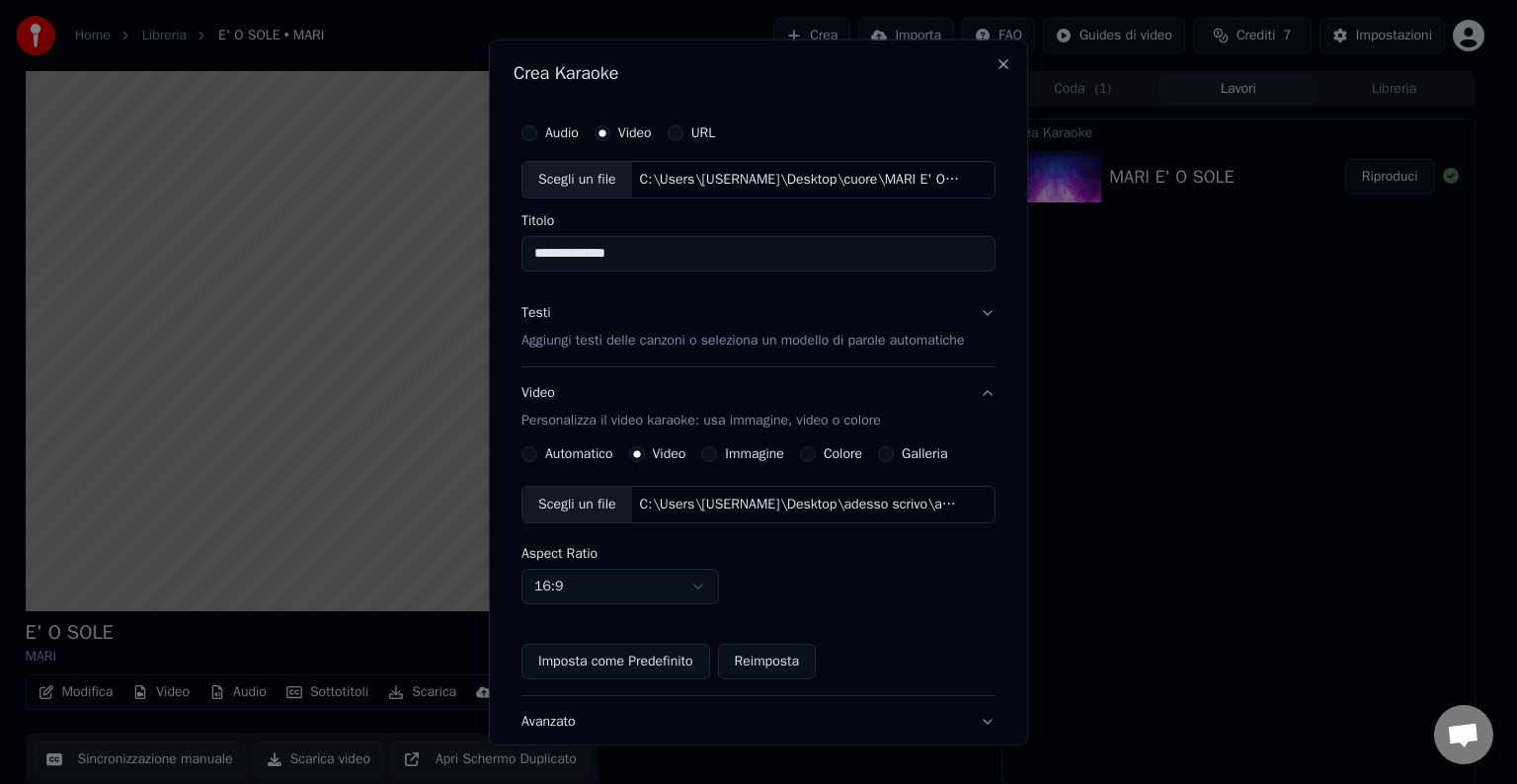 click on "Scegli un file" at bounding box center (577, 505) 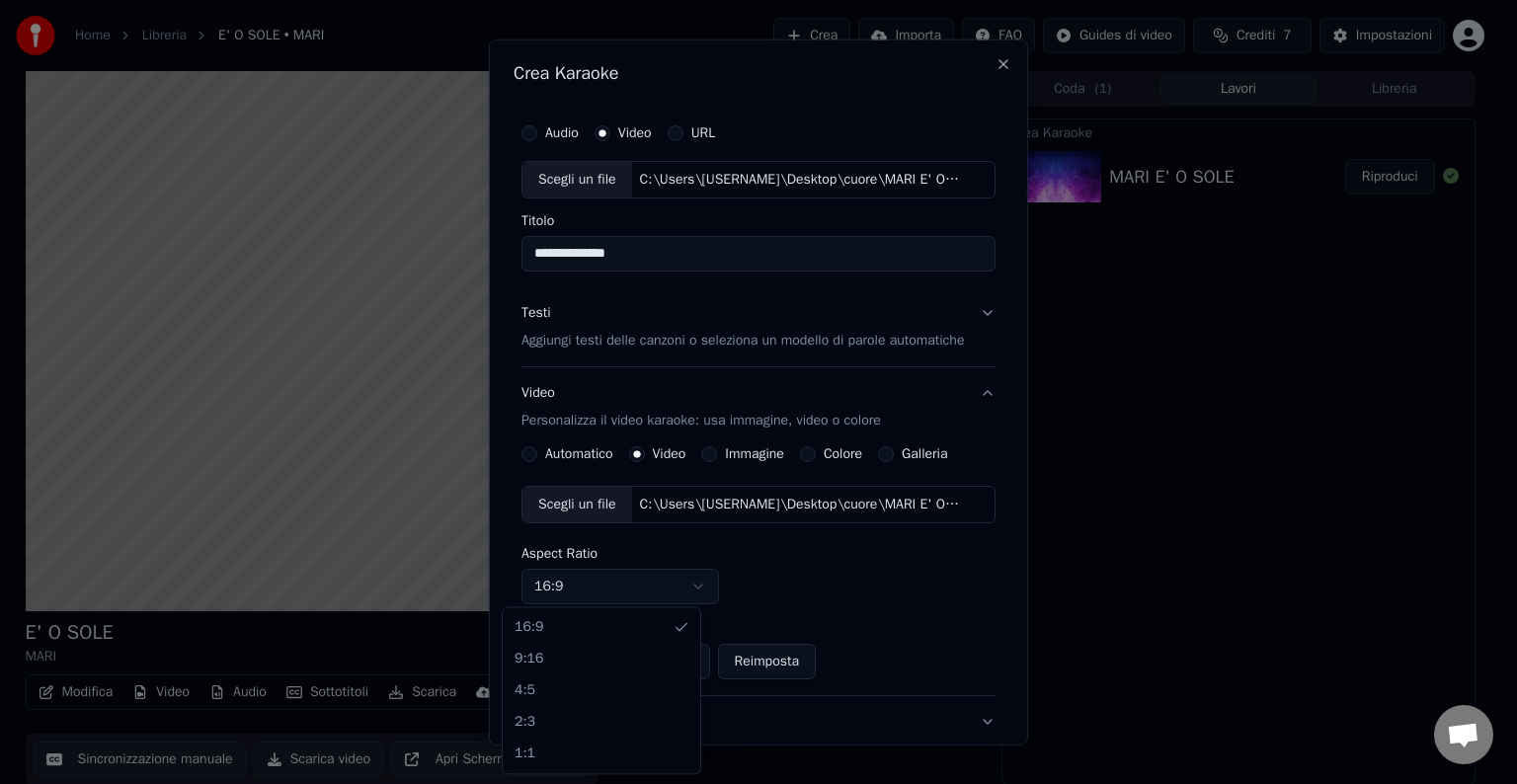 click on "**********" at bounding box center (750, 392) 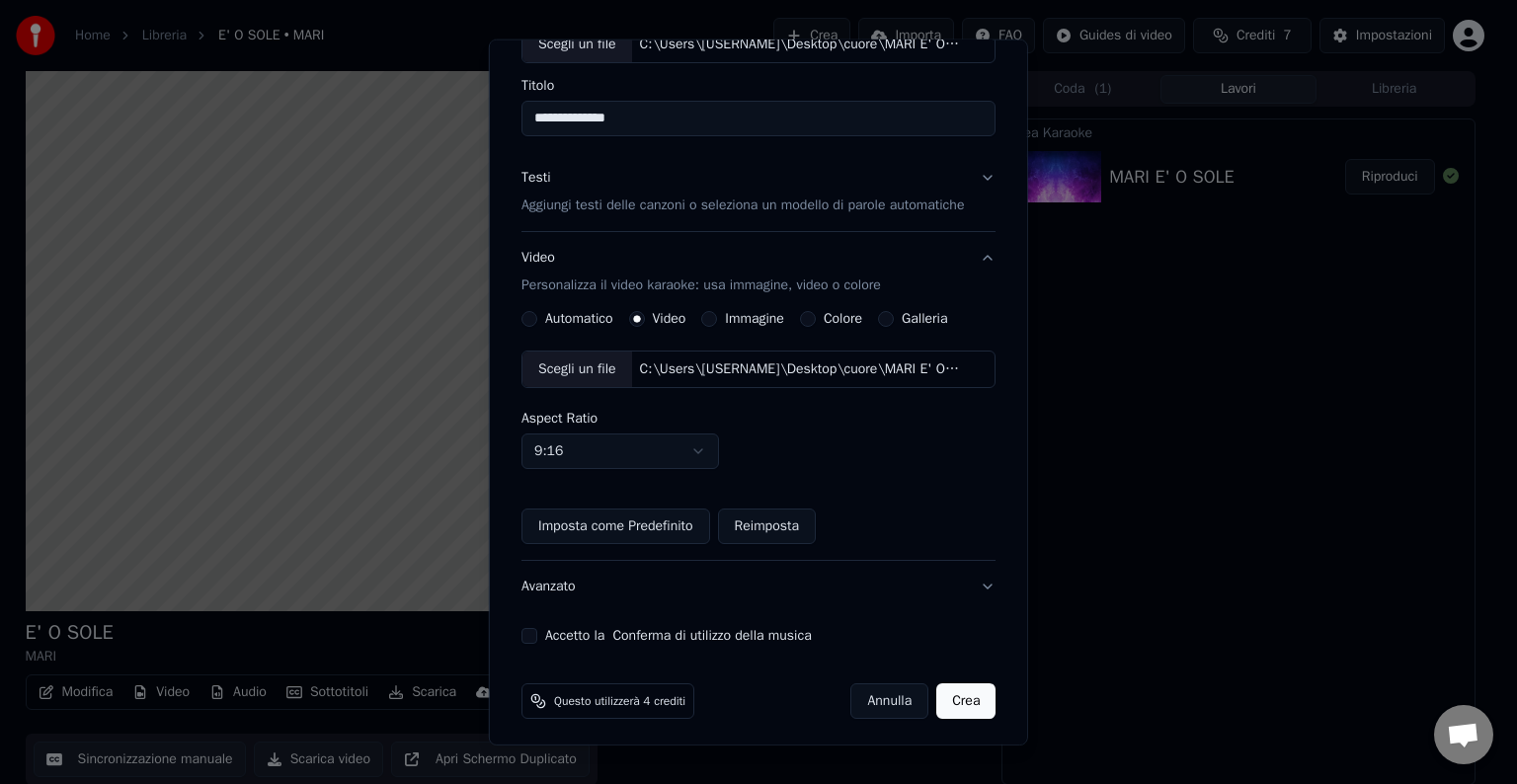 scroll, scrollTop: 139, scrollLeft: 0, axis: vertical 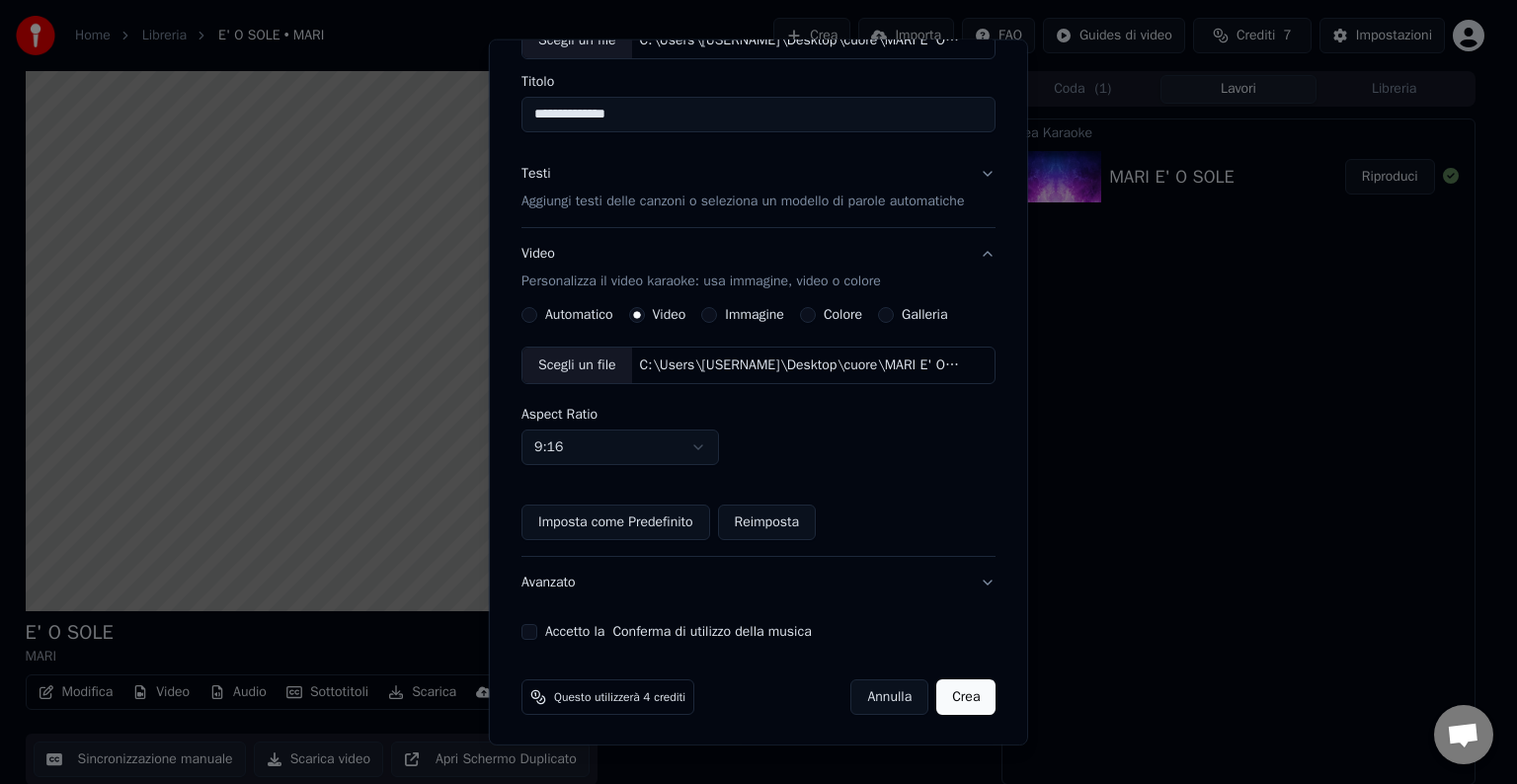 click on "Accetto la   Conferma di utilizzo della musica" at bounding box center [529, 632] 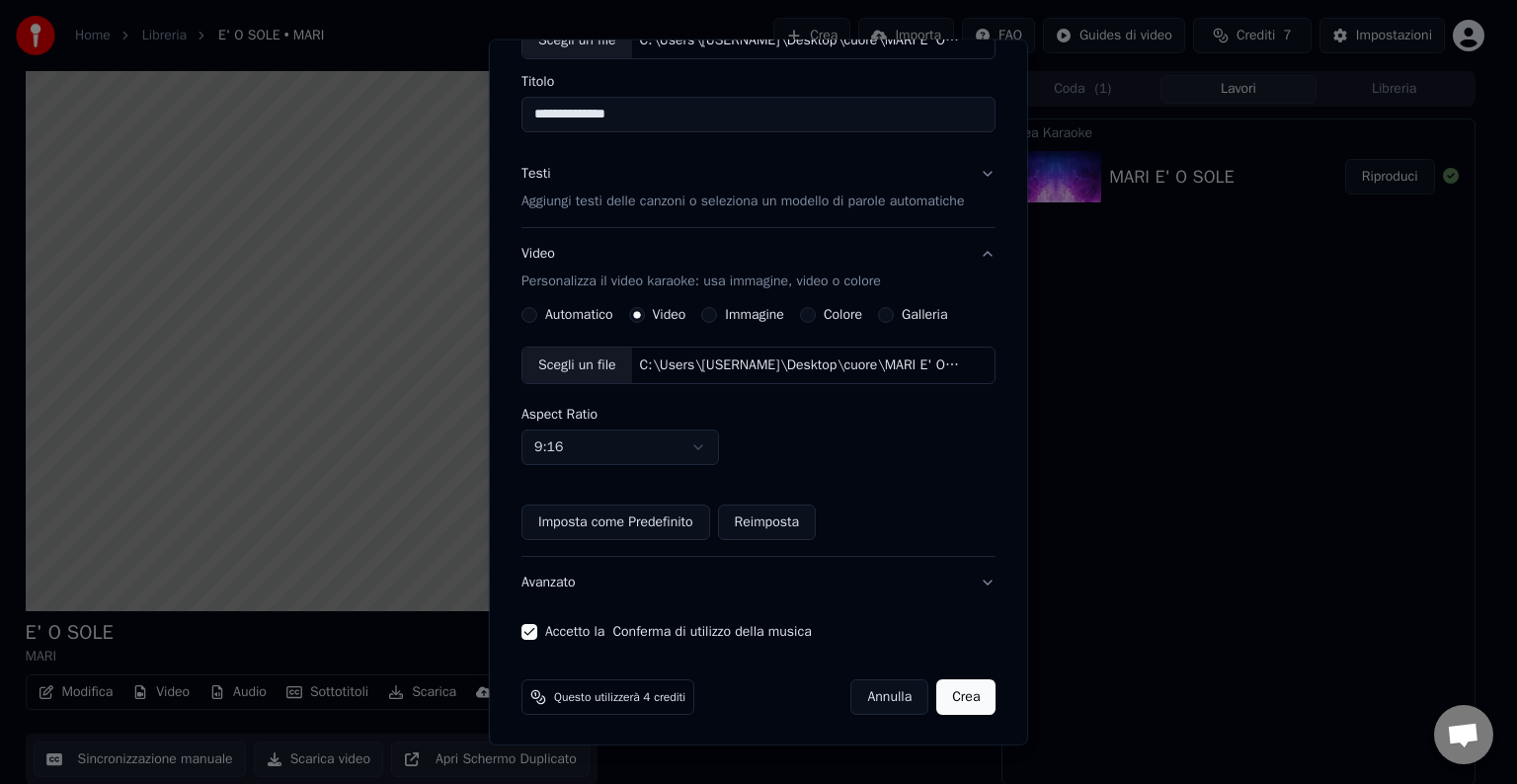 click on "Avanzato" at bounding box center (758, 583) 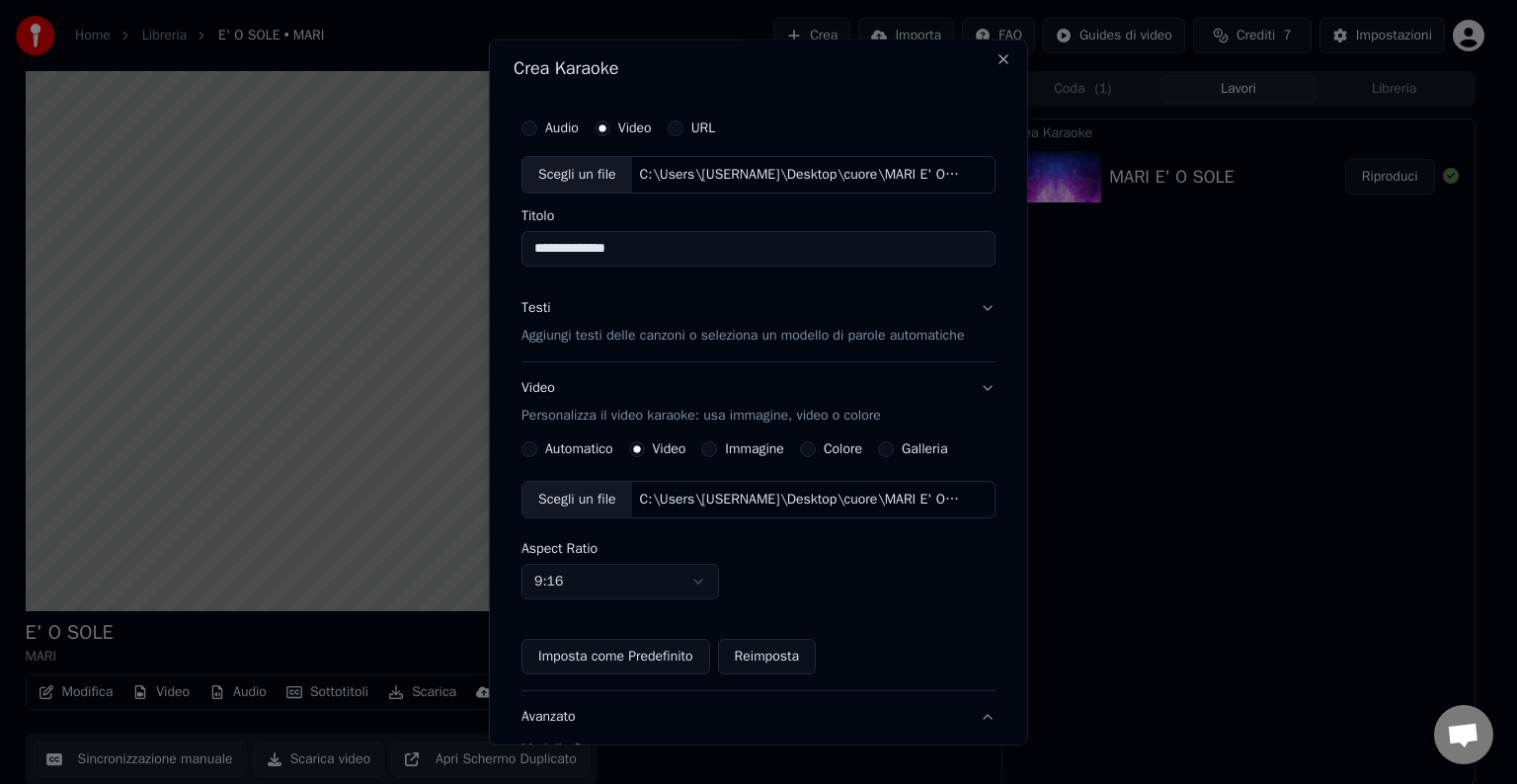 scroll, scrollTop: 0, scrollLeft: 0, axis: both 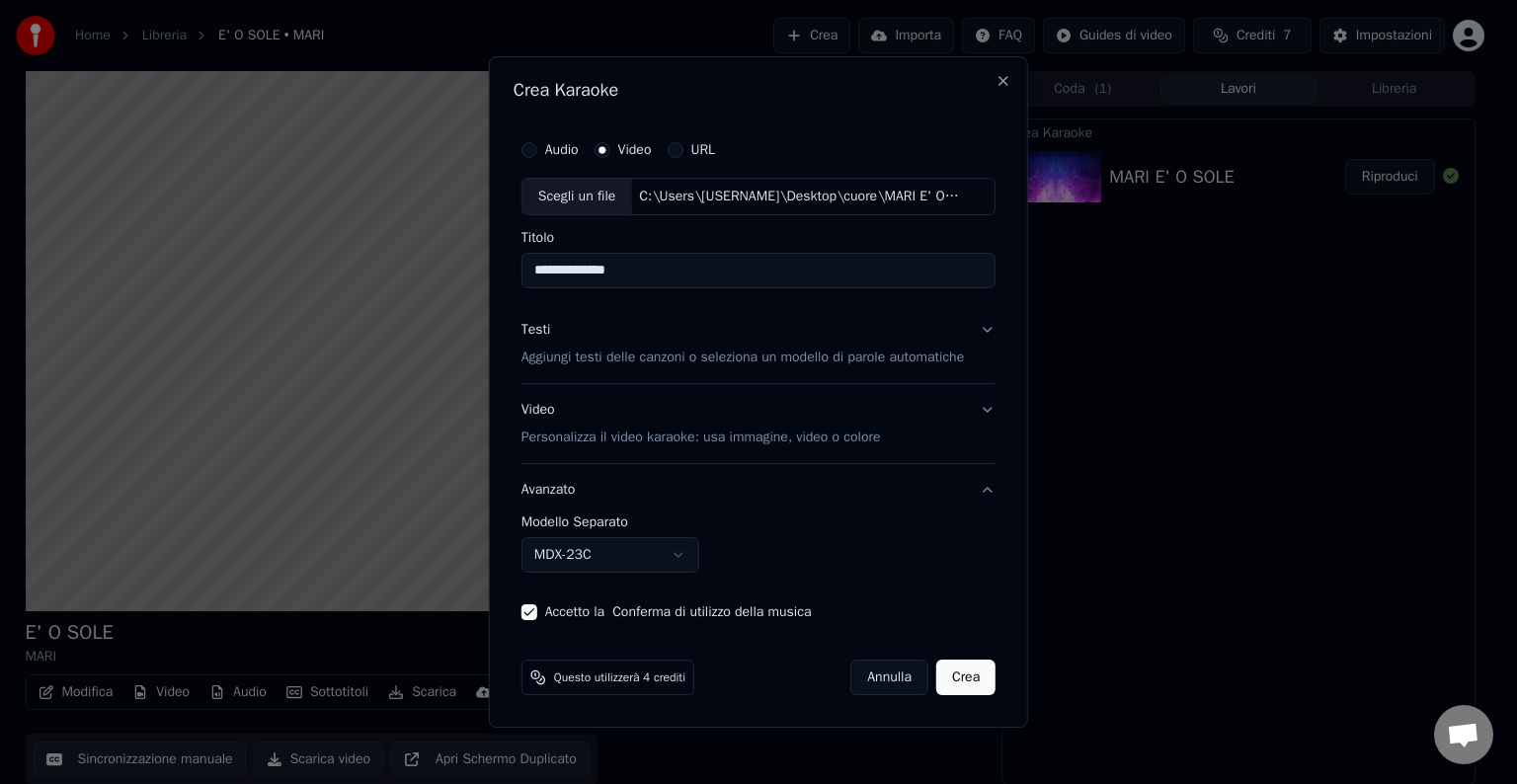 click on "Testi Aggiungi testi delle canzoni o seleziona un modello di parole automatiche" at bounding box center [743, 344] 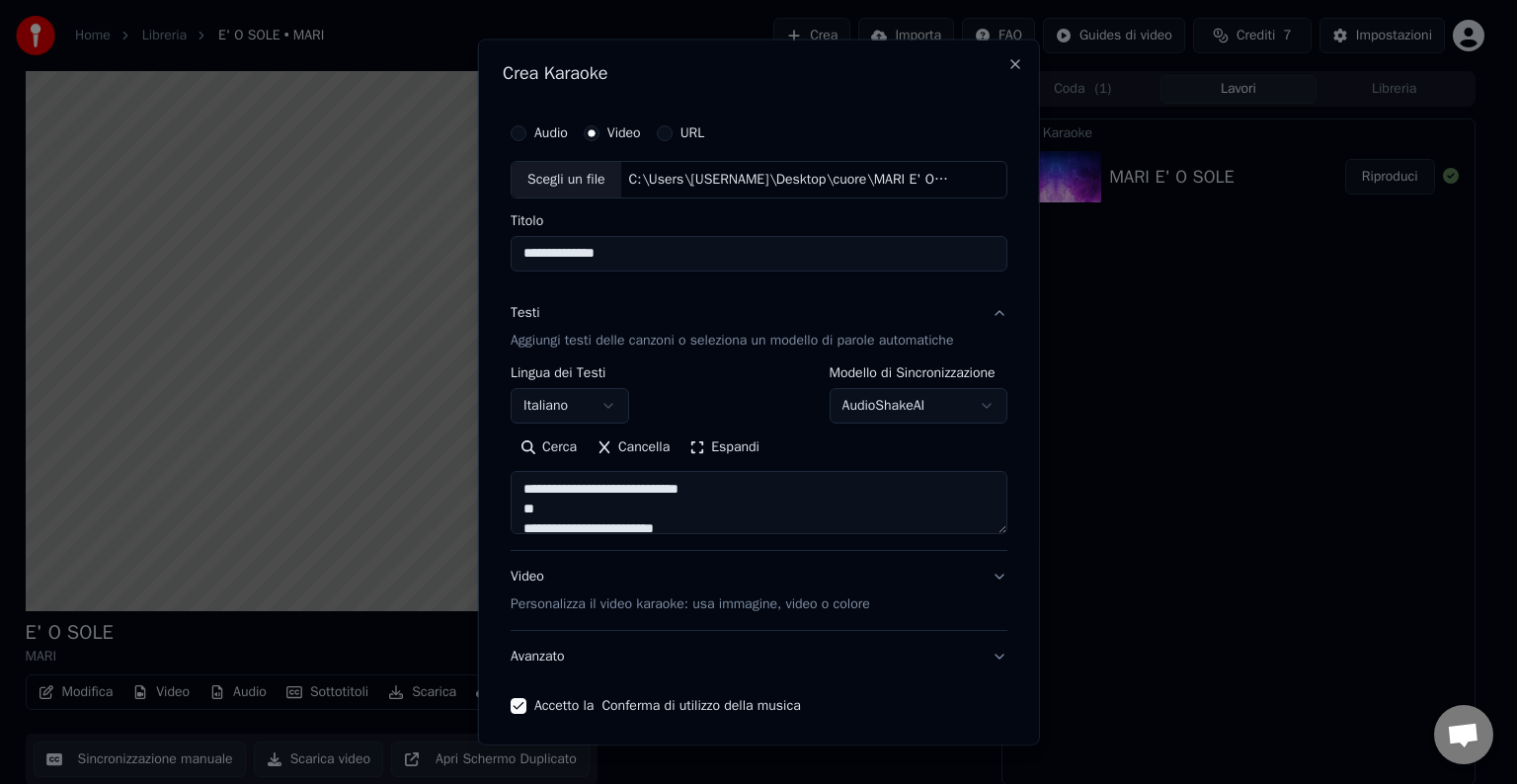 click on "Video Personalizza il video karaoke: usa immagine, video o colore" at bounding box center (758, 590) 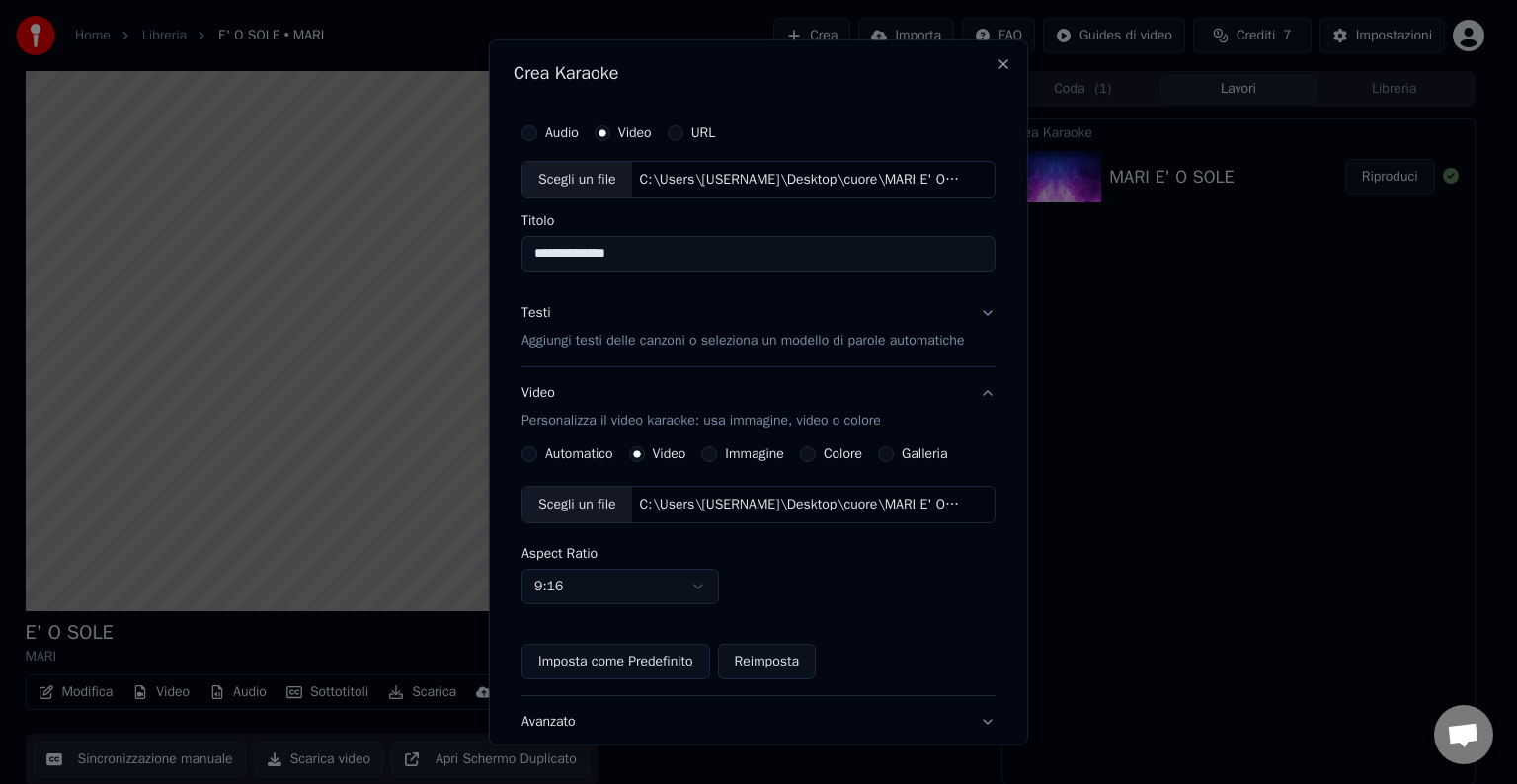 click on "C:\Users\[USERNAME]\Desktop\cuore\MARI E' O SOLE\MARI E' O SOLE.mp4" at bounding box center (799, 505) 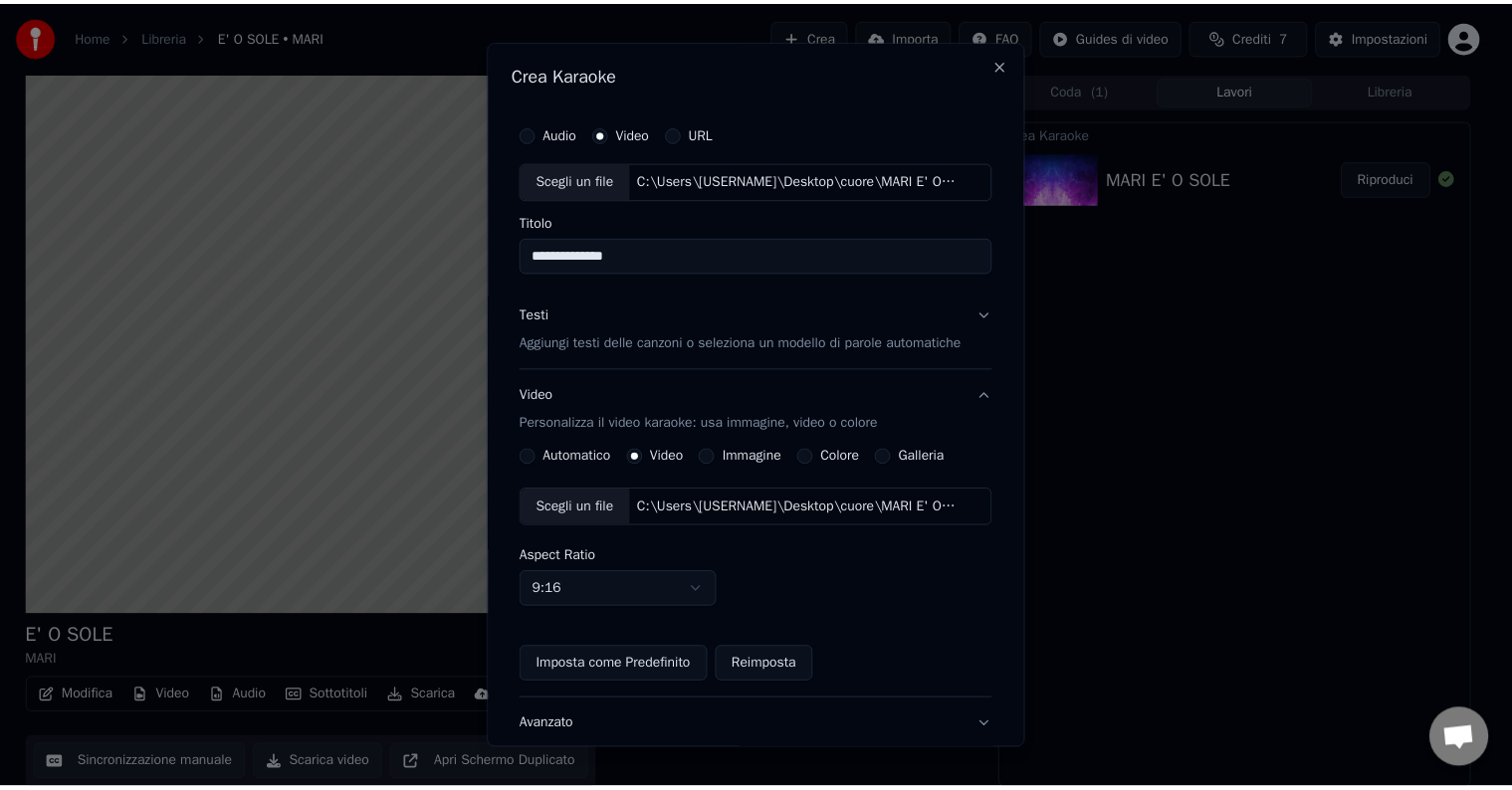scroll, scrollTop: 140, scrollLeft: 0, axis: vertical 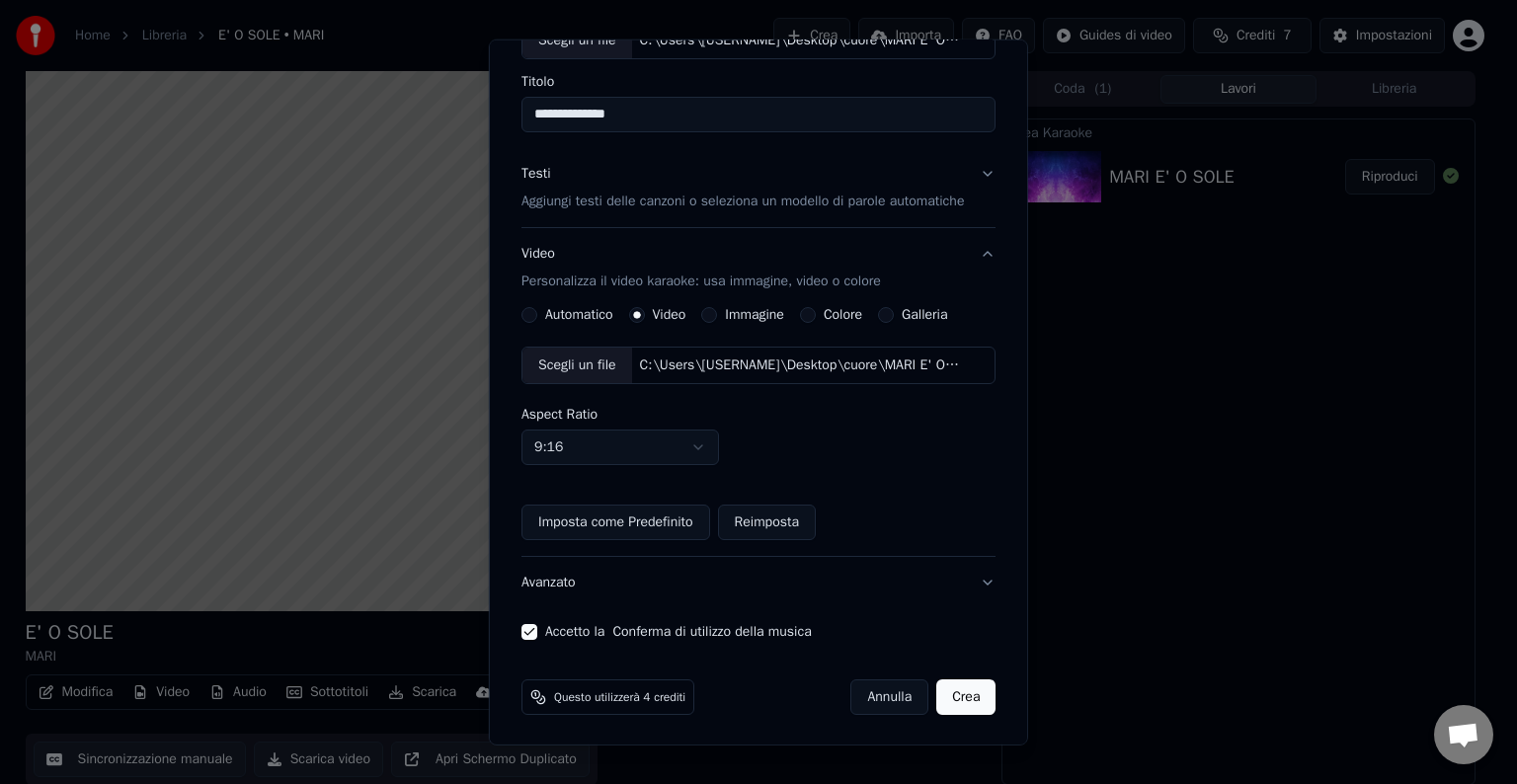 click on "Crea" at bounding box center [966, 697] 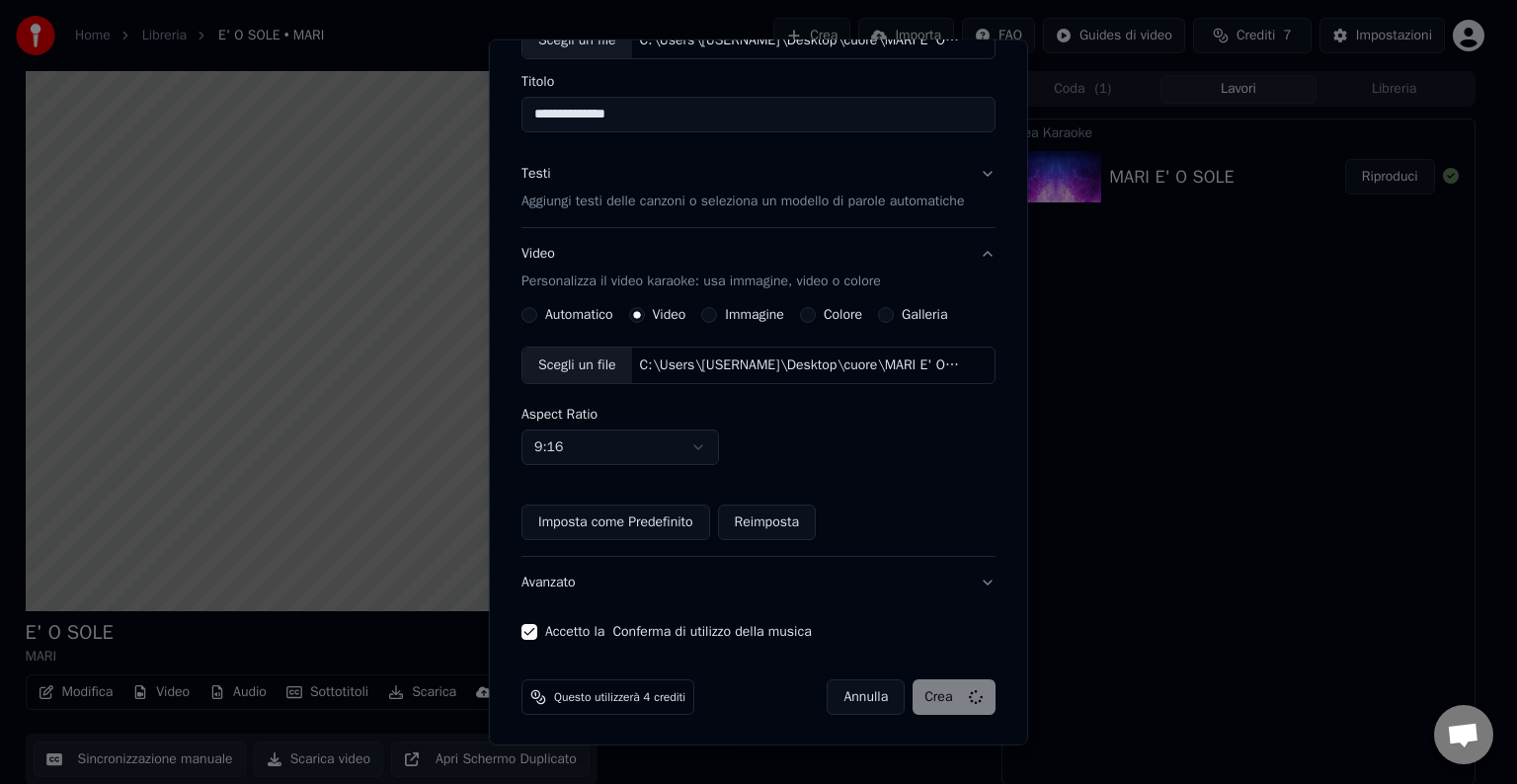 select on "****" 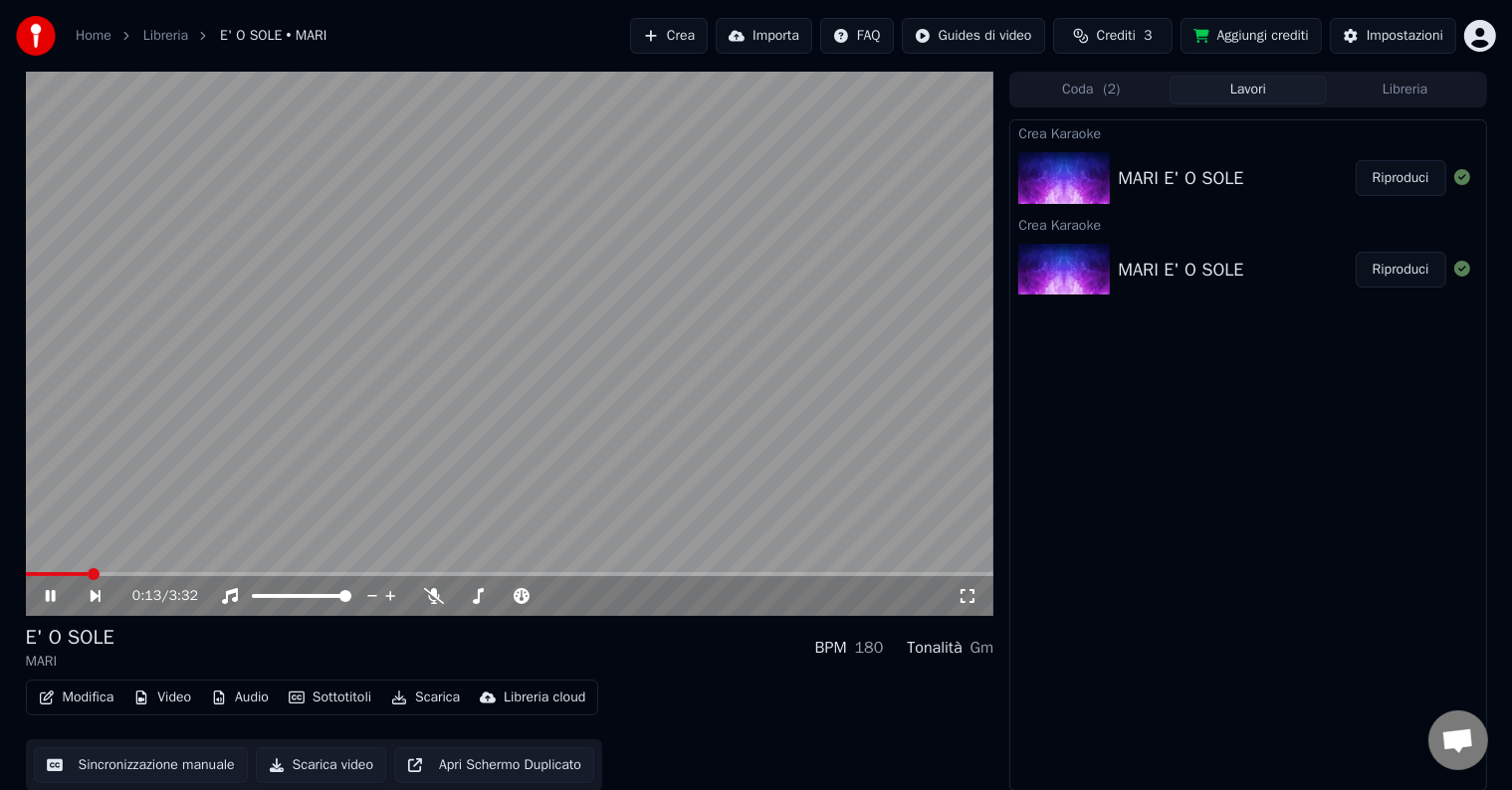 click on "Coda ( 2 ) Lavori Libreria" at bounding box center [1247, 90] 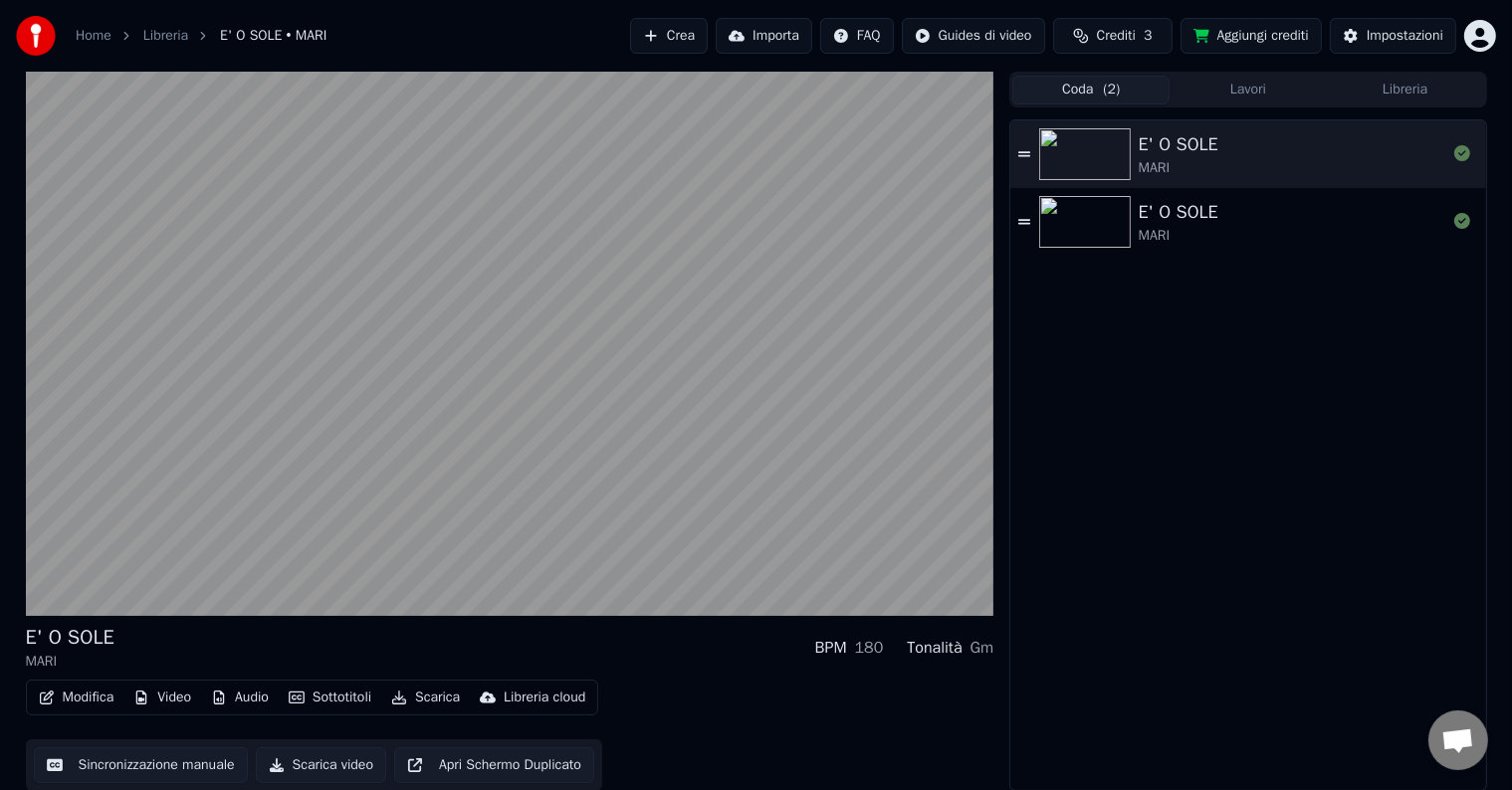 click on "Coda ( 2 )" at bounding box center (1091, 90) 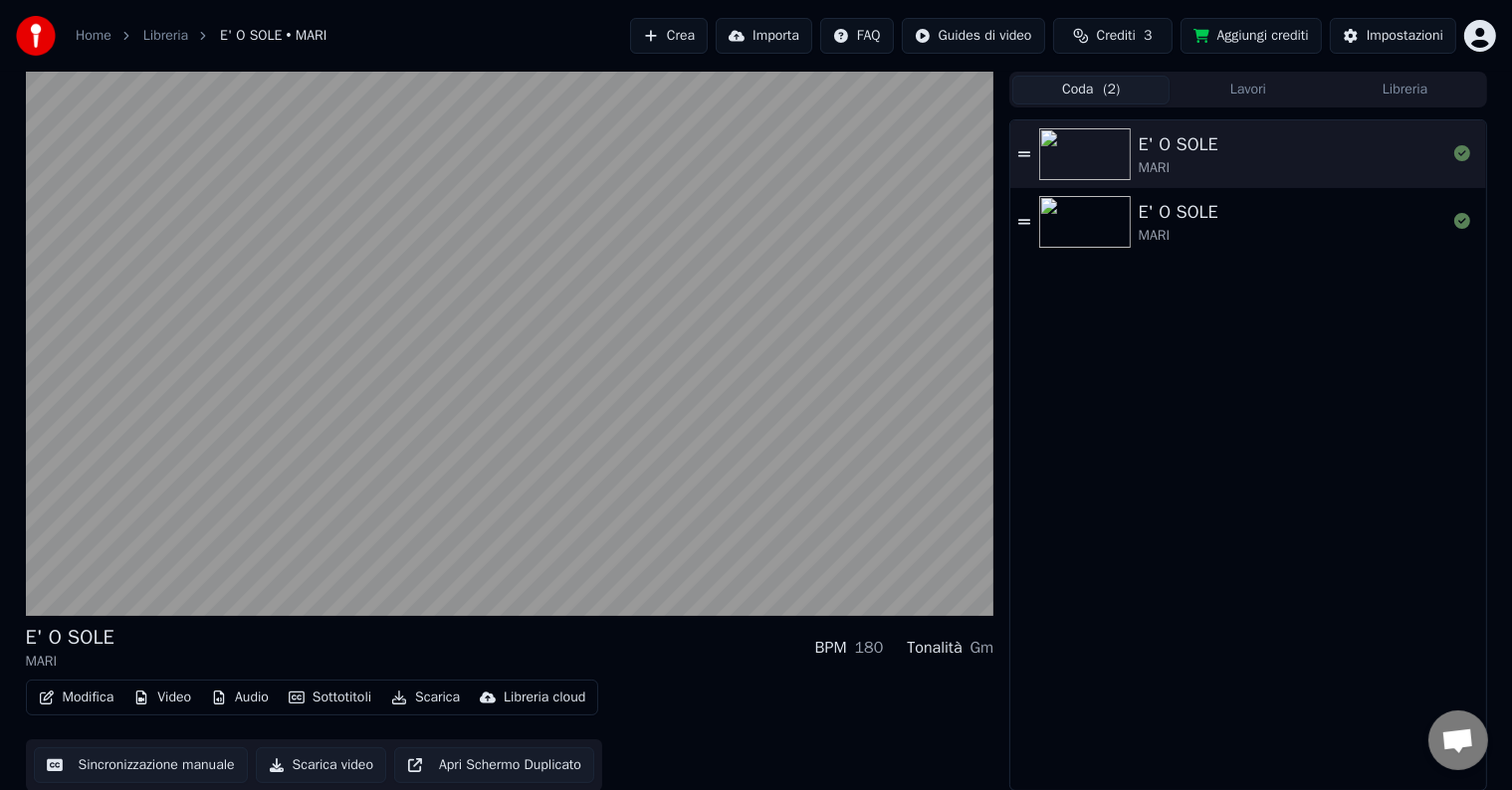 click at bounding box center [1085, 222] 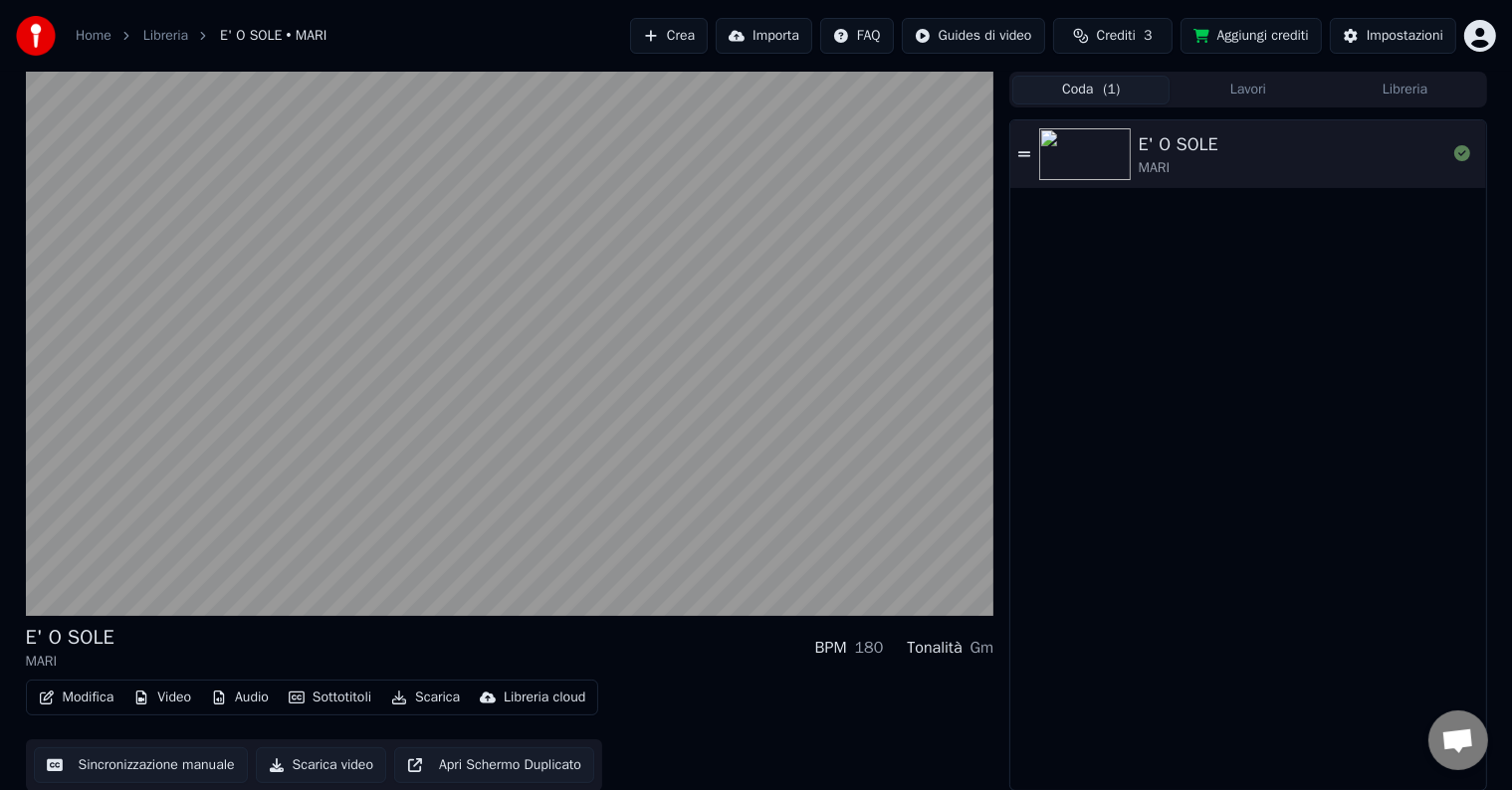 click at bounding box center (1085, 154) 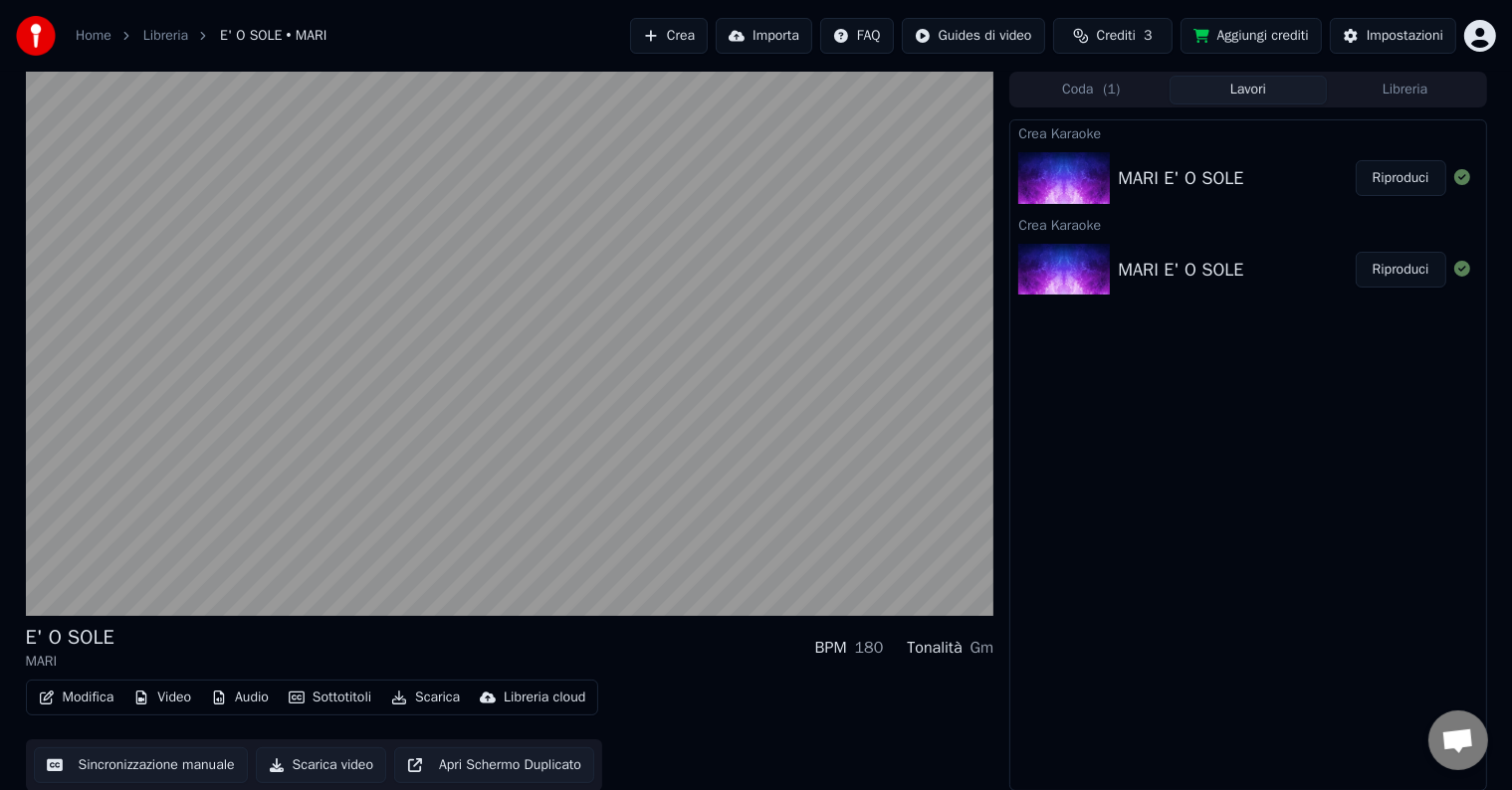 click on "Lavori" at bounding box center [1248, 90] 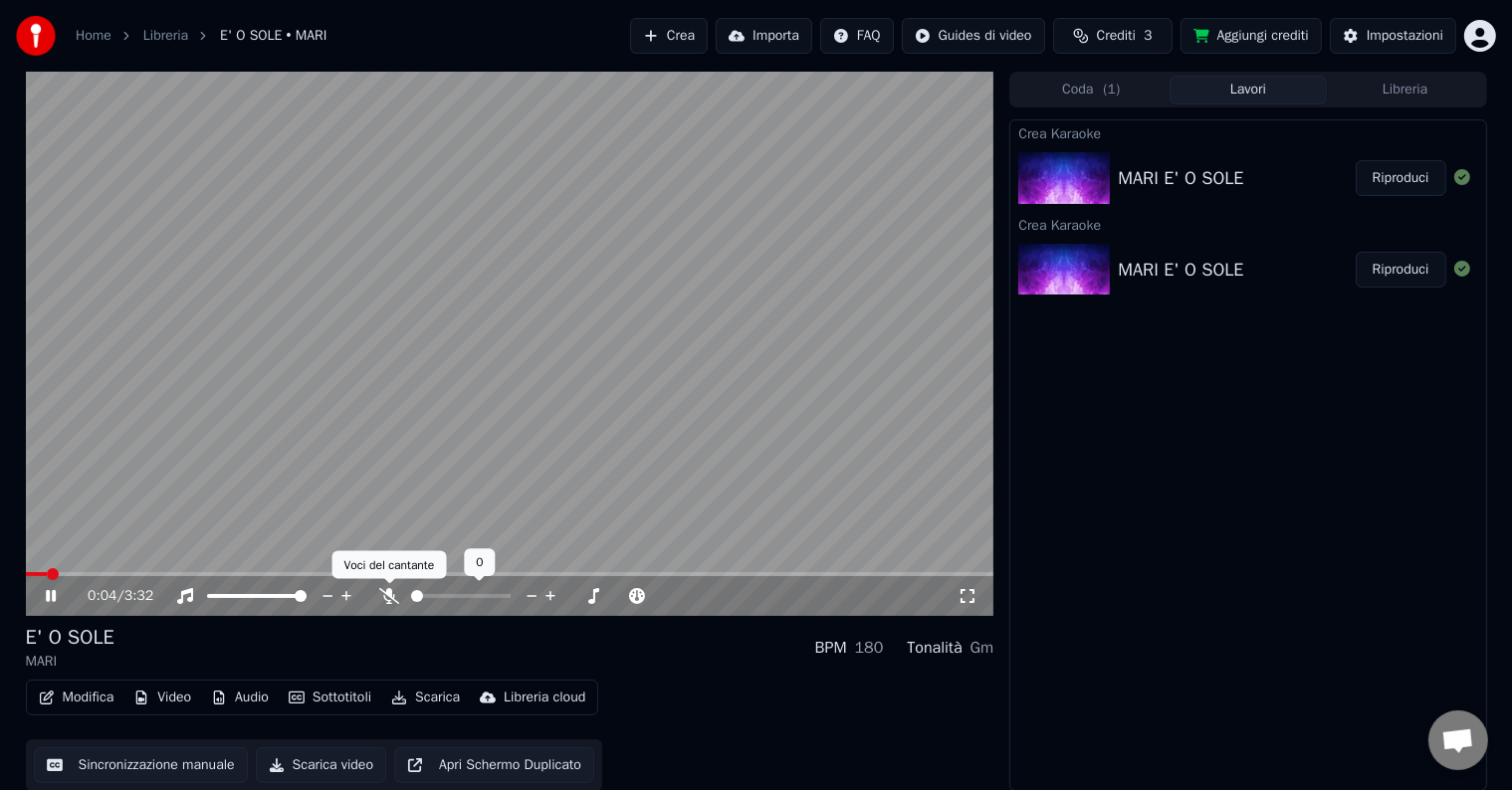 click 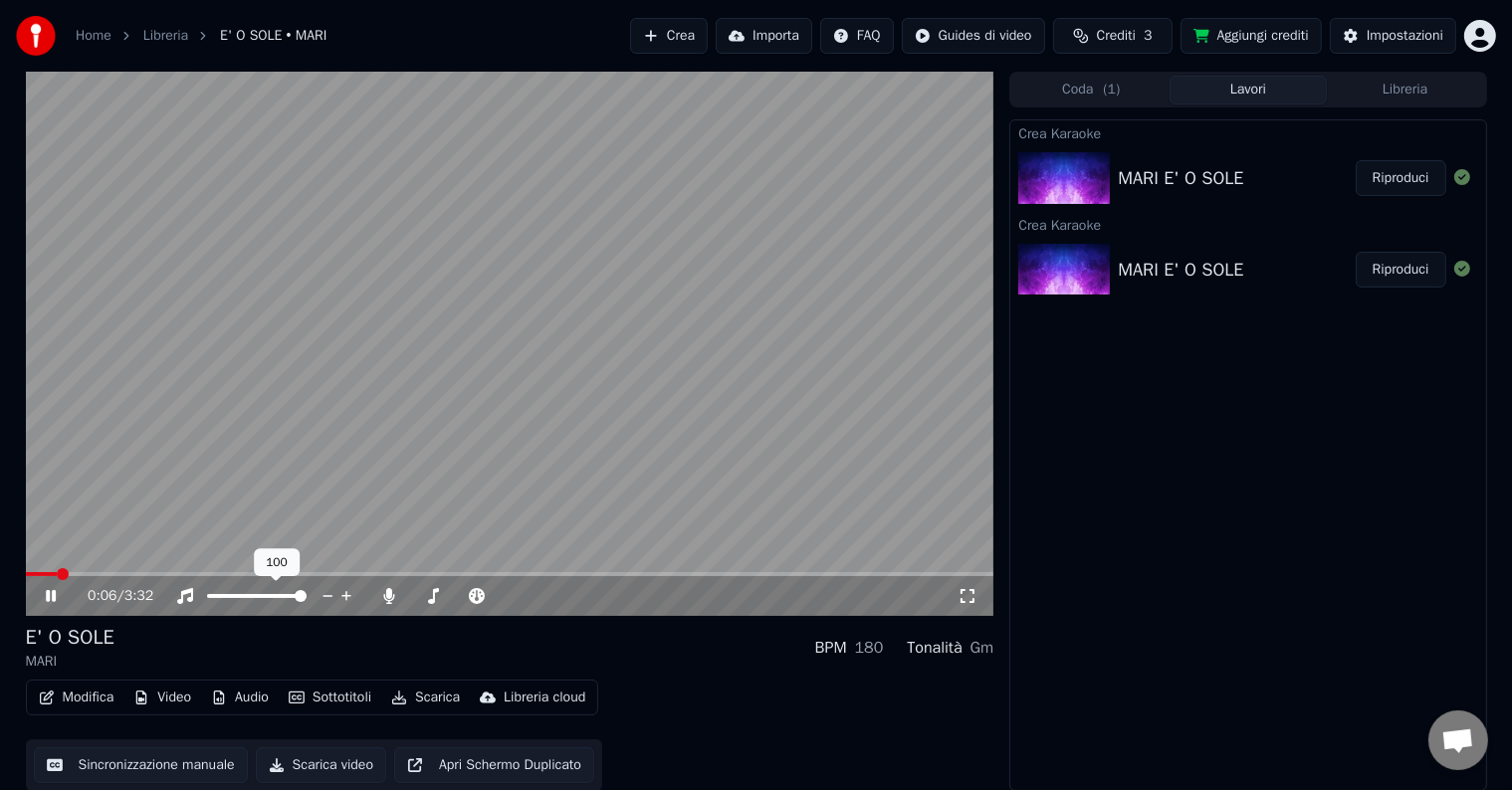 click at bounding box center (275, 596) 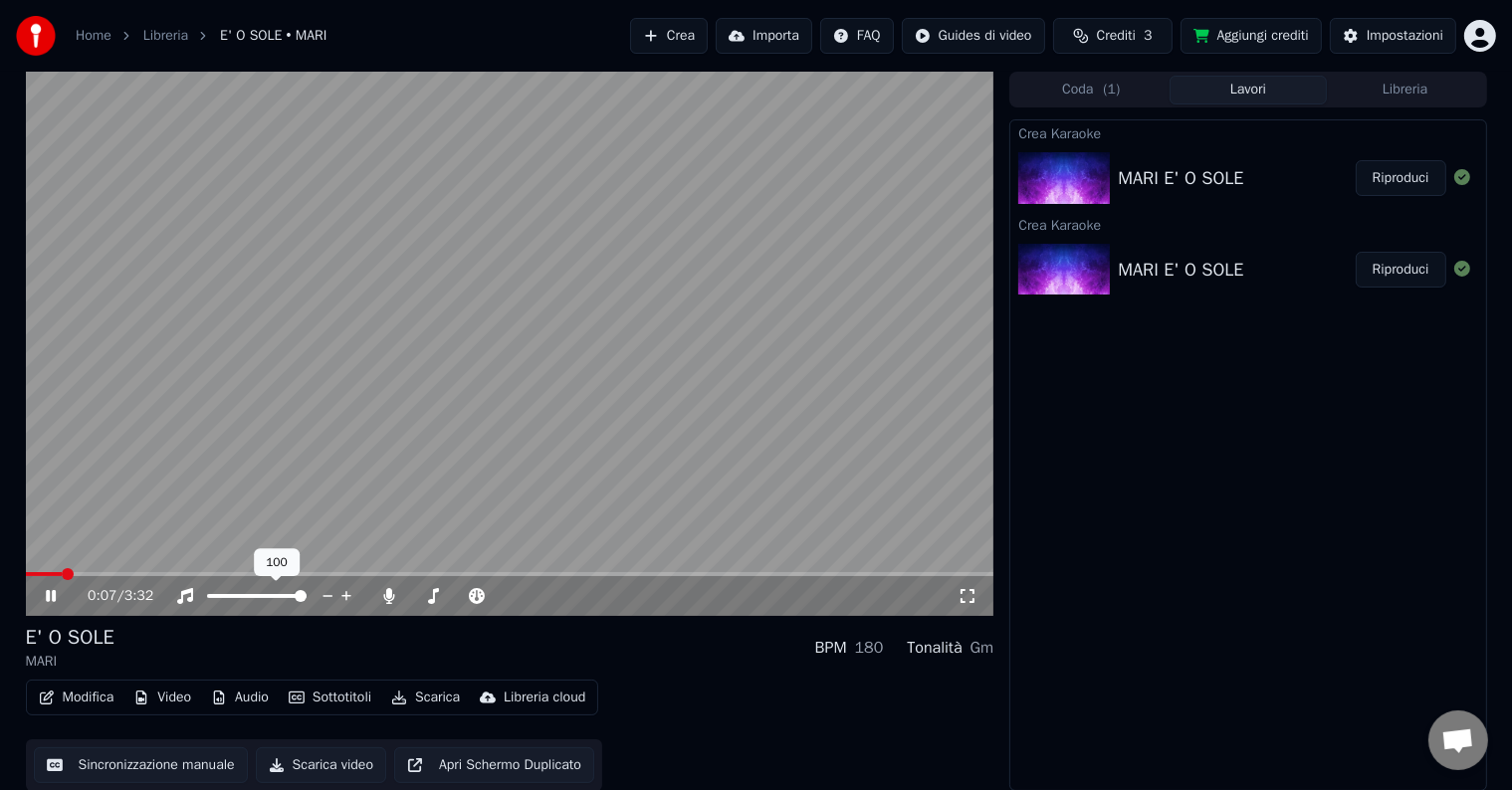 click at bounding box center (275, 596) 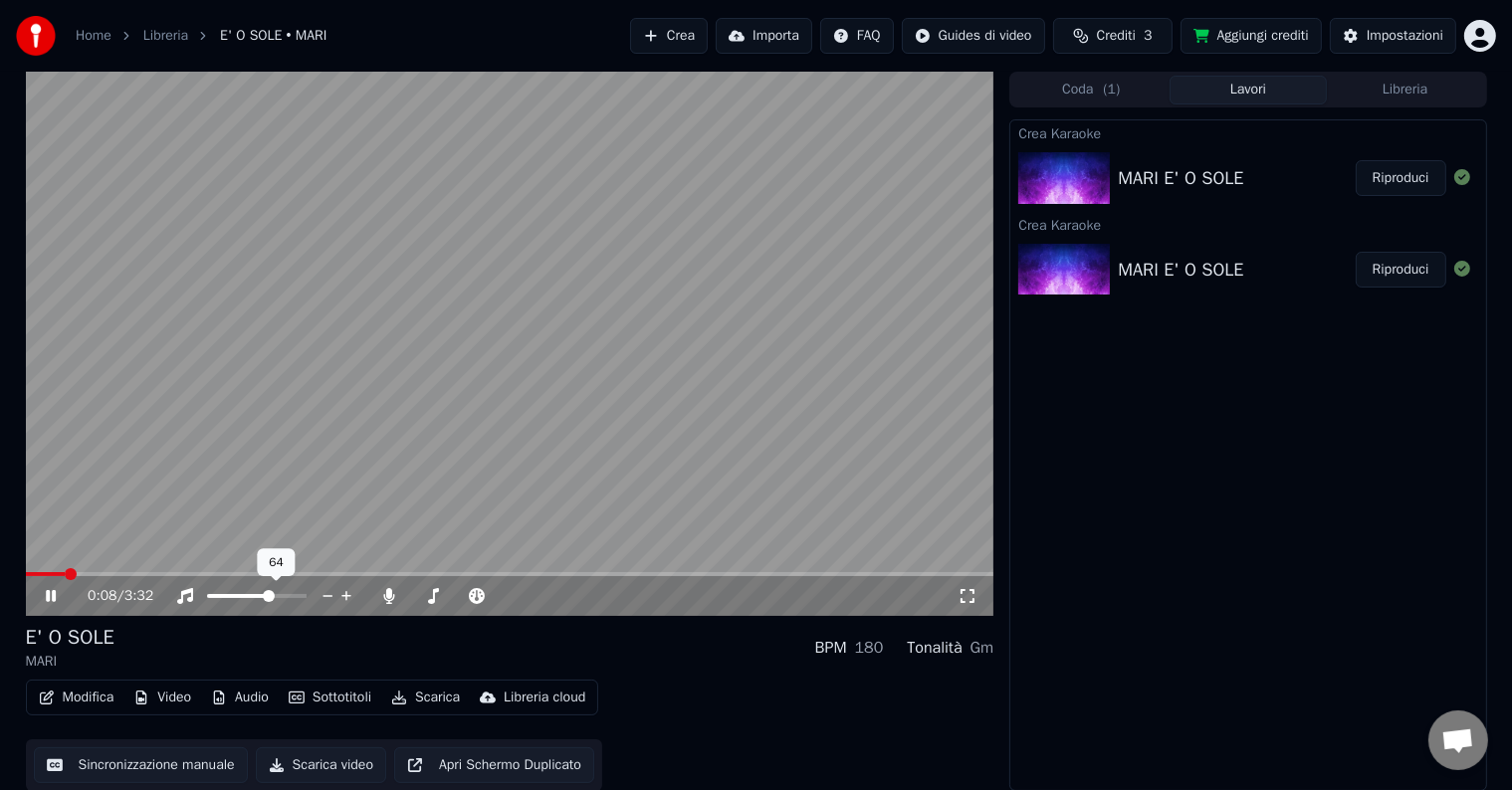 click at bounding box center (239, 596) 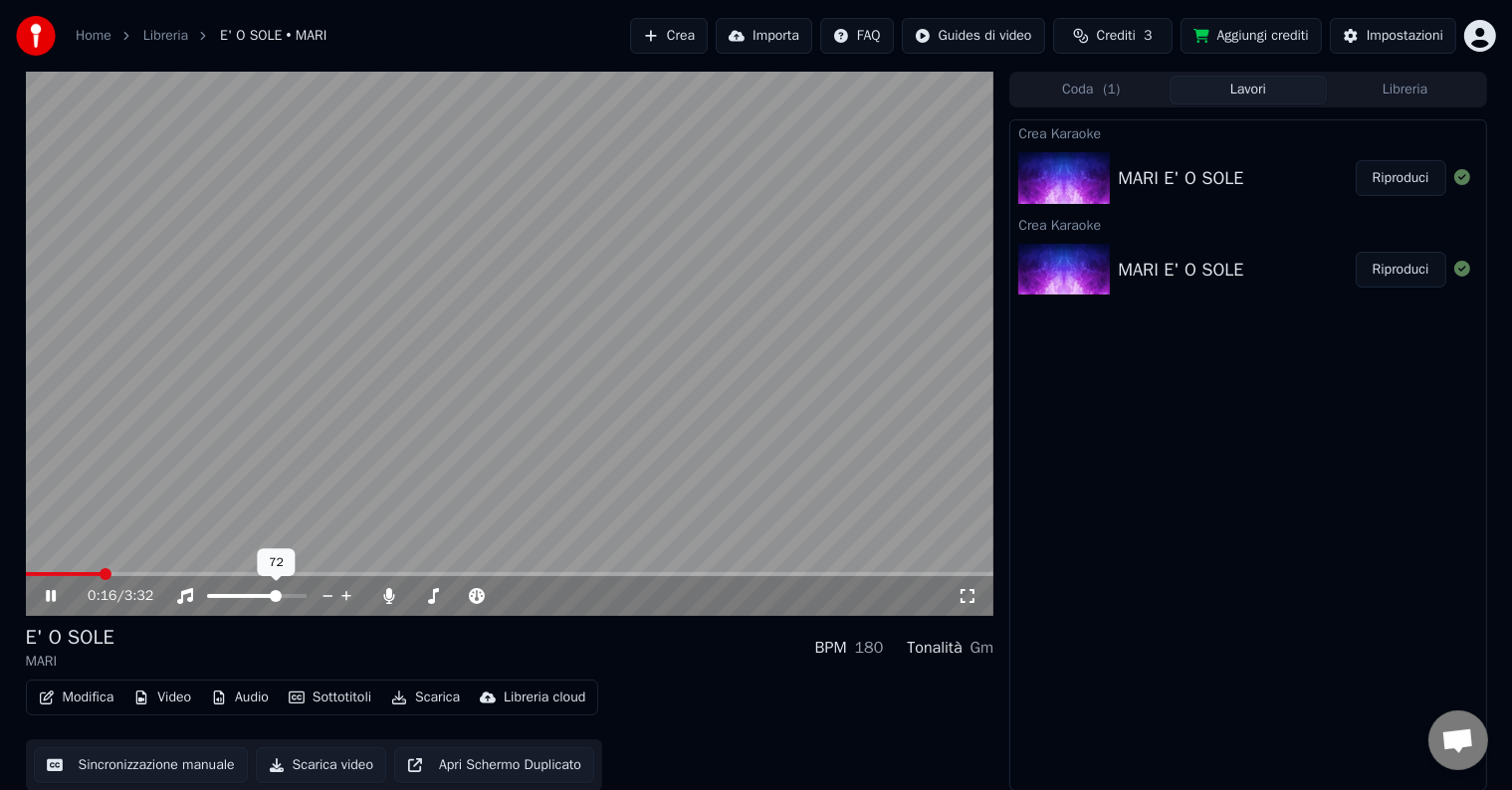 click at bounding box center (276, 596) 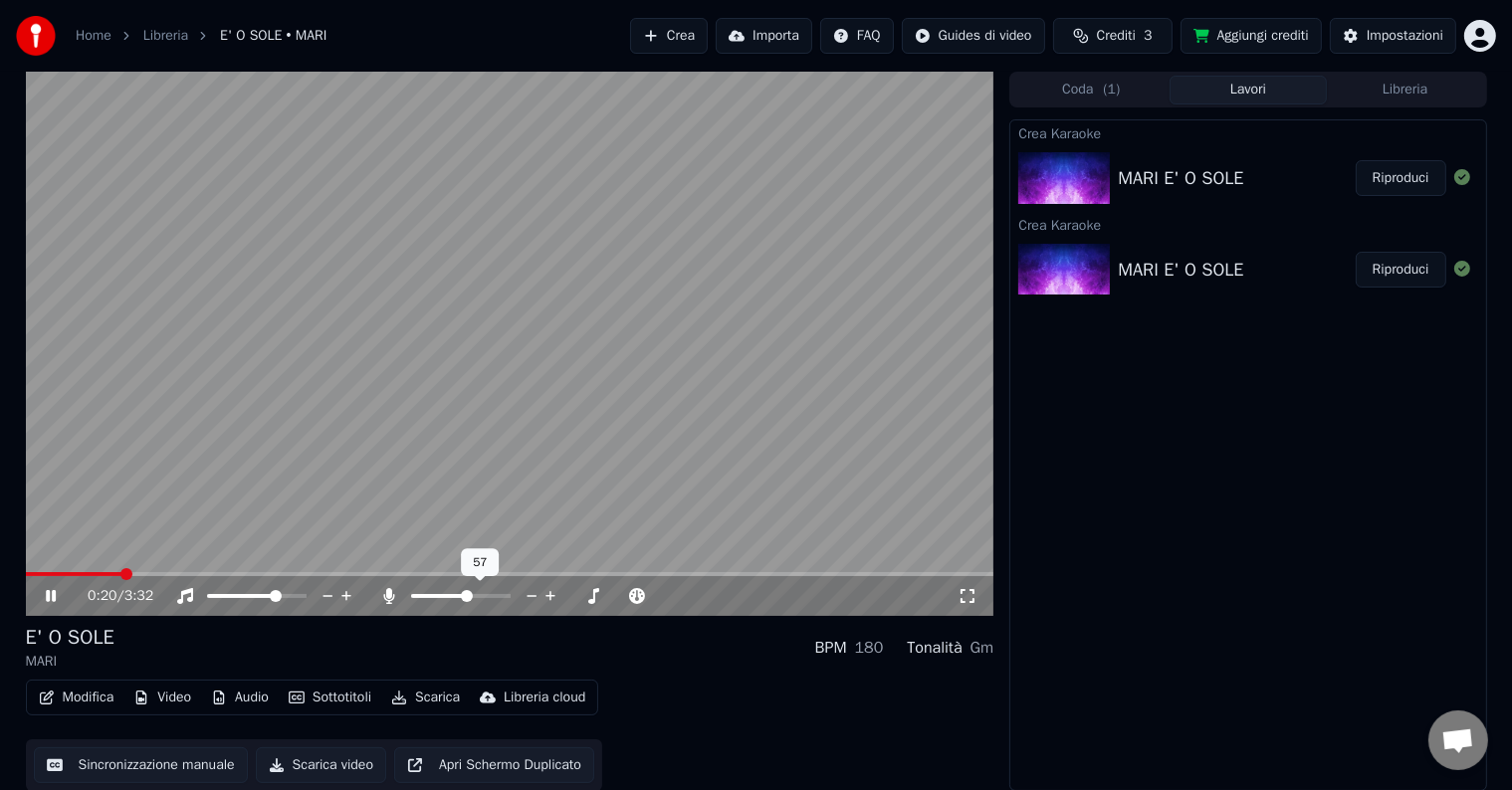 click at bounding box center (439, 596) 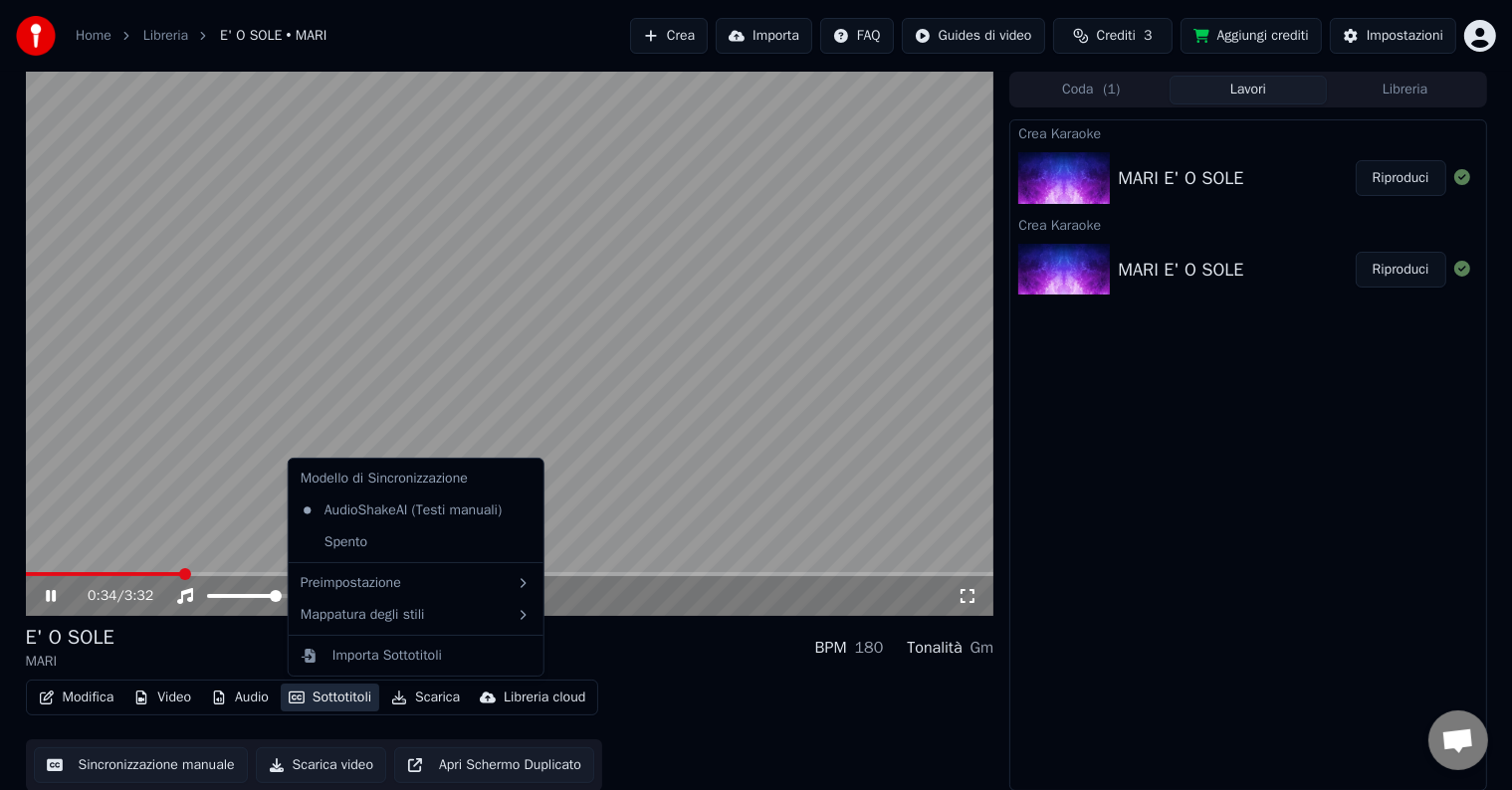 click on "Sottotitoli" at bounding box center [329, 697] 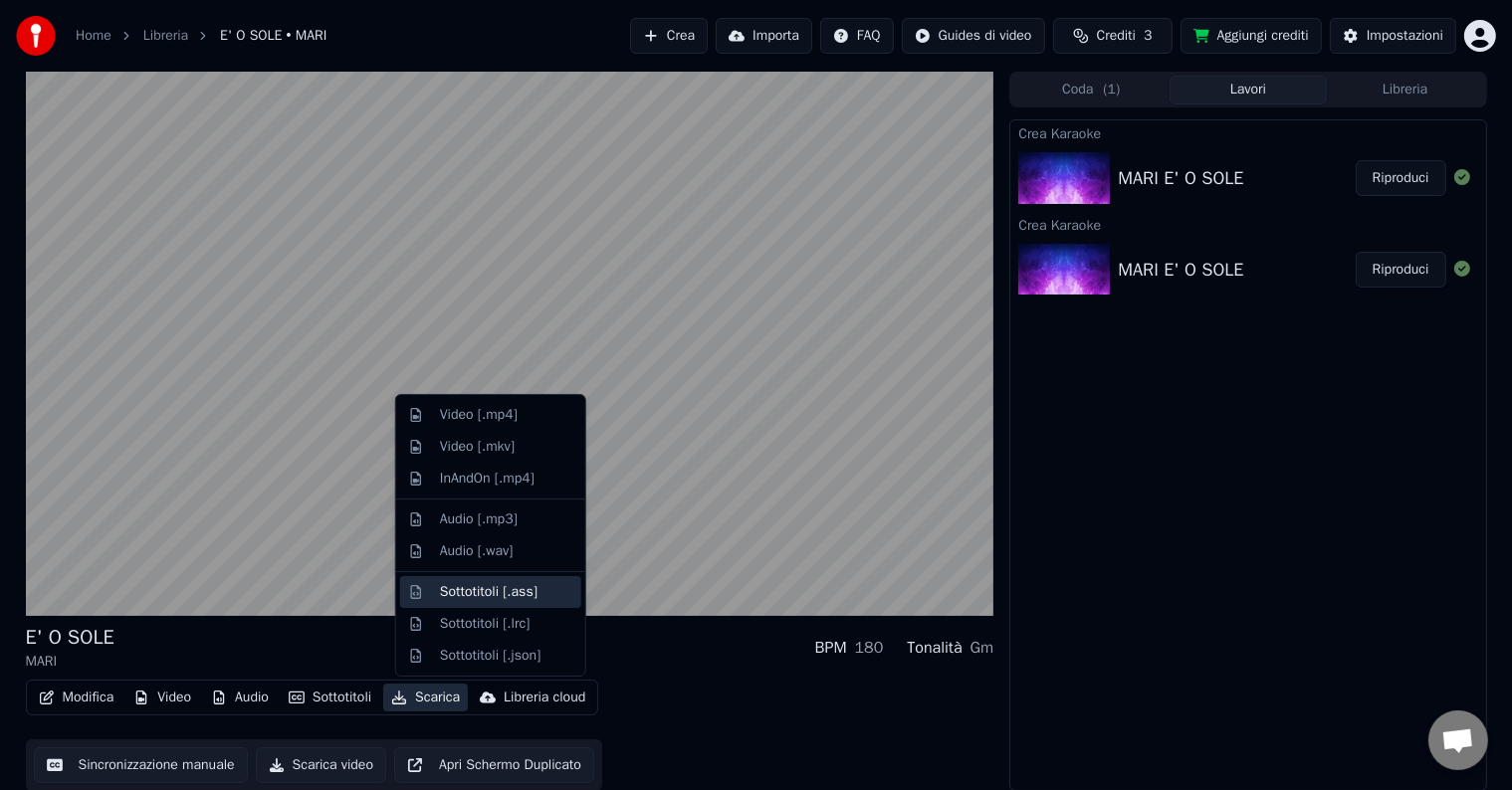 click on "Sottotitoli [.ass]" at bounding box center [489, 592] 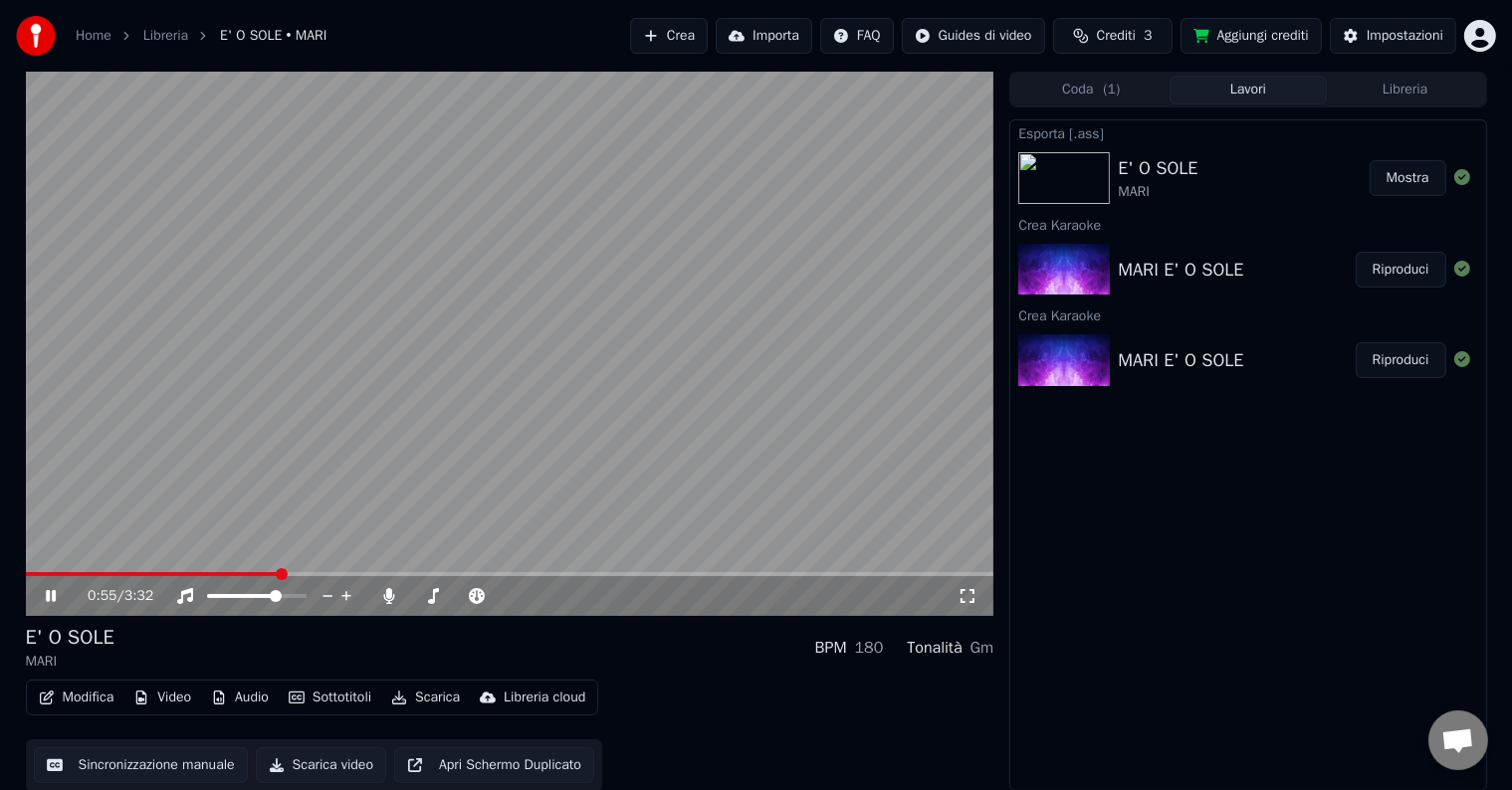 click at bounding box center [510, 343] 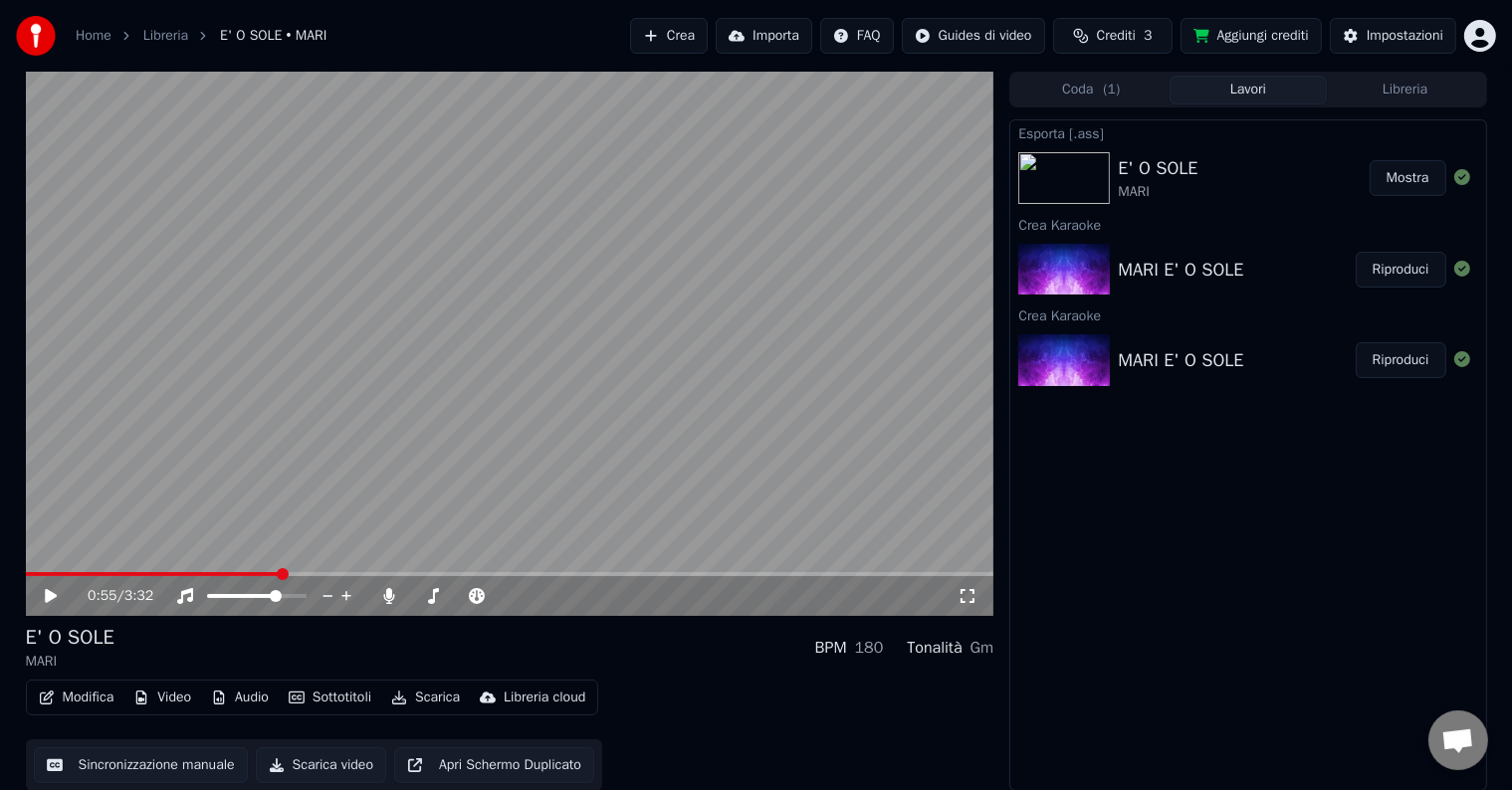 click at bounding box center (1064, 178) 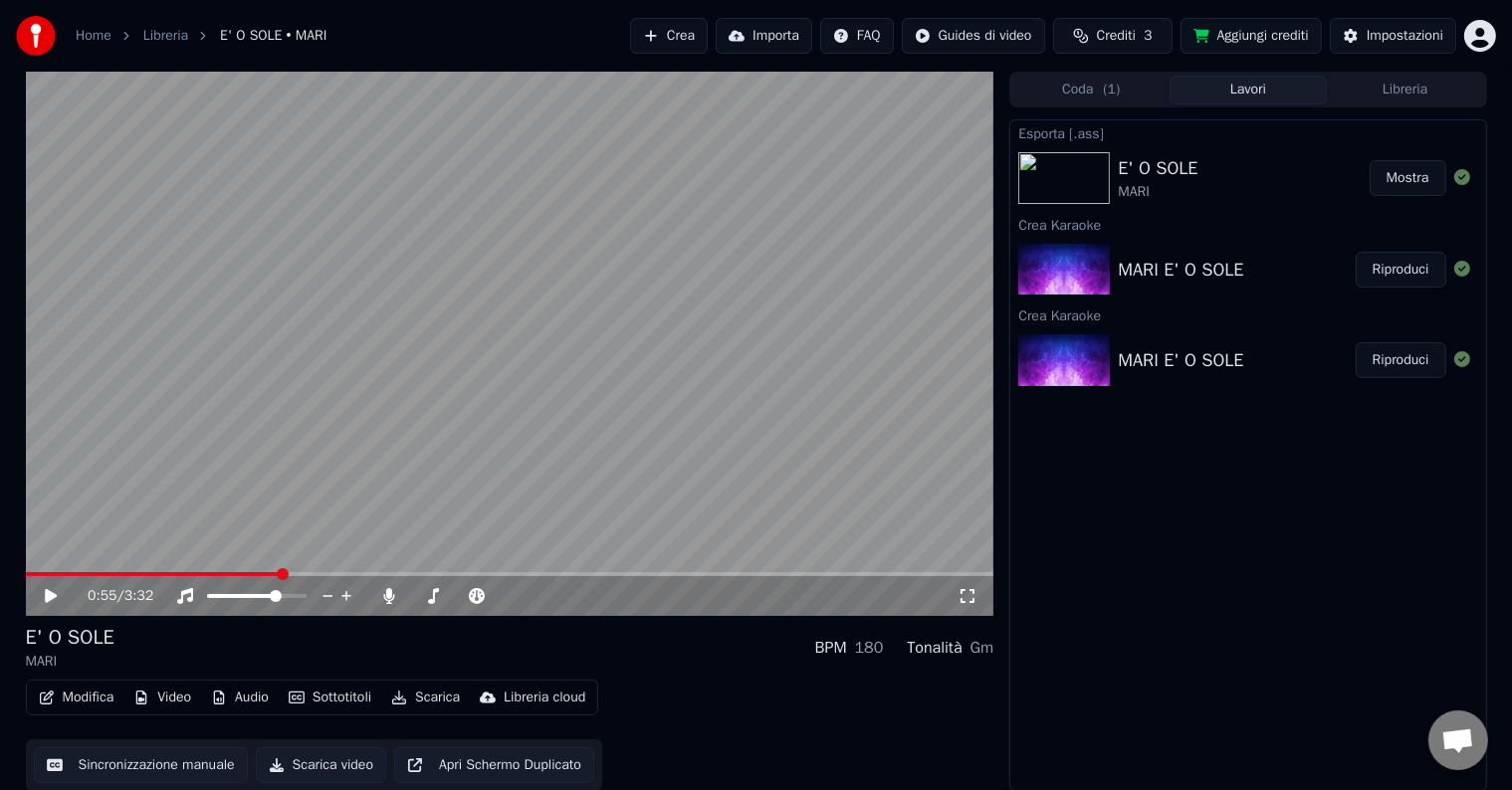 click on "Mostra" at bounding box center [1407, 178] 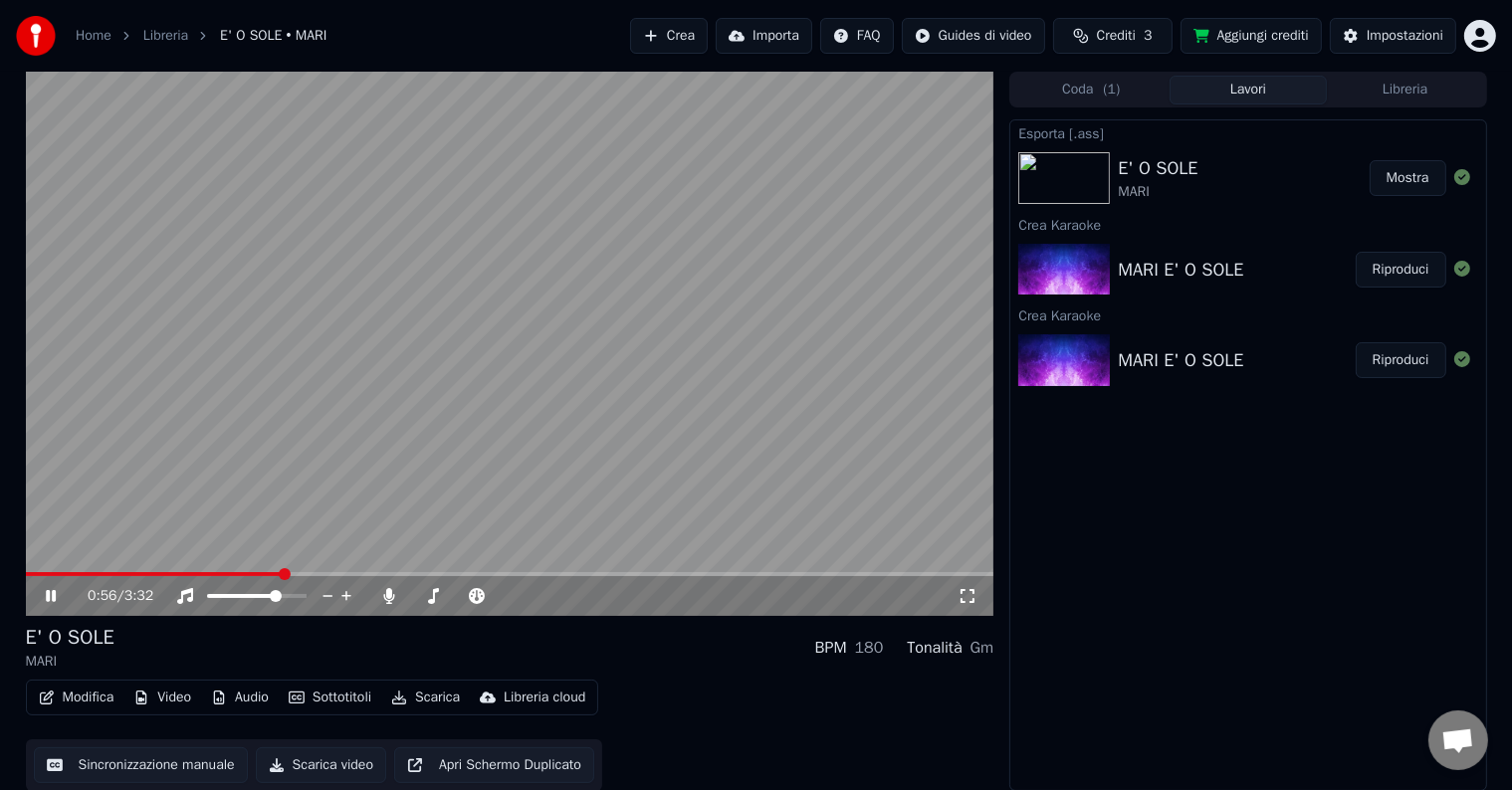 click 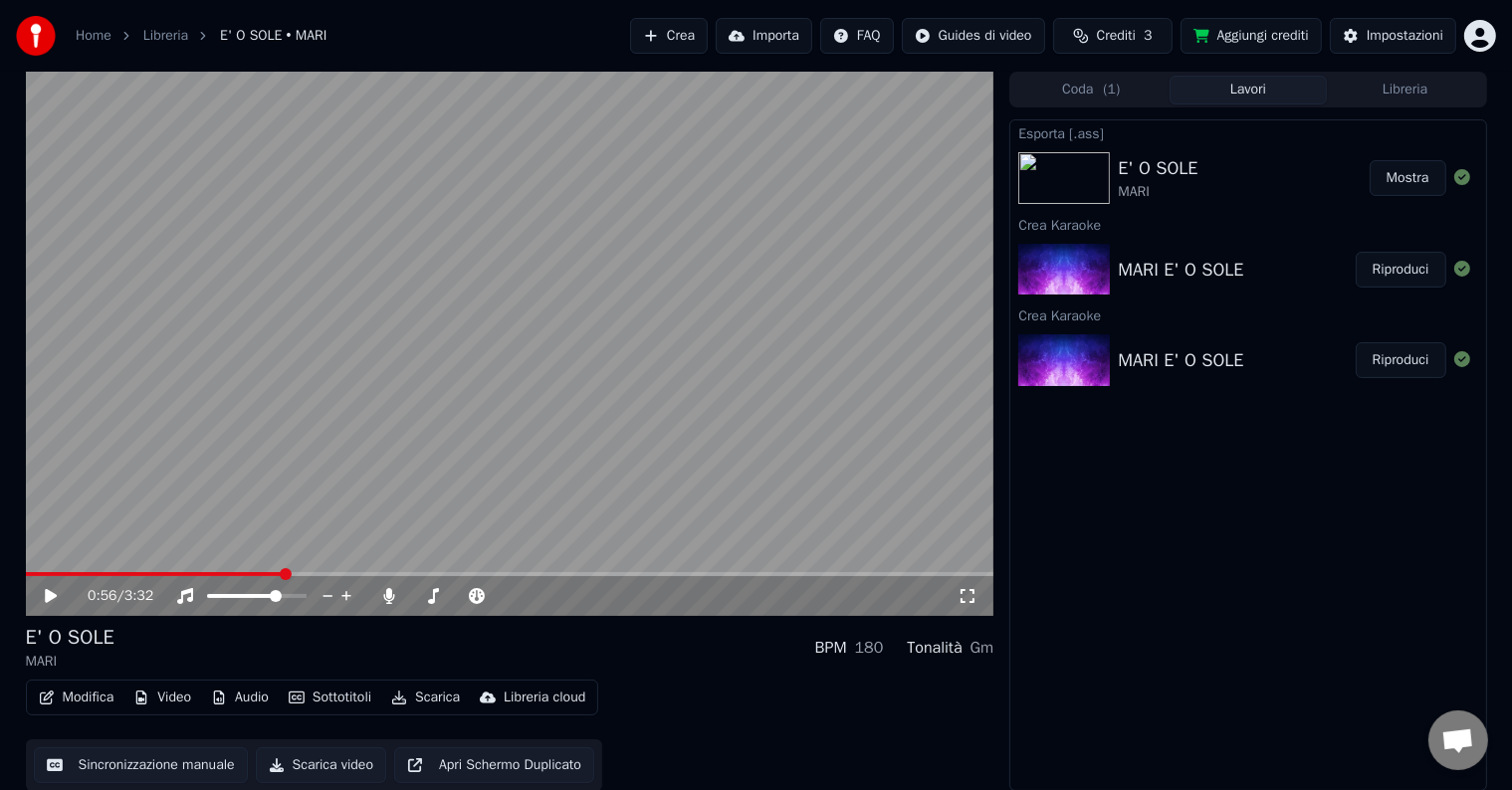 click on "Mostra" at bounding box center (1407, 178) 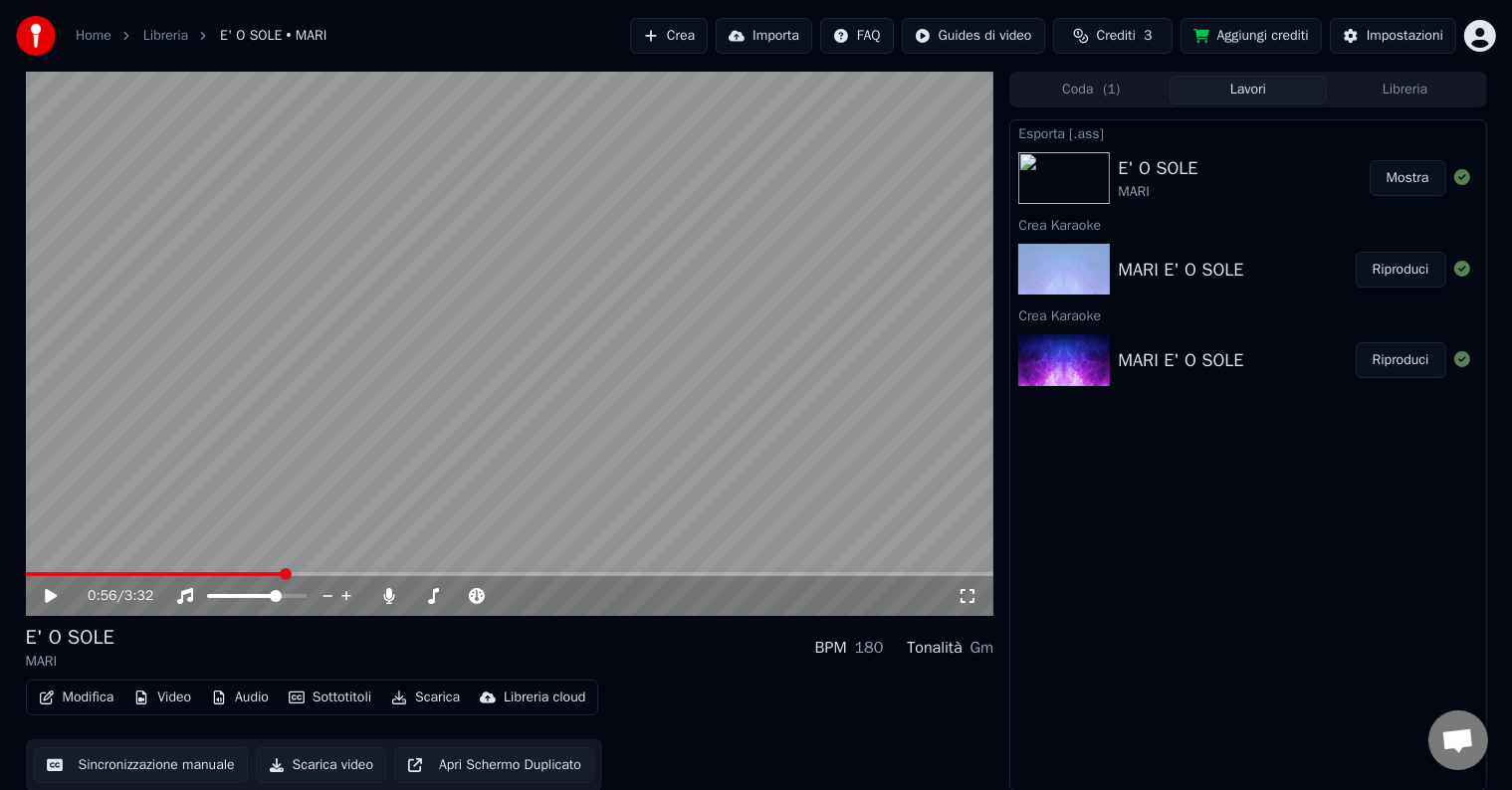 click on "Crea Karaoke" at bounding box center [1247, 224] 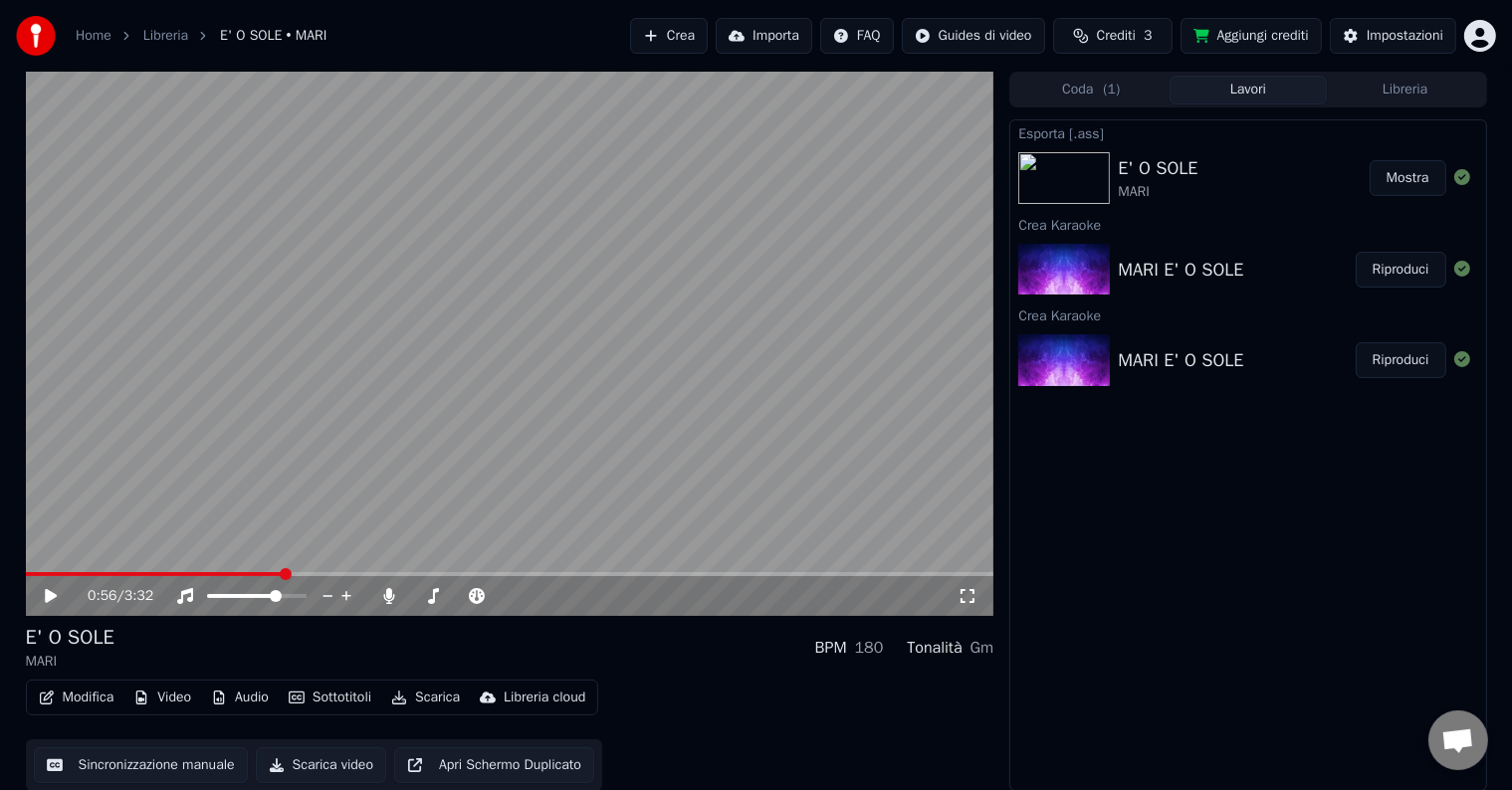 drag, startPoint x: 1234, startPoint y: 243, endPoint x: 1228, endPoint y: 255, distance: 13.416408 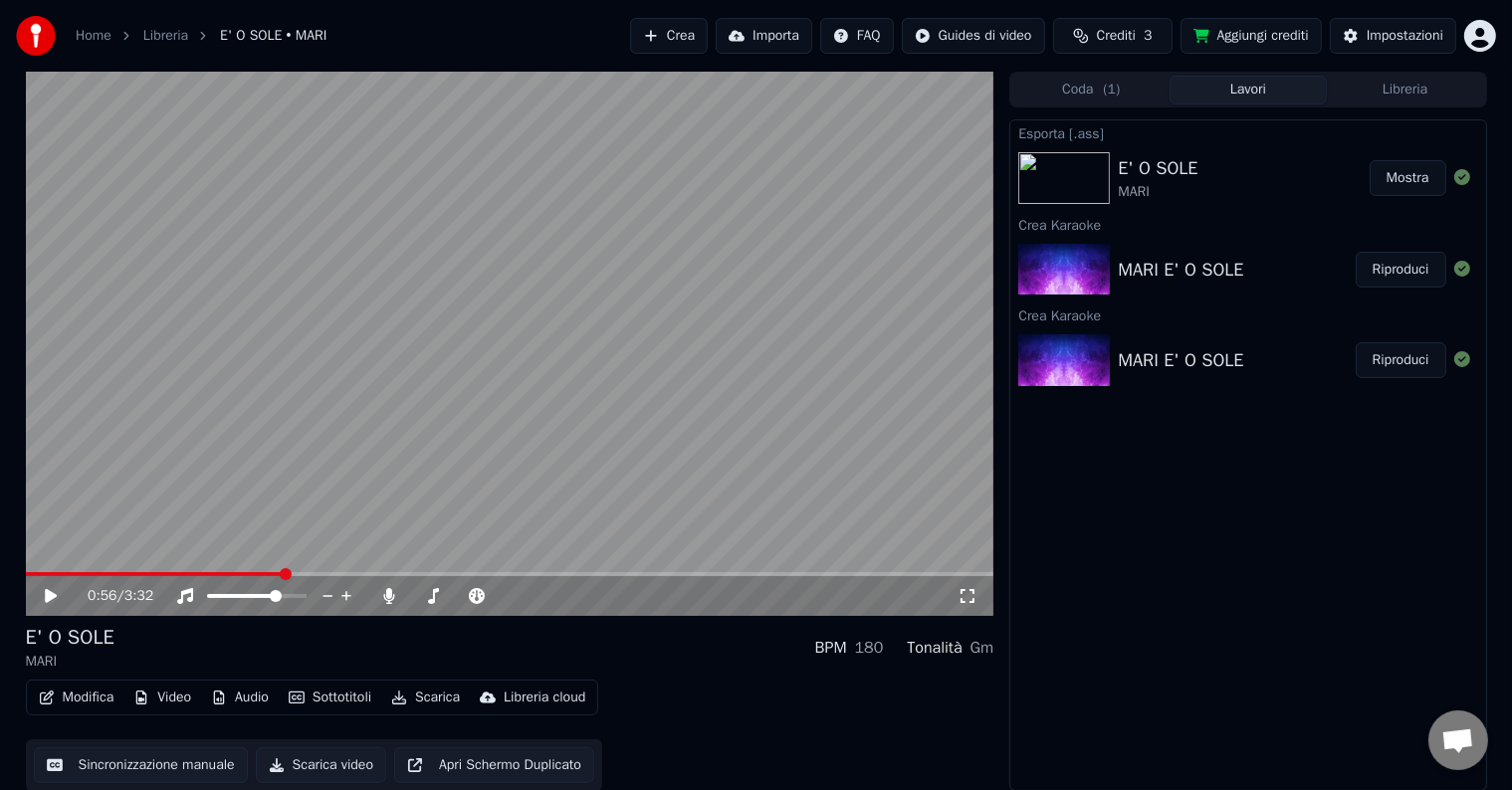 click on "Riproduci" at bounding box center [1401, 270] 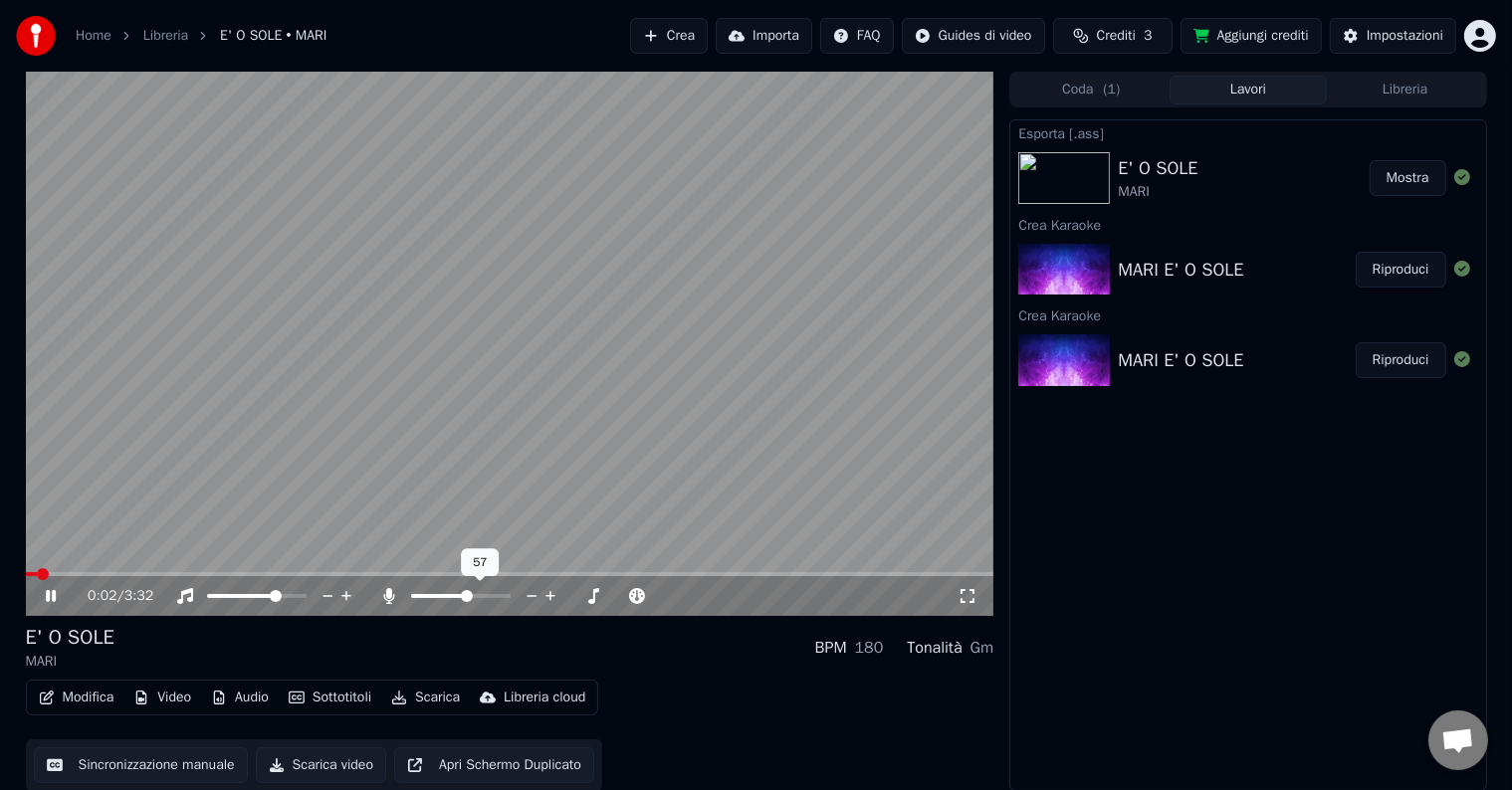 click at bounding box center (479, 596) 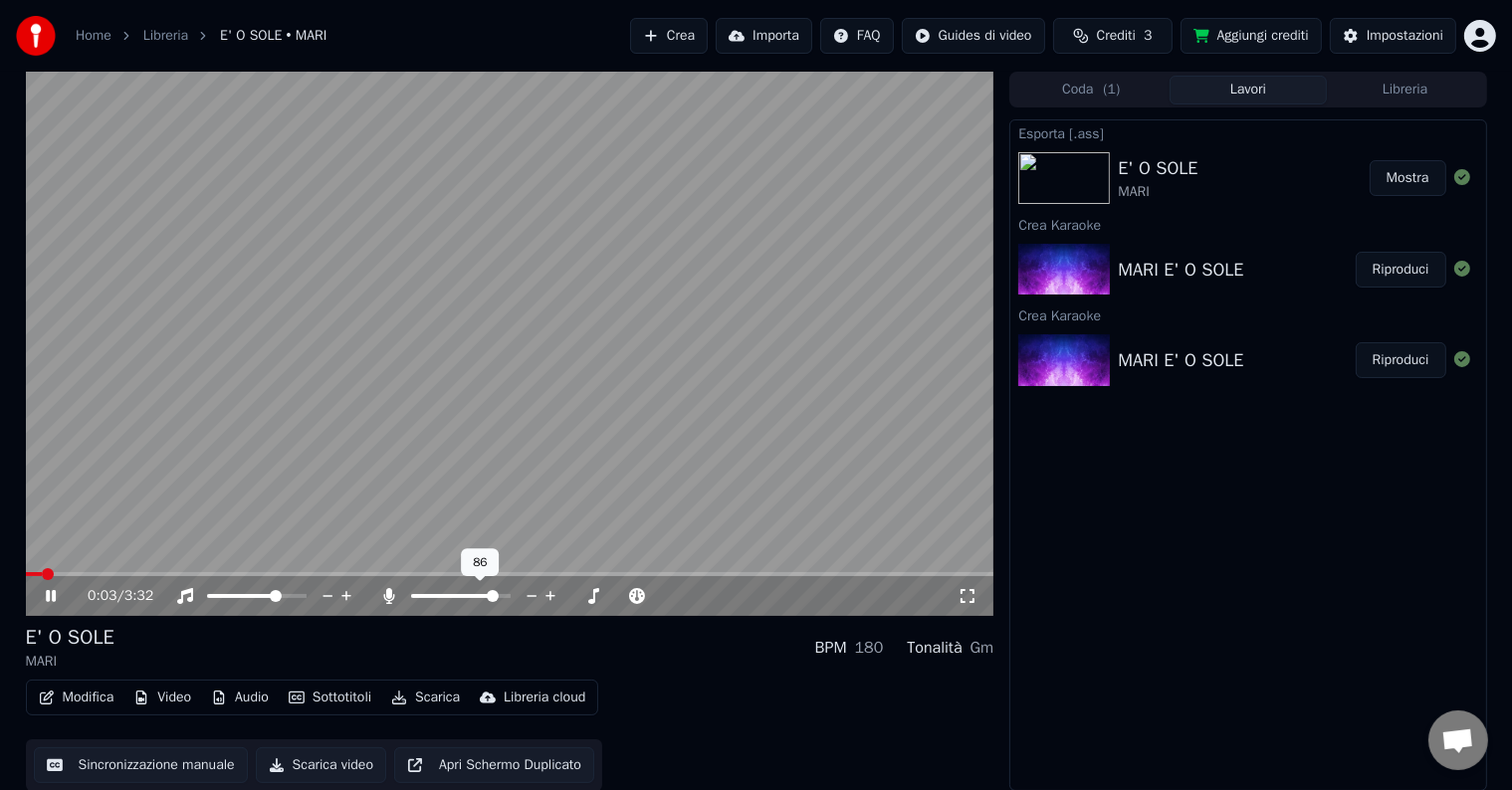 click at bounding box center [461, 596] 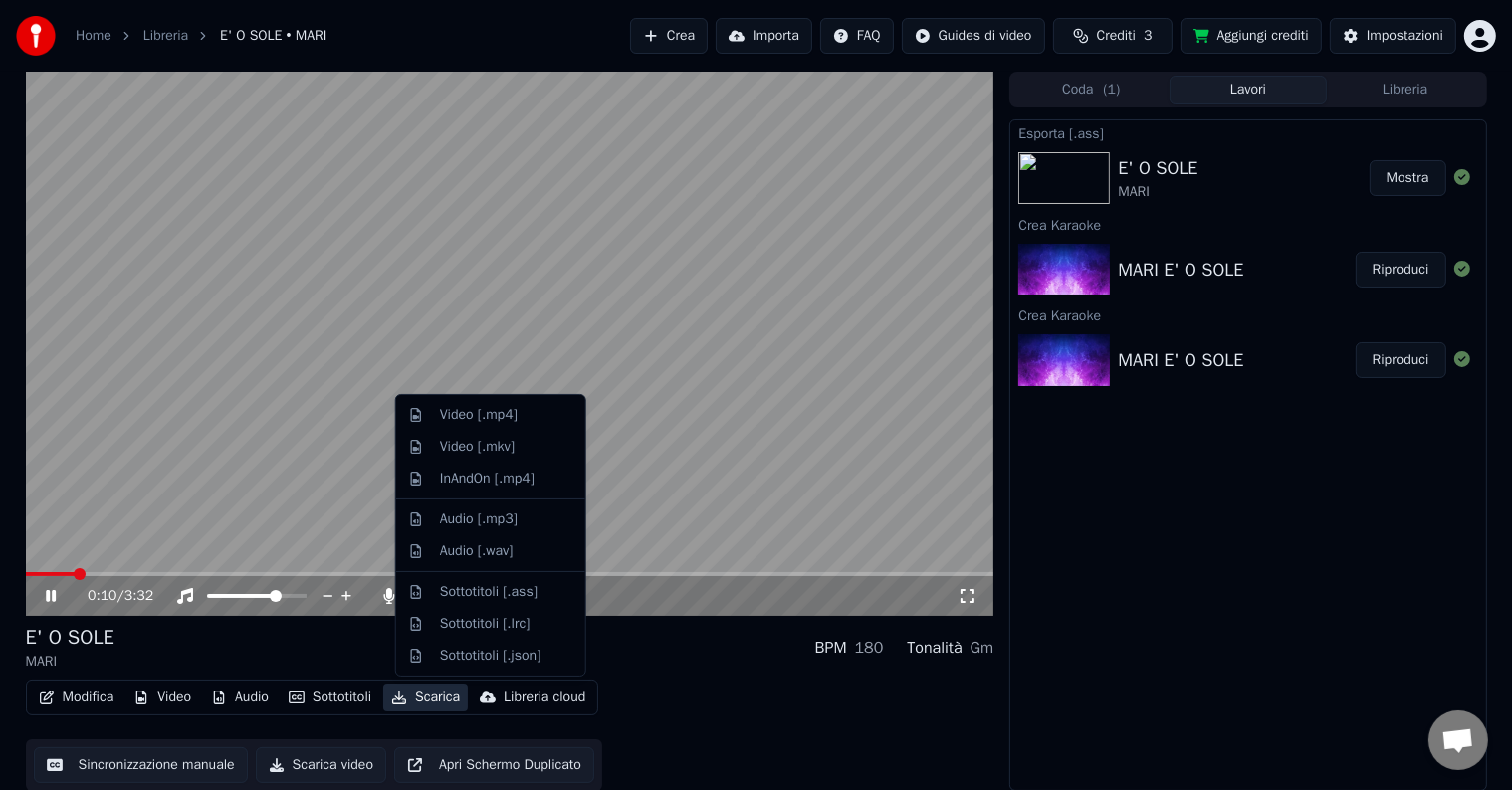 click on "Scarica" at bounding box center (425, 697) 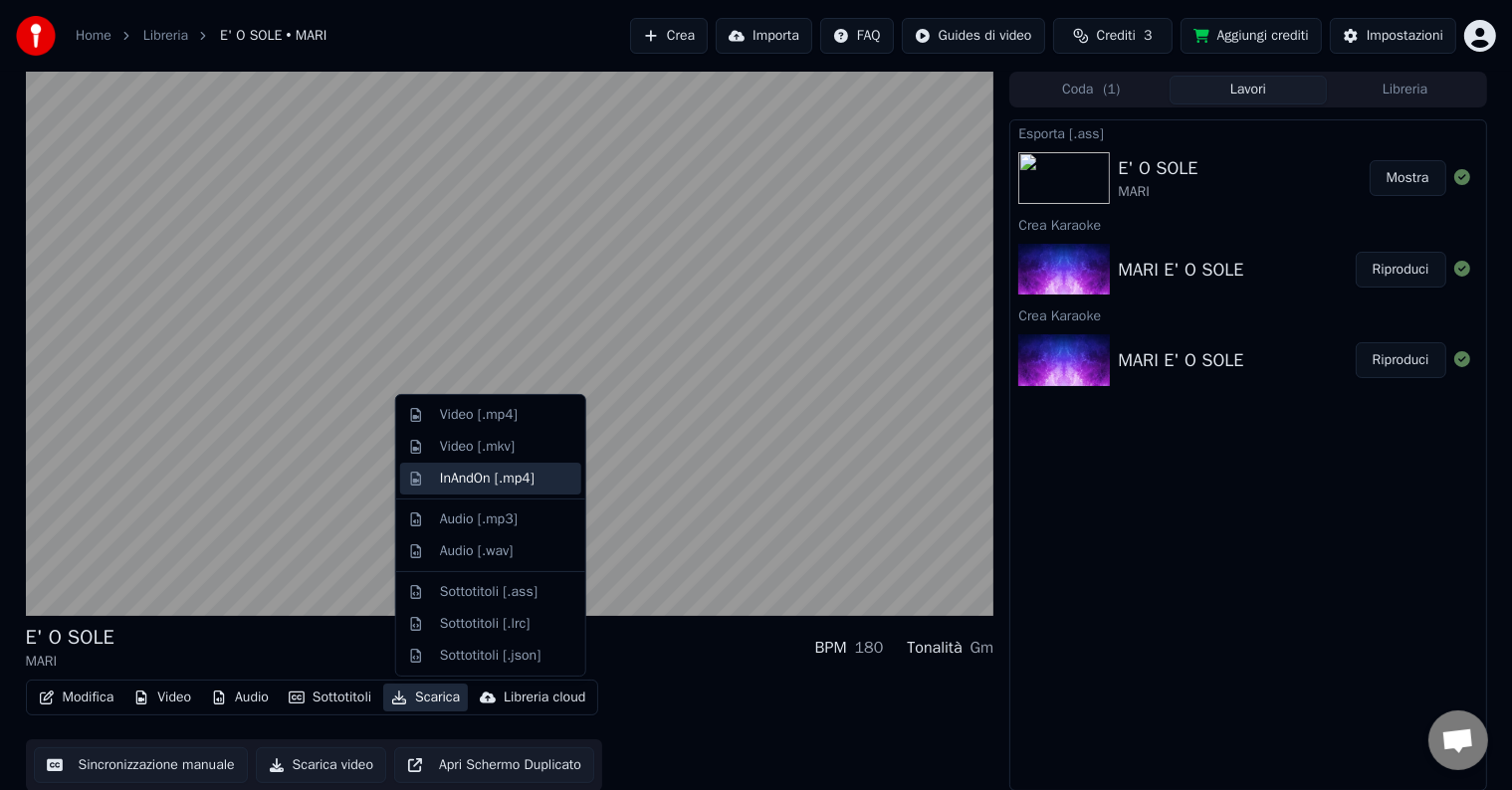 click on "InAndOn [.mp4]" at bounding box center (487, 479) 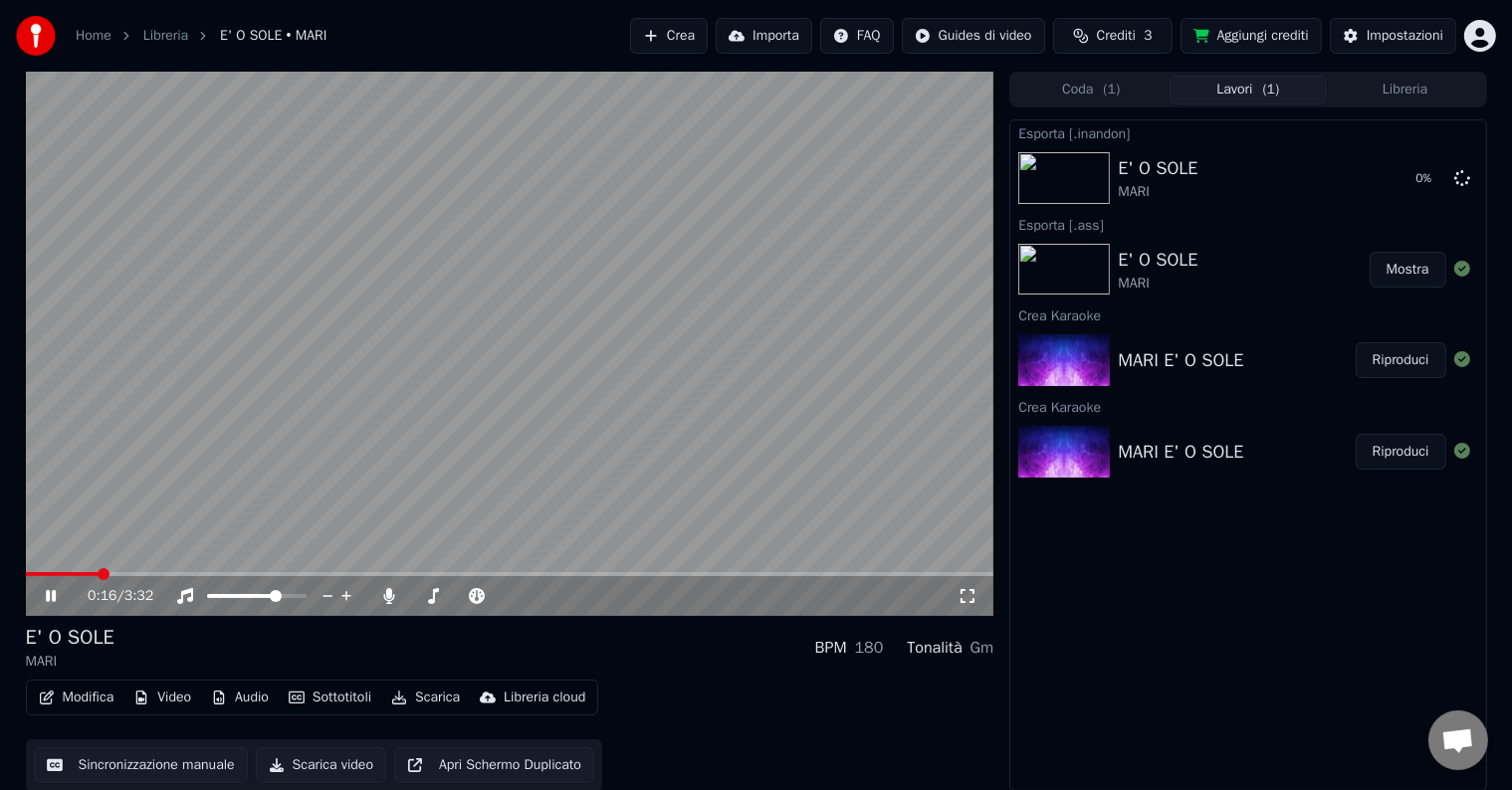 click at bounding box center [510, 343] 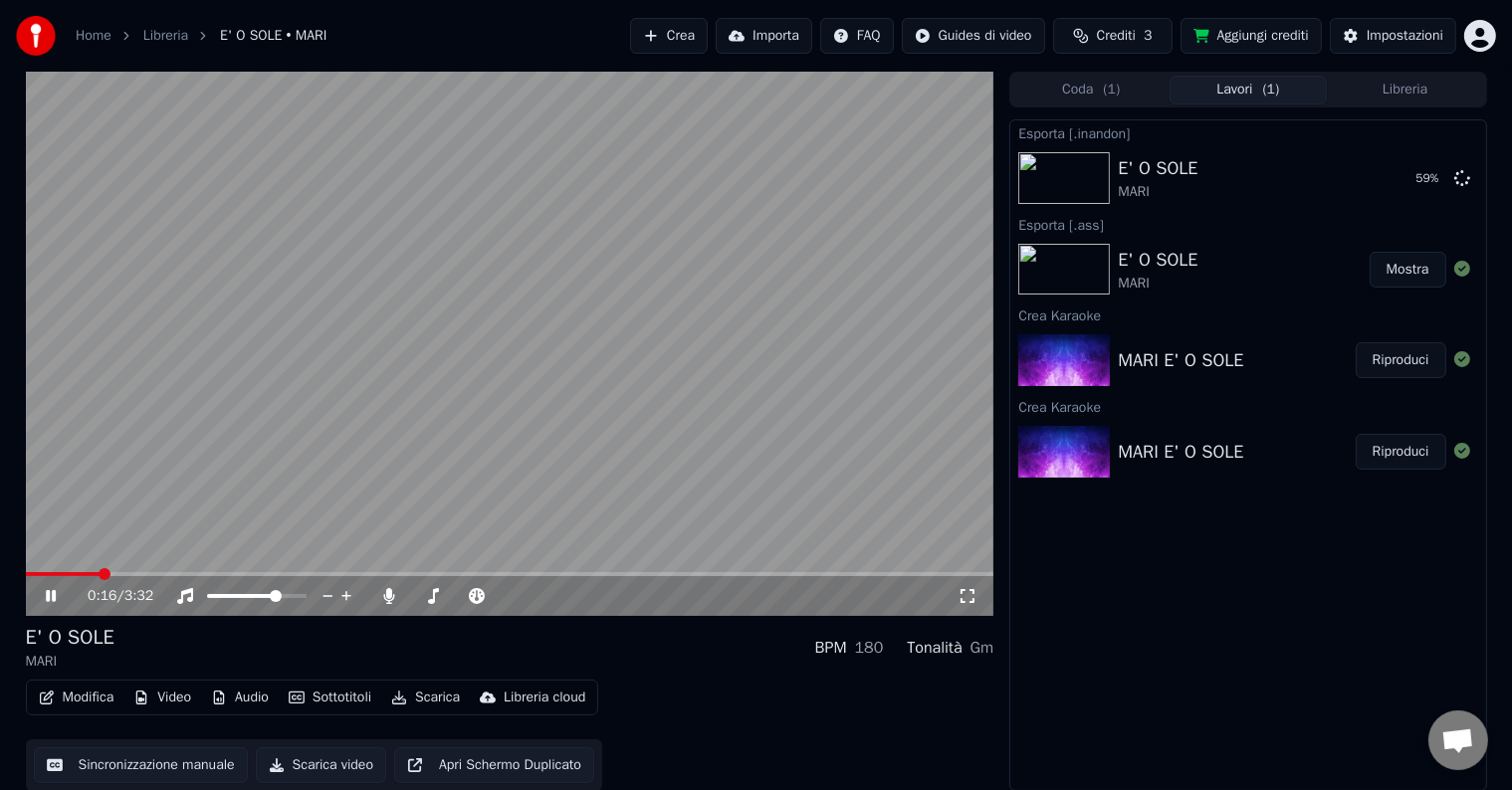scroll, scrollTop: 1, scrollLeft: 0, axis: vertical 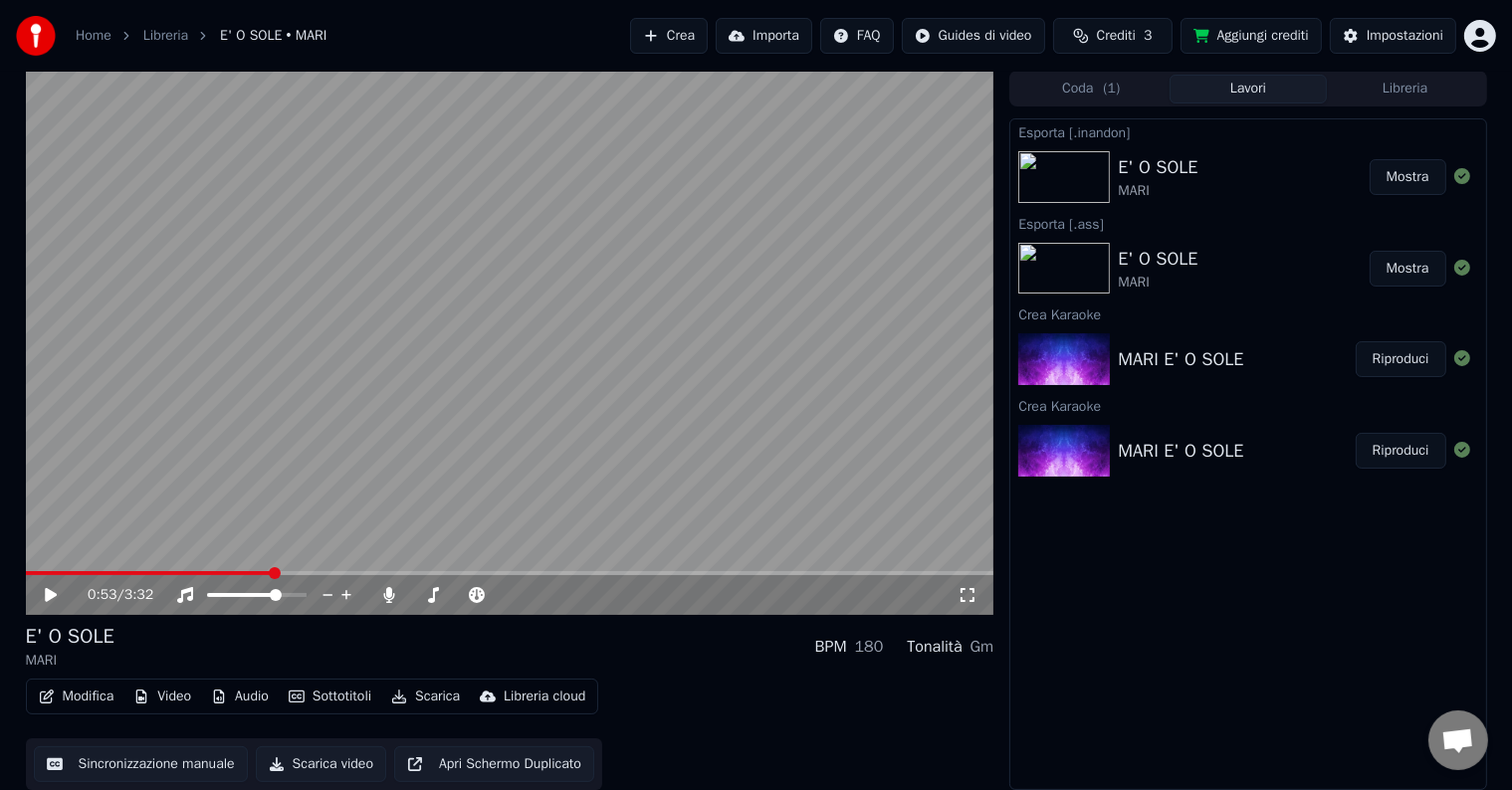 click on "Mostra" at bounding box center [1407, 177] 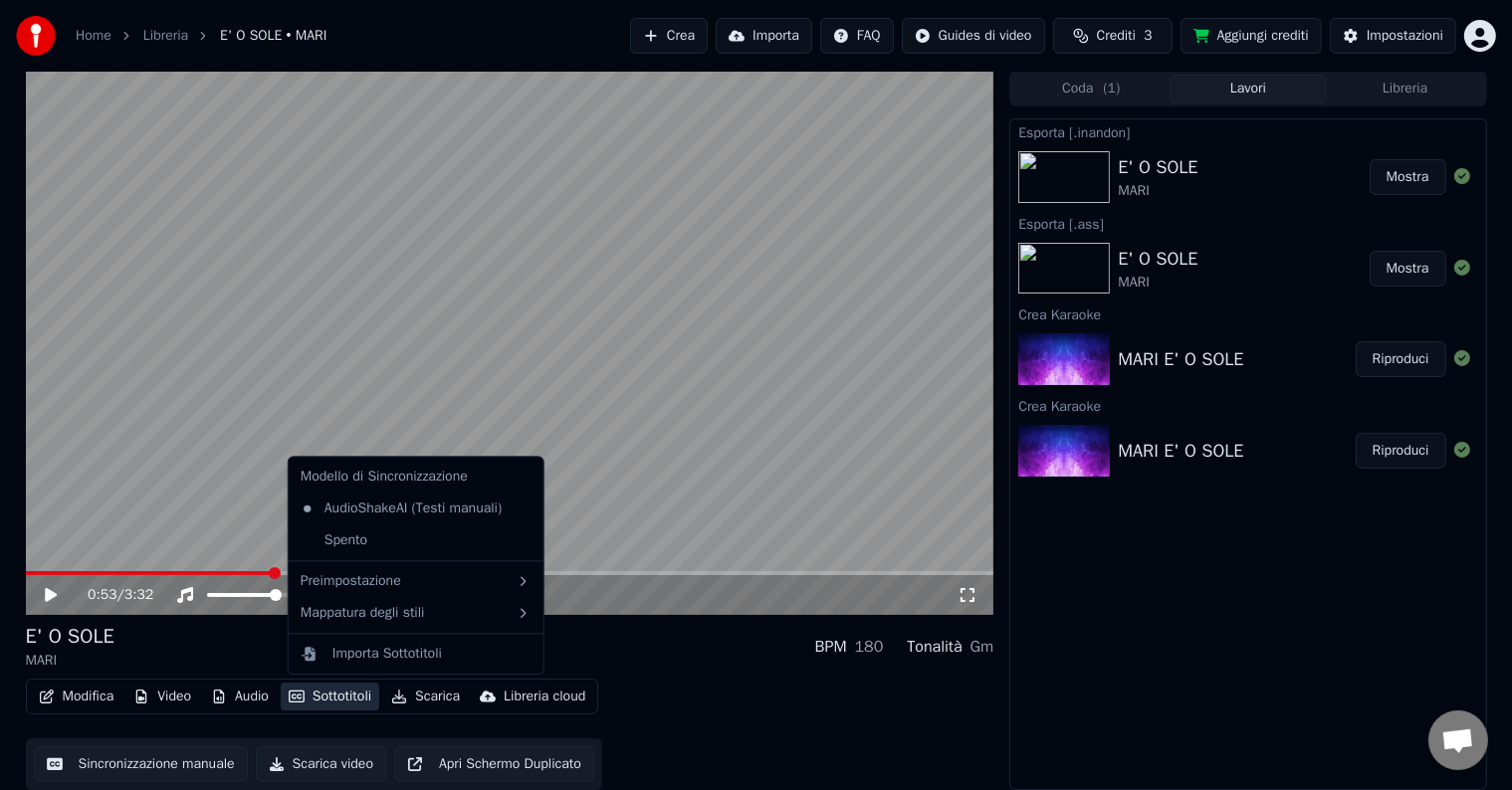 click on "Sottotitoli" at bounding box center (329, 696) 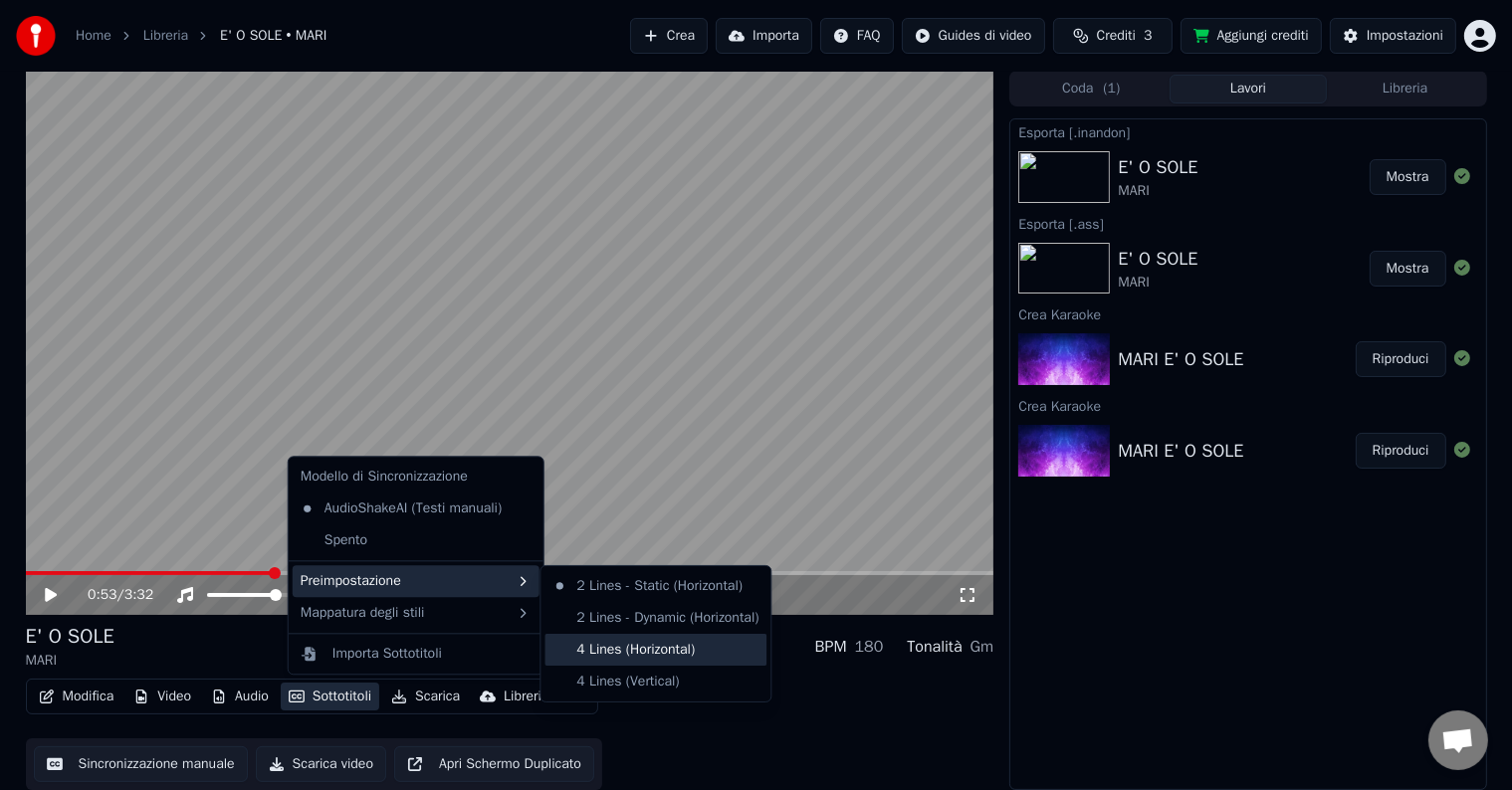click on "4 Lines (Horizontal)" at bounding box center (655, 650) 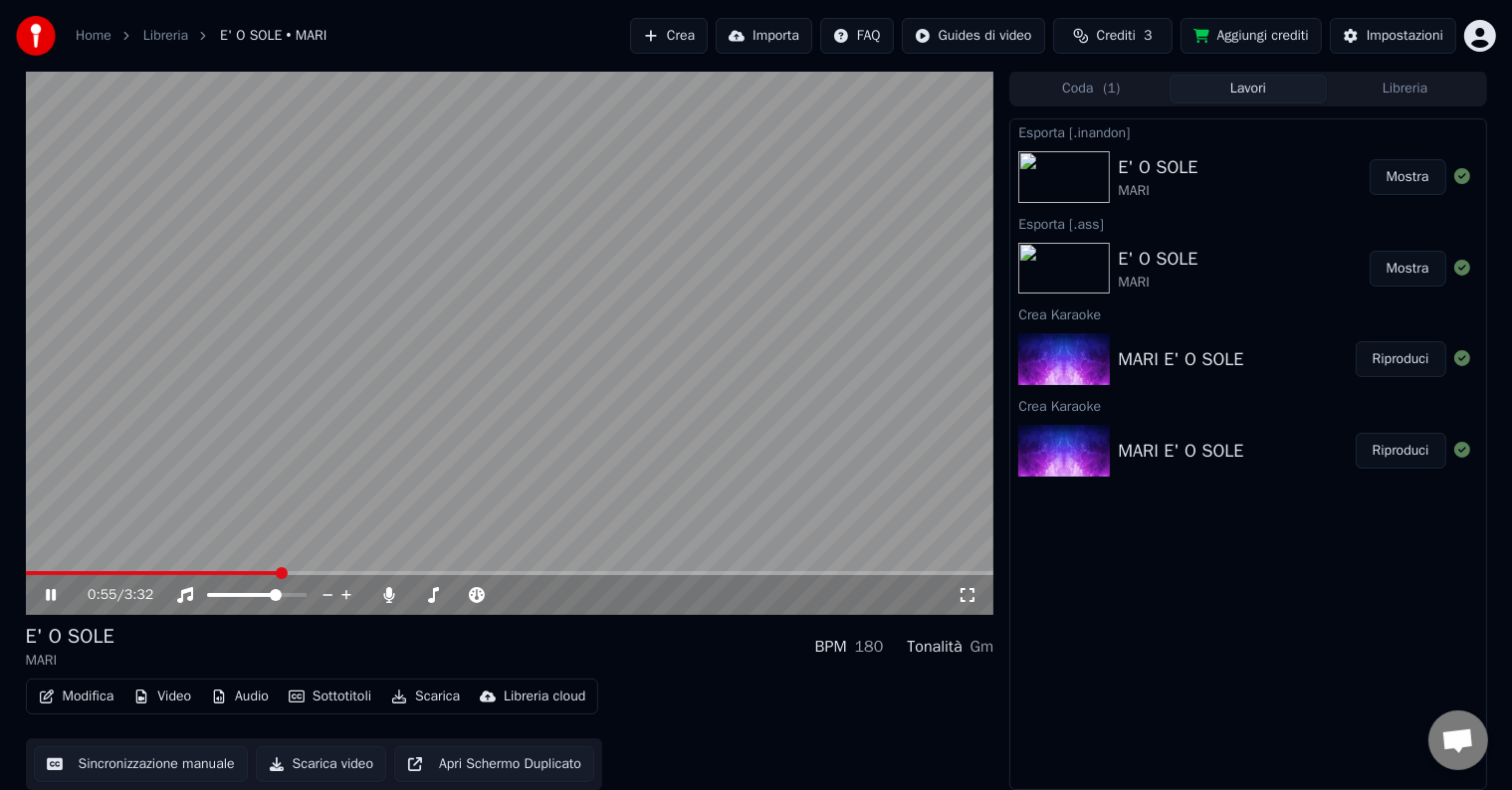 click at bounding box center [510, 342] 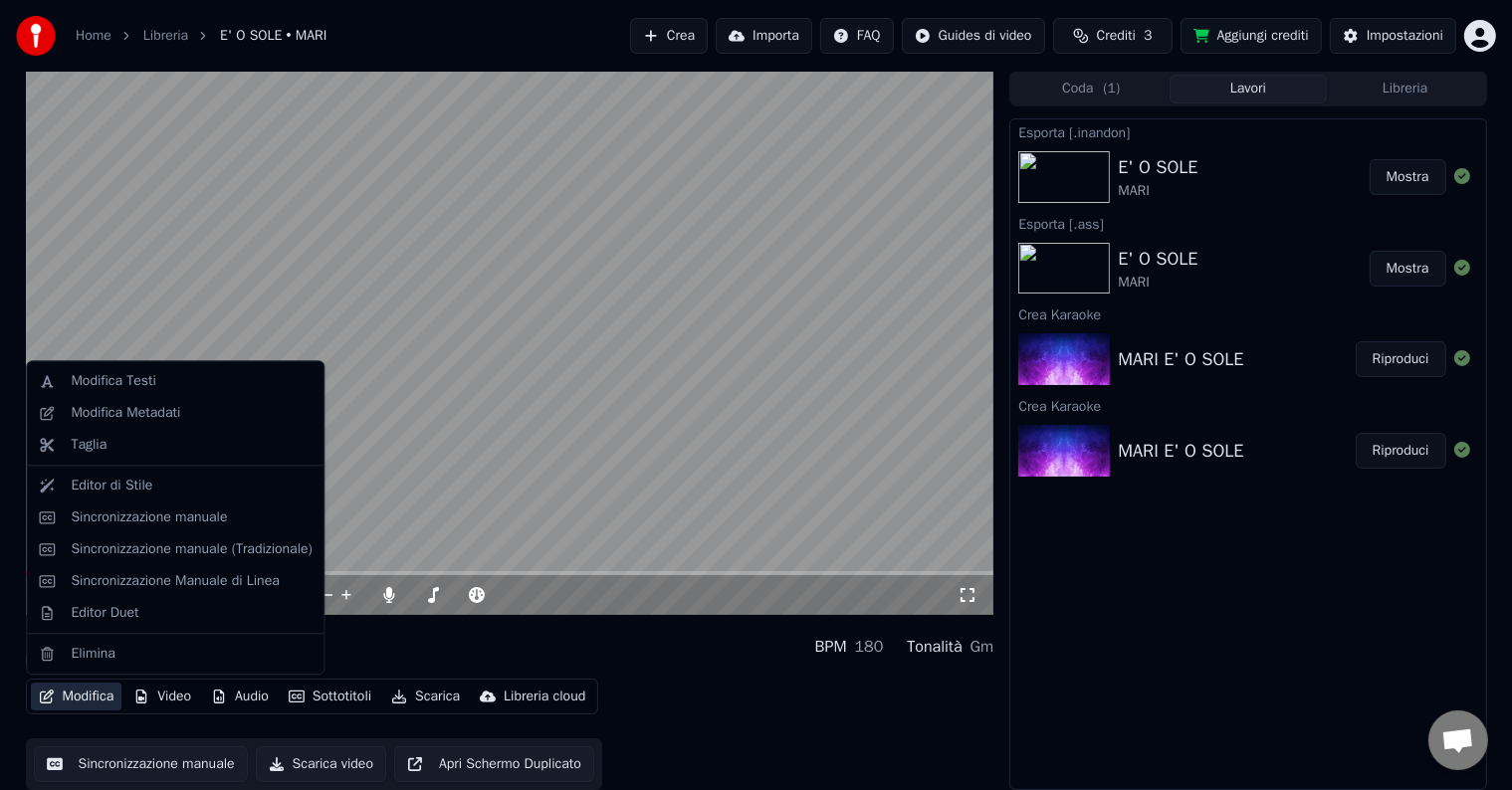 click on "Modifica" at bounding box center (77, 696) 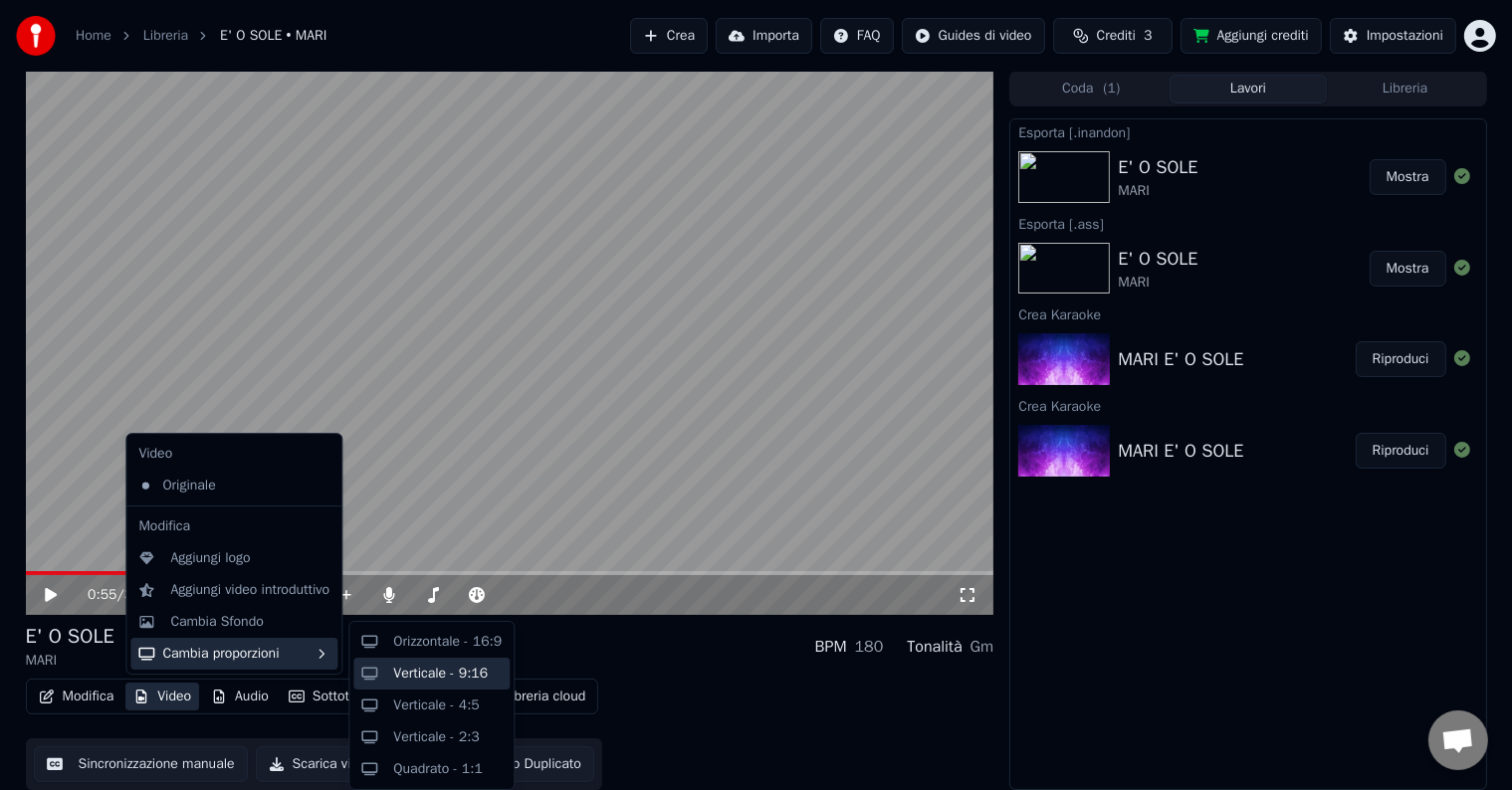 click on "Verticale - 9:16" at bounding box center (440, 674) 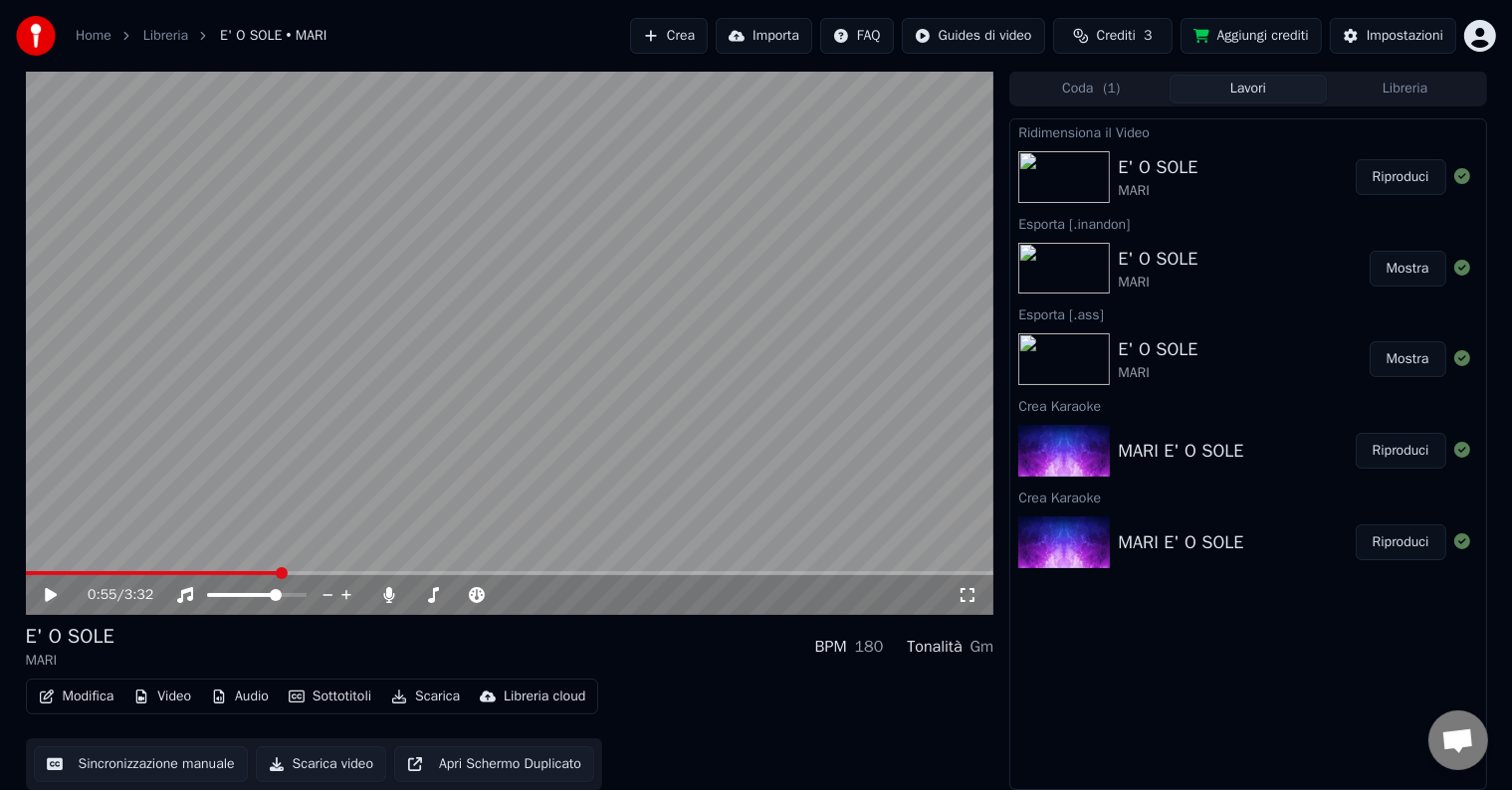 click at bounding box center [1064, 177] 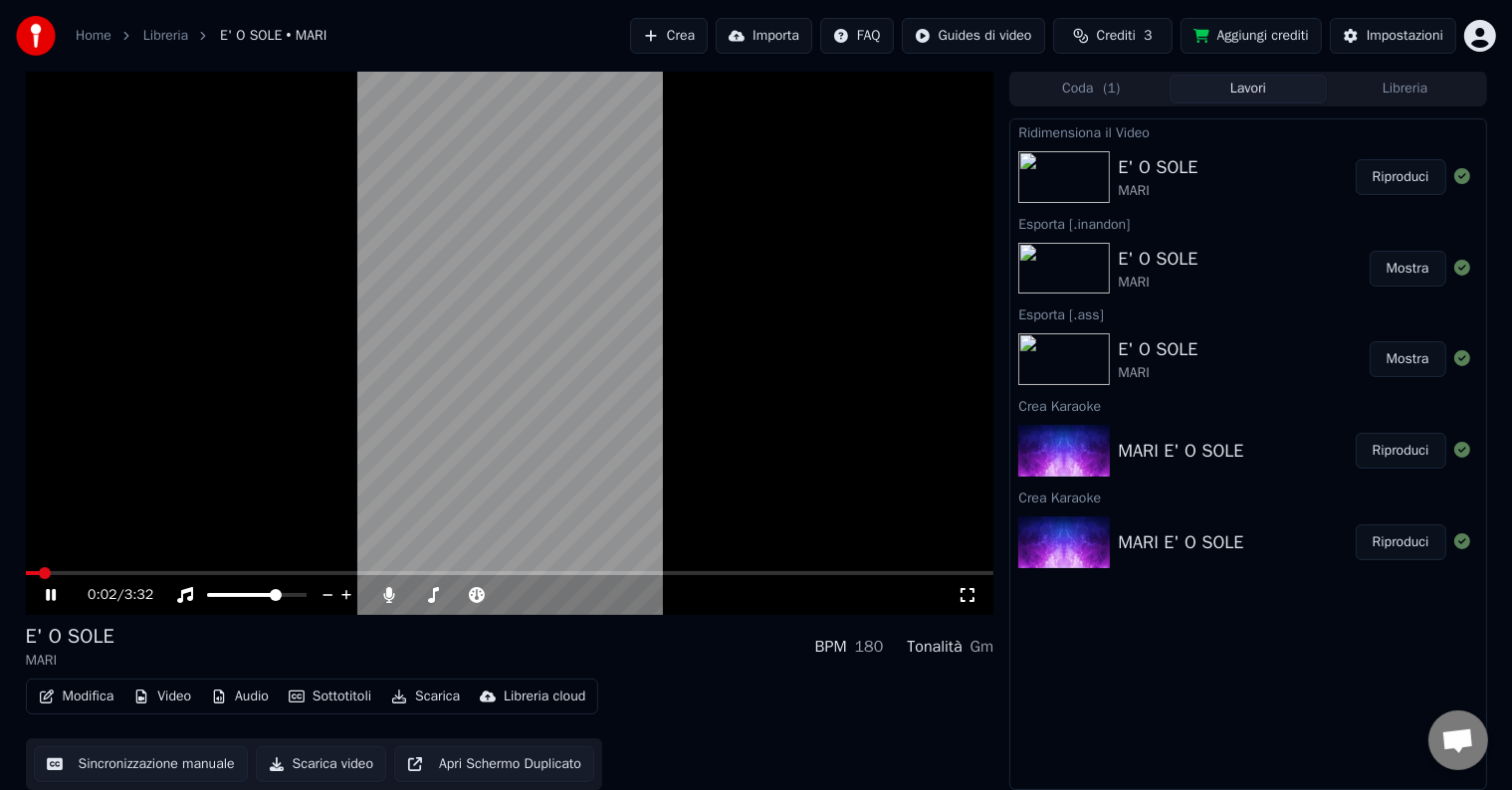 click at bounding box center (510, 342) 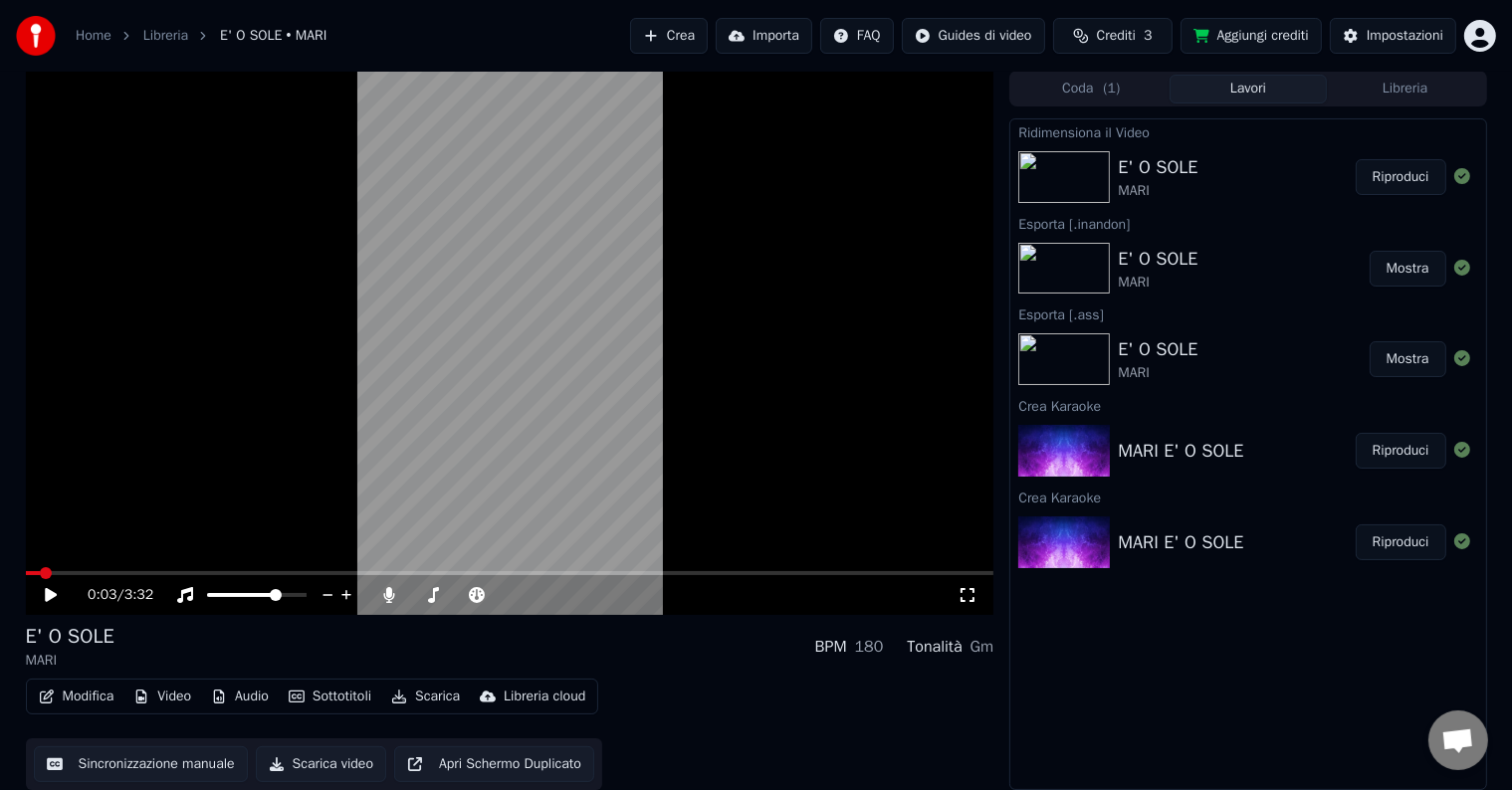 click at bounding box center (510, 342) 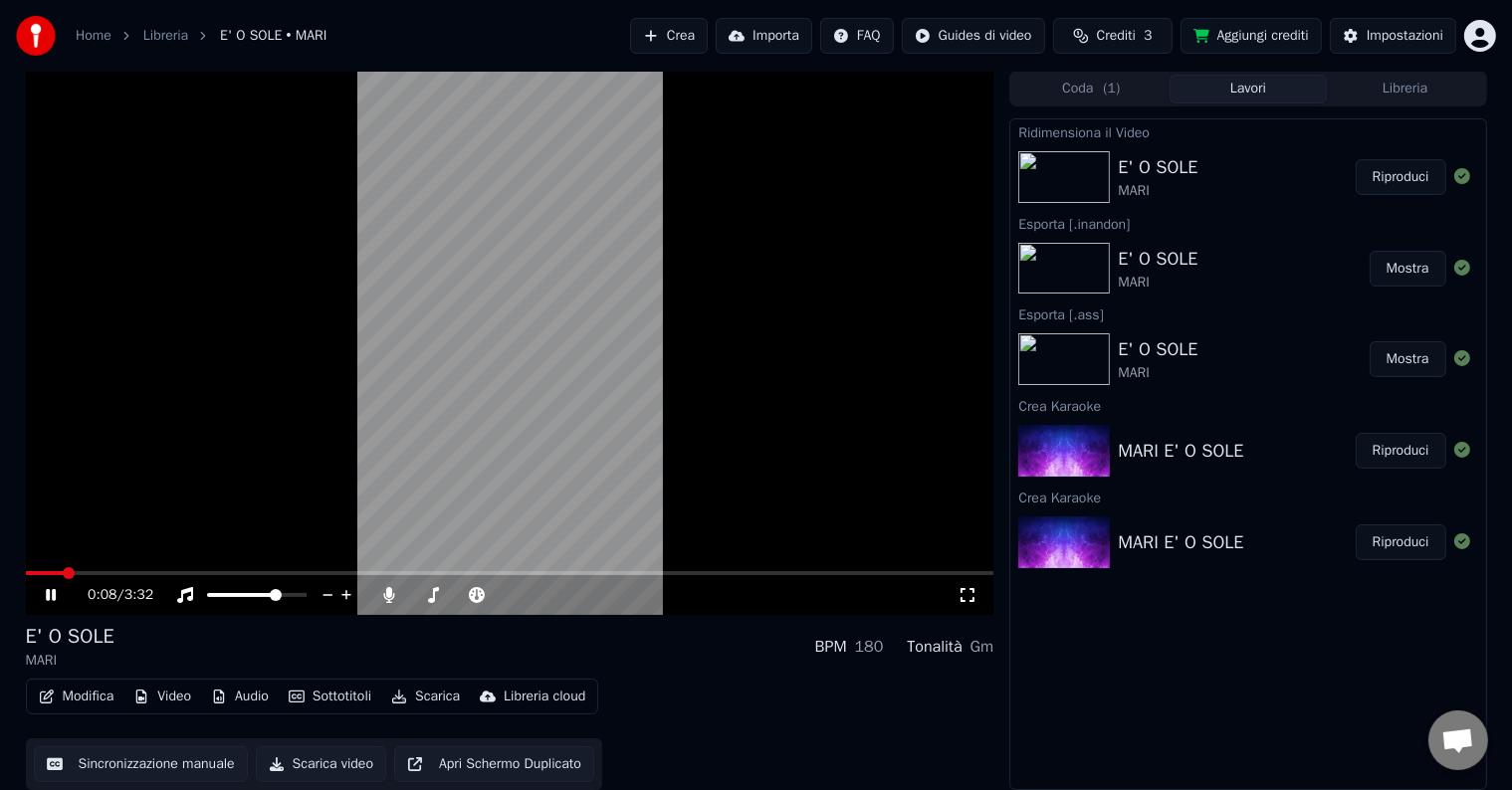 click at bounding box center (510, 342) 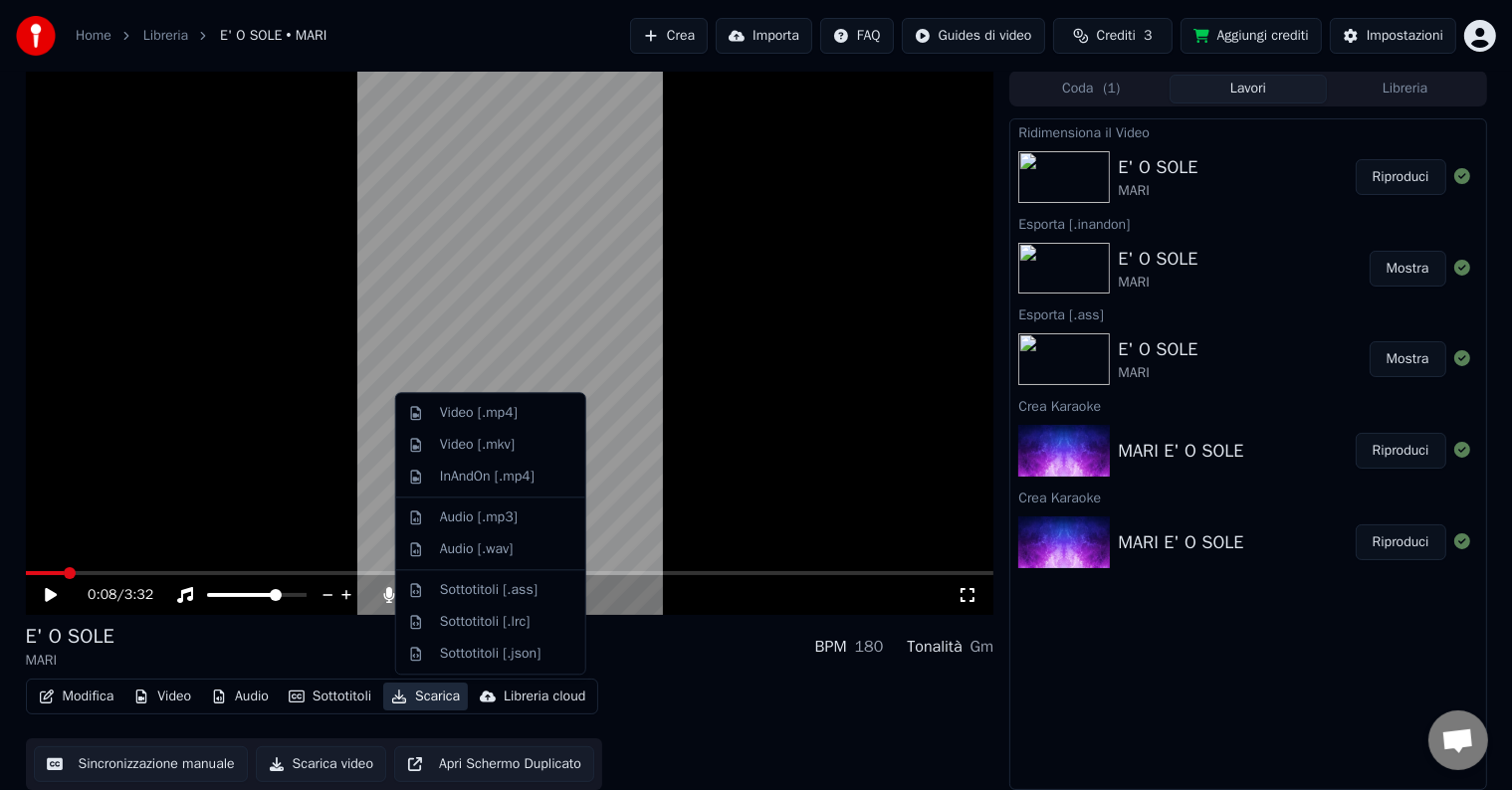 click on "Scarica" at bounding box center (425, 696) 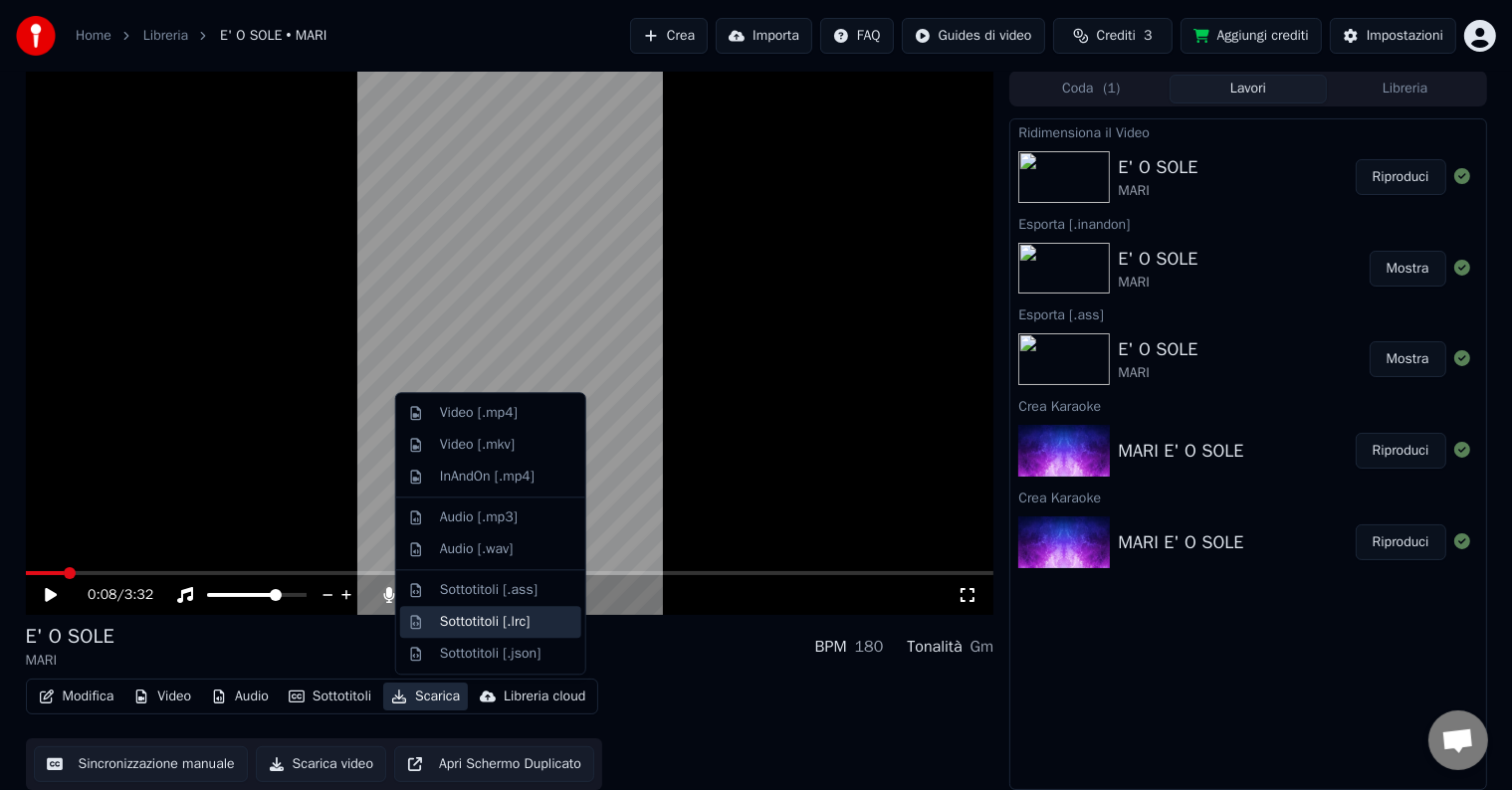 click on "Sottotitoli [.lrc]" at bounding box center [491, 622] 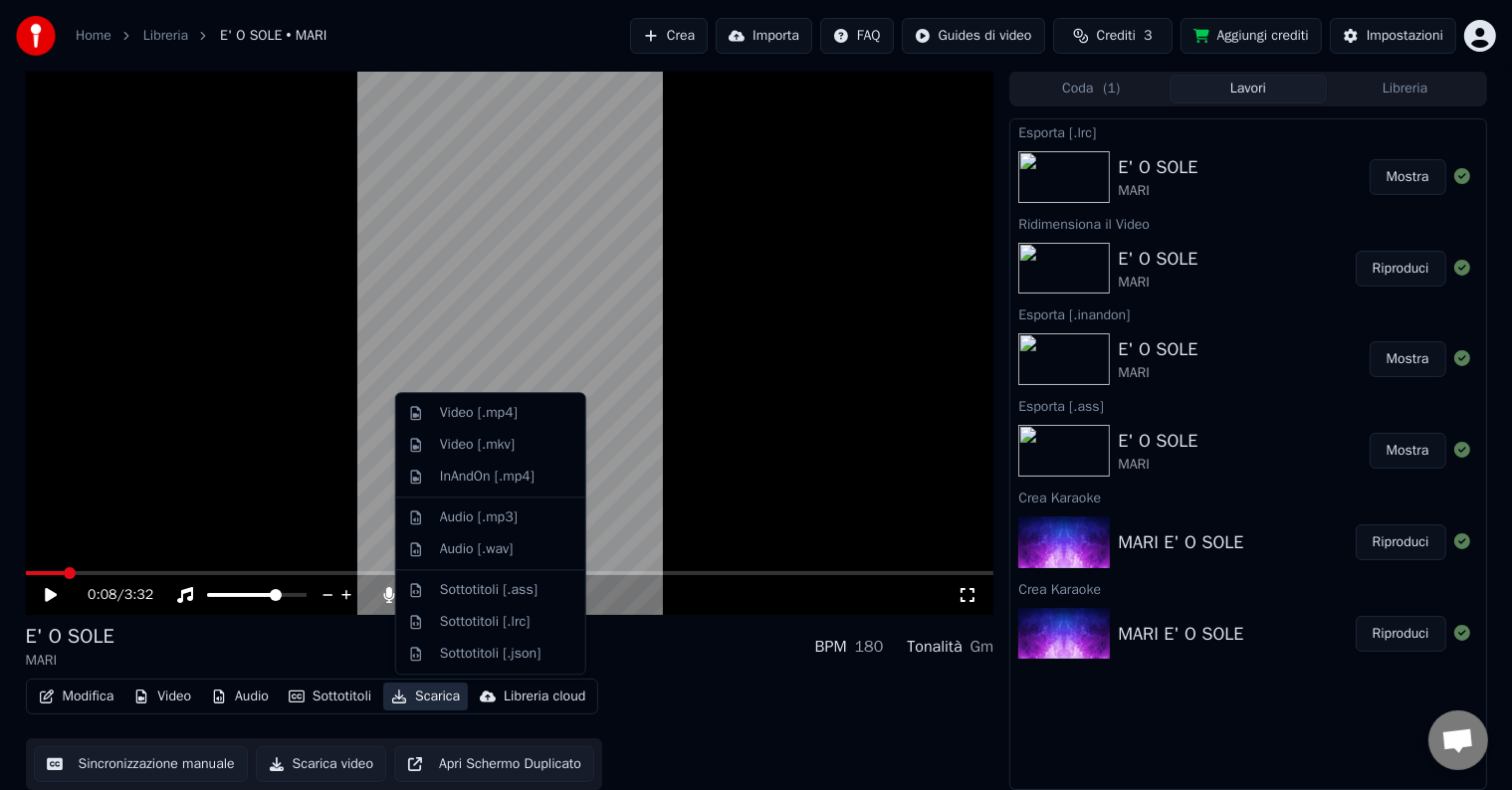 click on "Scarica" at bounding box center (425, 696) 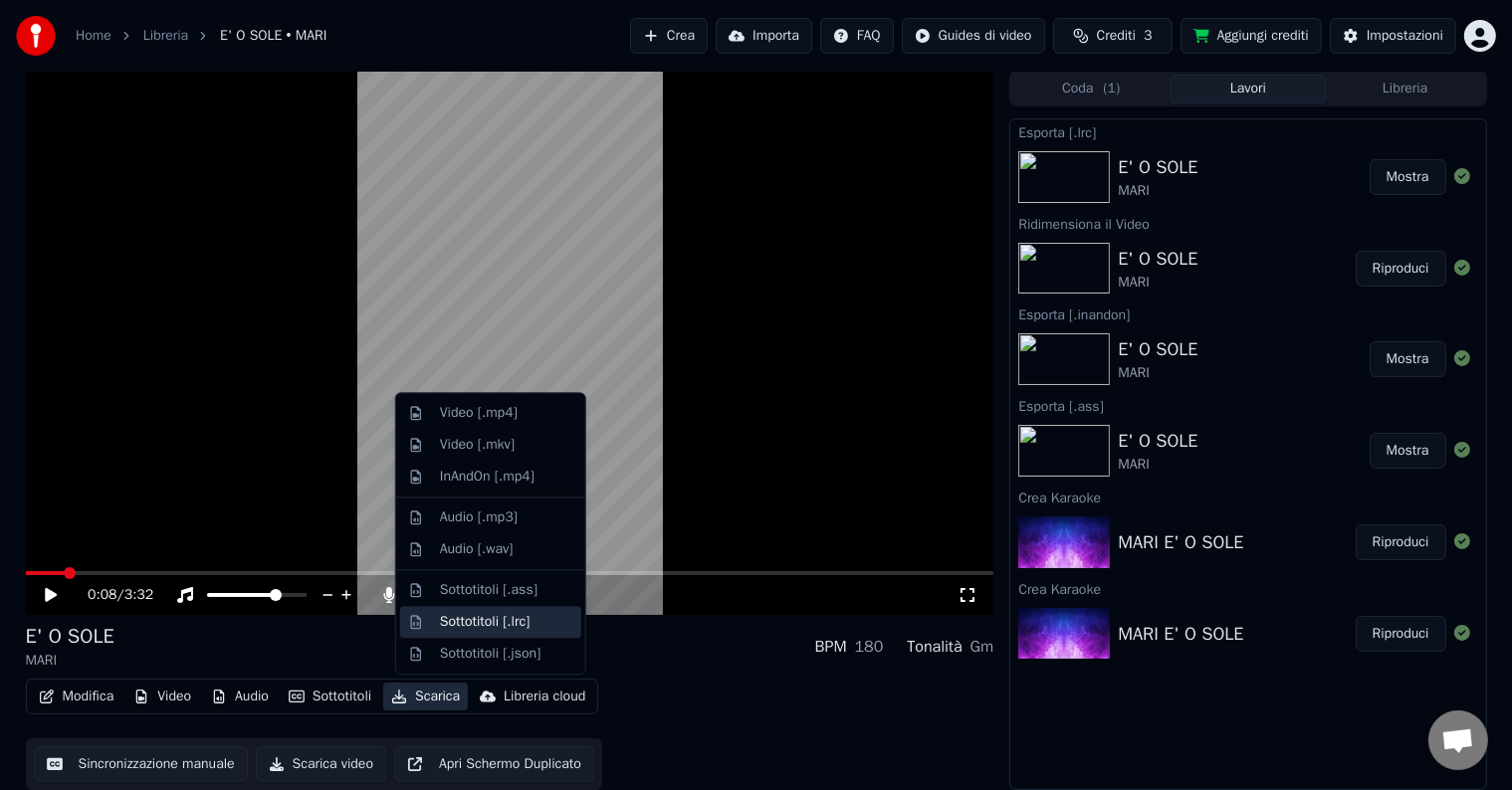 click on "Sottotitoli [.lrc]" at bounding box center (485, 622) 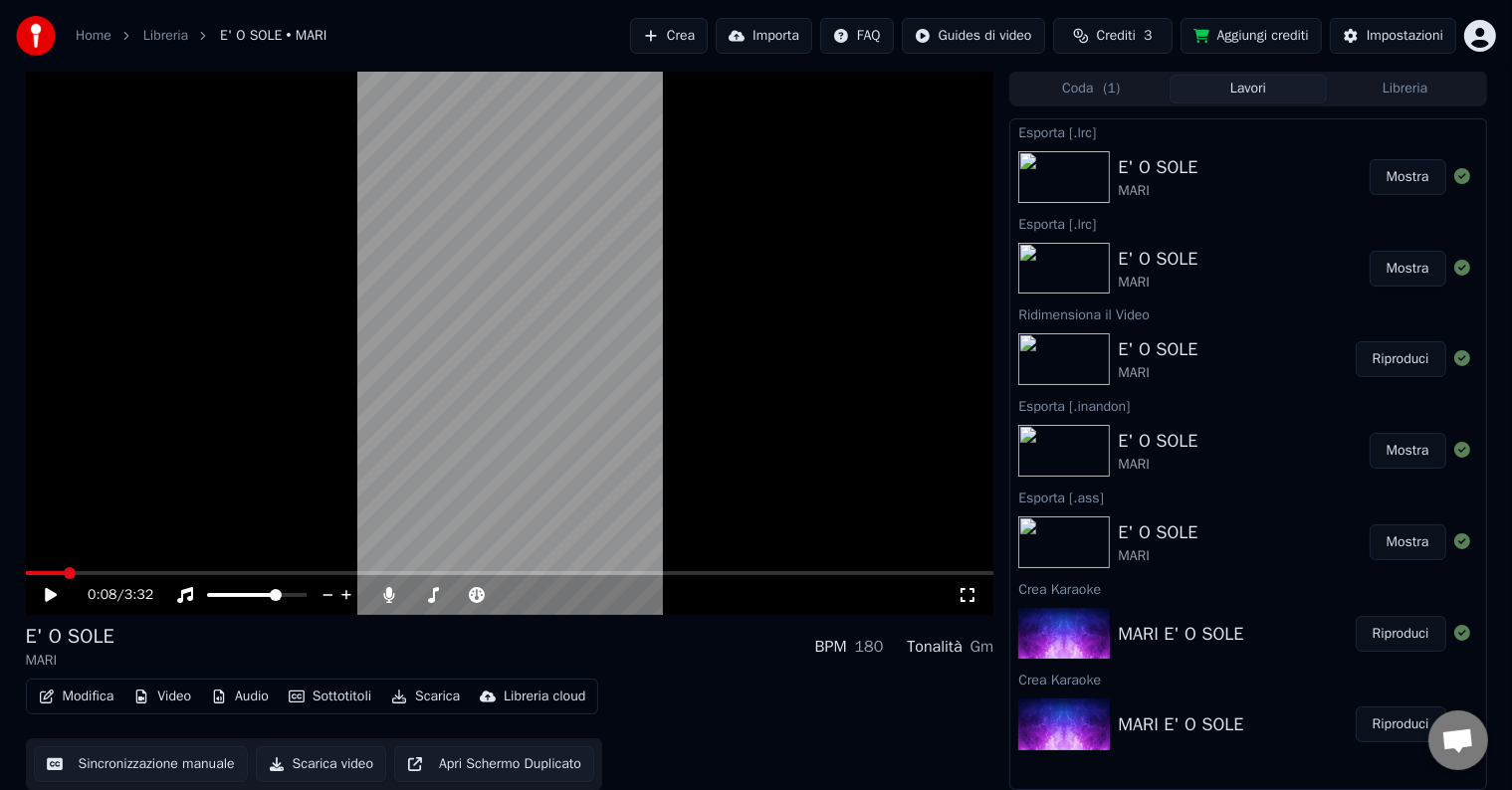 click on "Home Libreria E' O SOLE • MARI Crea Importa FAQ Guides di video Crediti 3 Aggiungi crediti Impostazioni" at bounding box center [756, 36] 